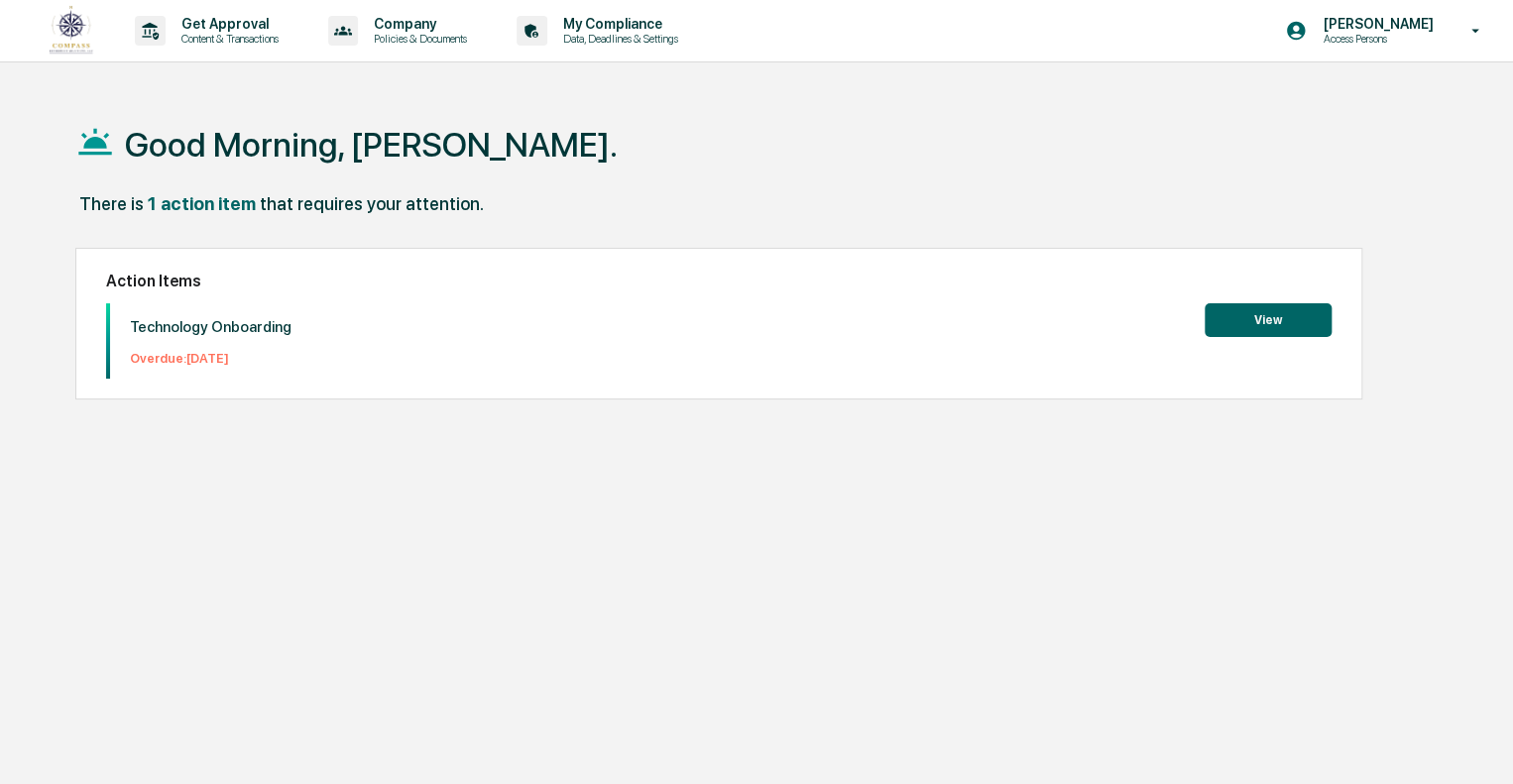 scroll, scrollTop: 0, scrollLeft: 0, axis: both 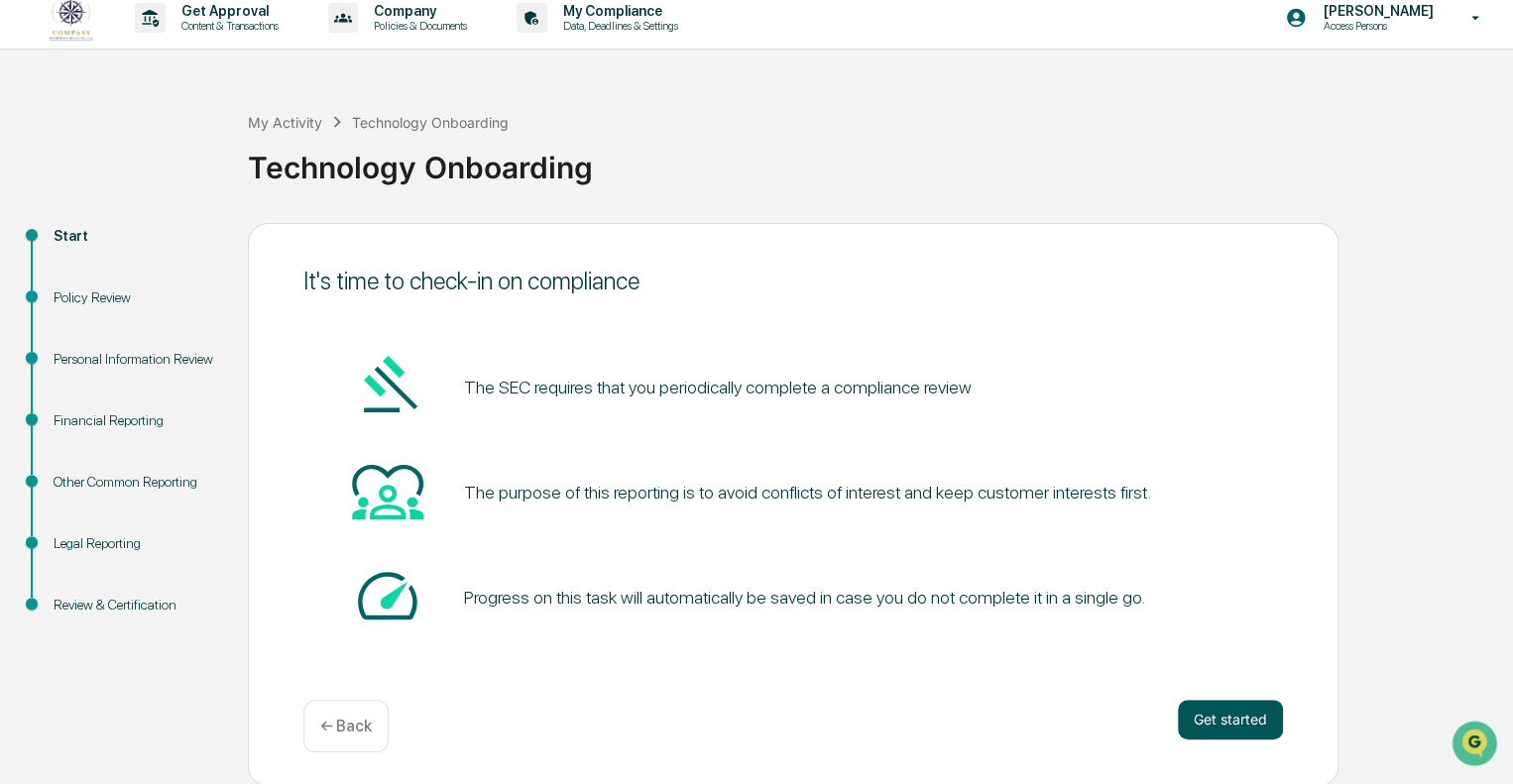 click on "Get started" at bounding box center (1230, 720) 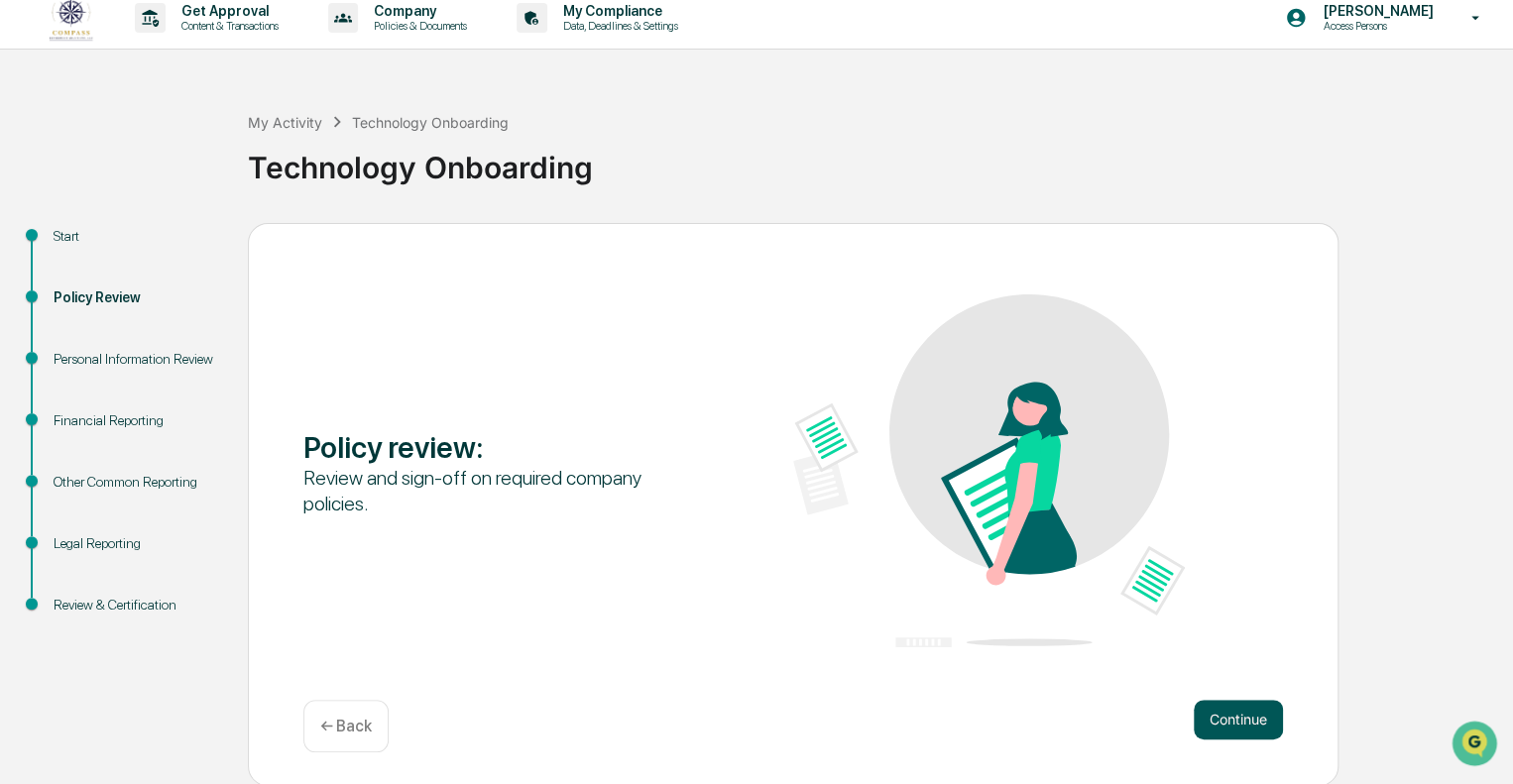 click on "Continue" at bounding box center [1238, 720] 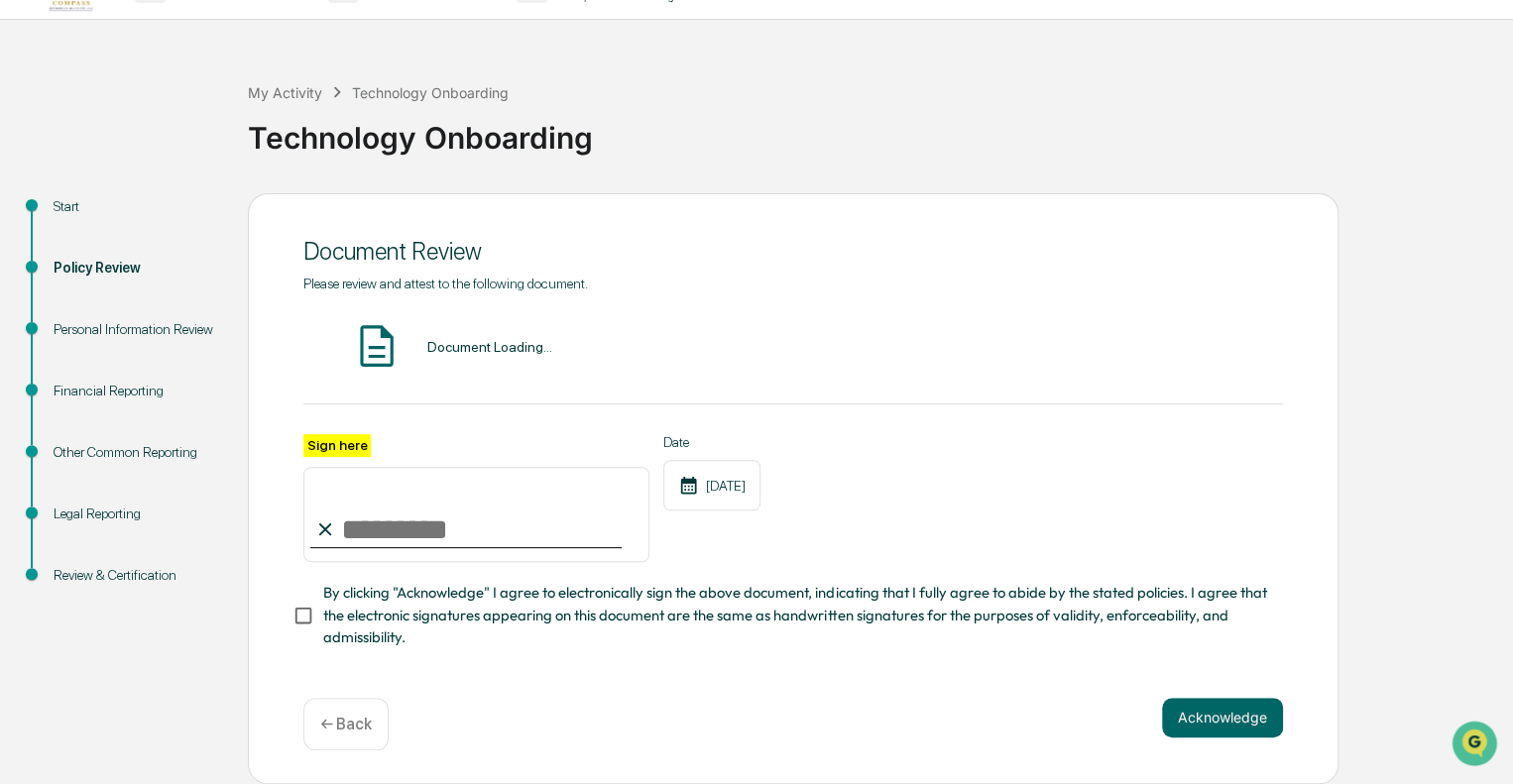 scroll, scrollTop: 45, scrollLeft: 0, axis: vertical 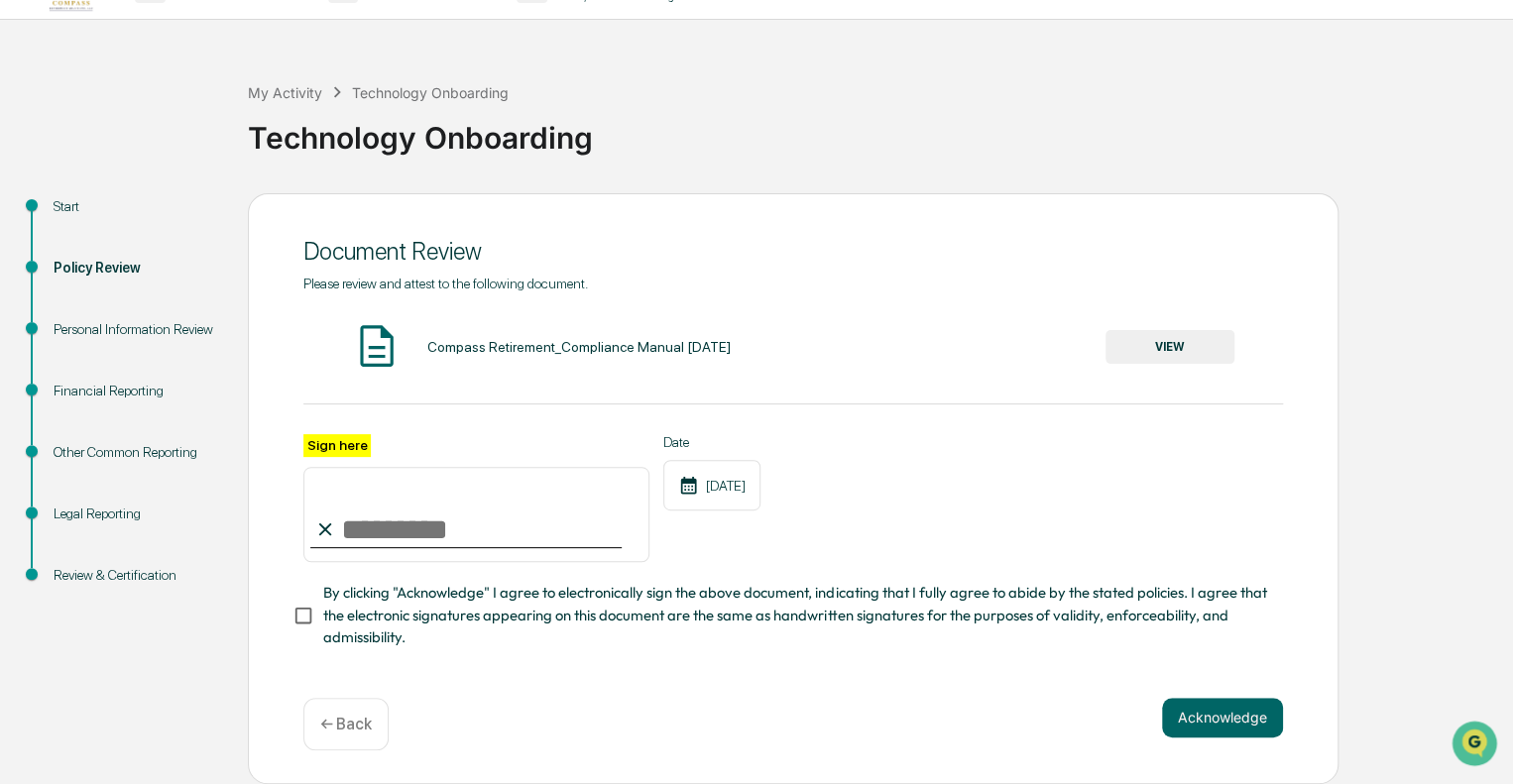click on "Sign here" at bounding box center [476, 514] 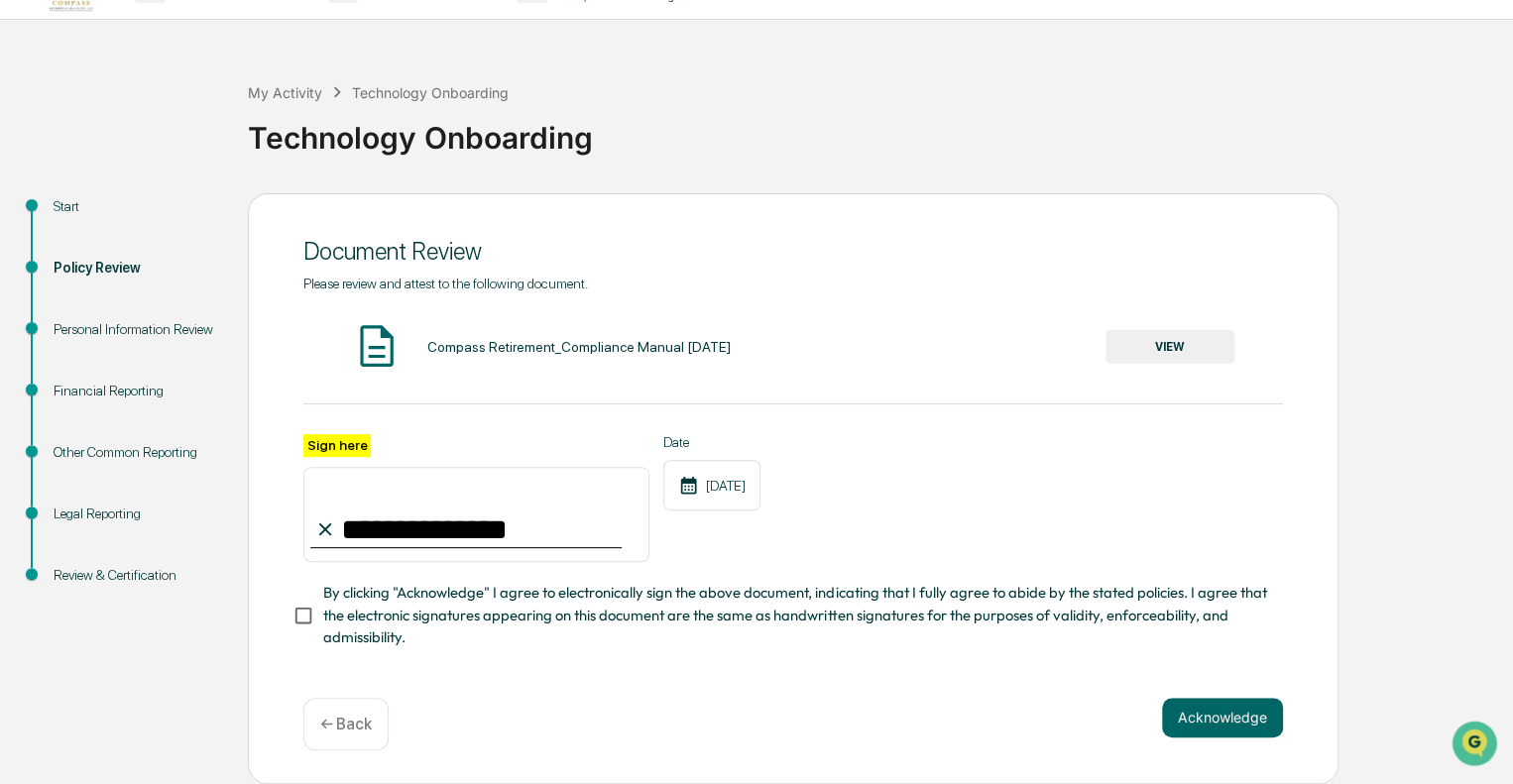 type on "**********" 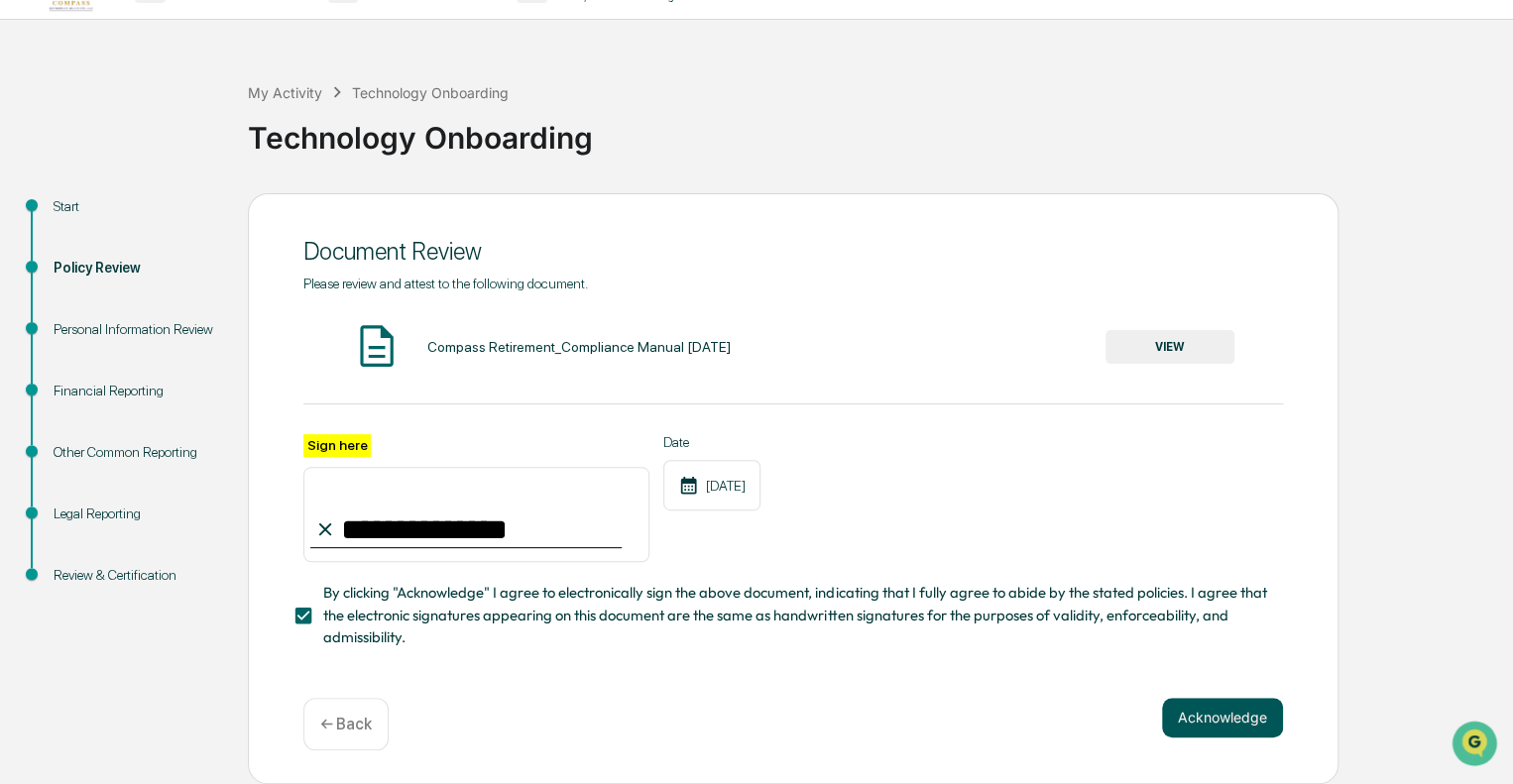 click on "Acknowledge" at bounding box center [1222, 718] 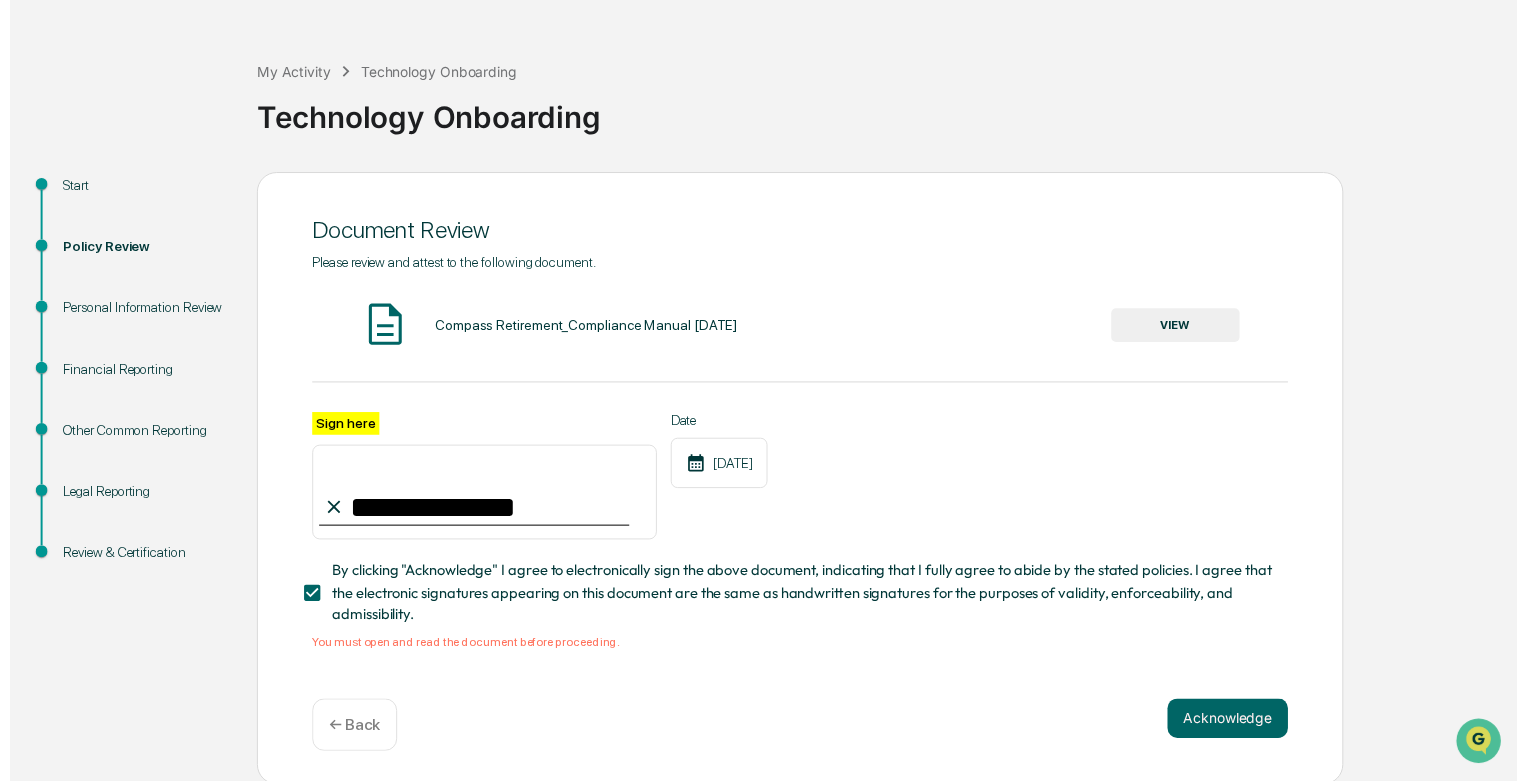 scroll, scrollTop: 73, scrollLeft: 0, axis: vertical 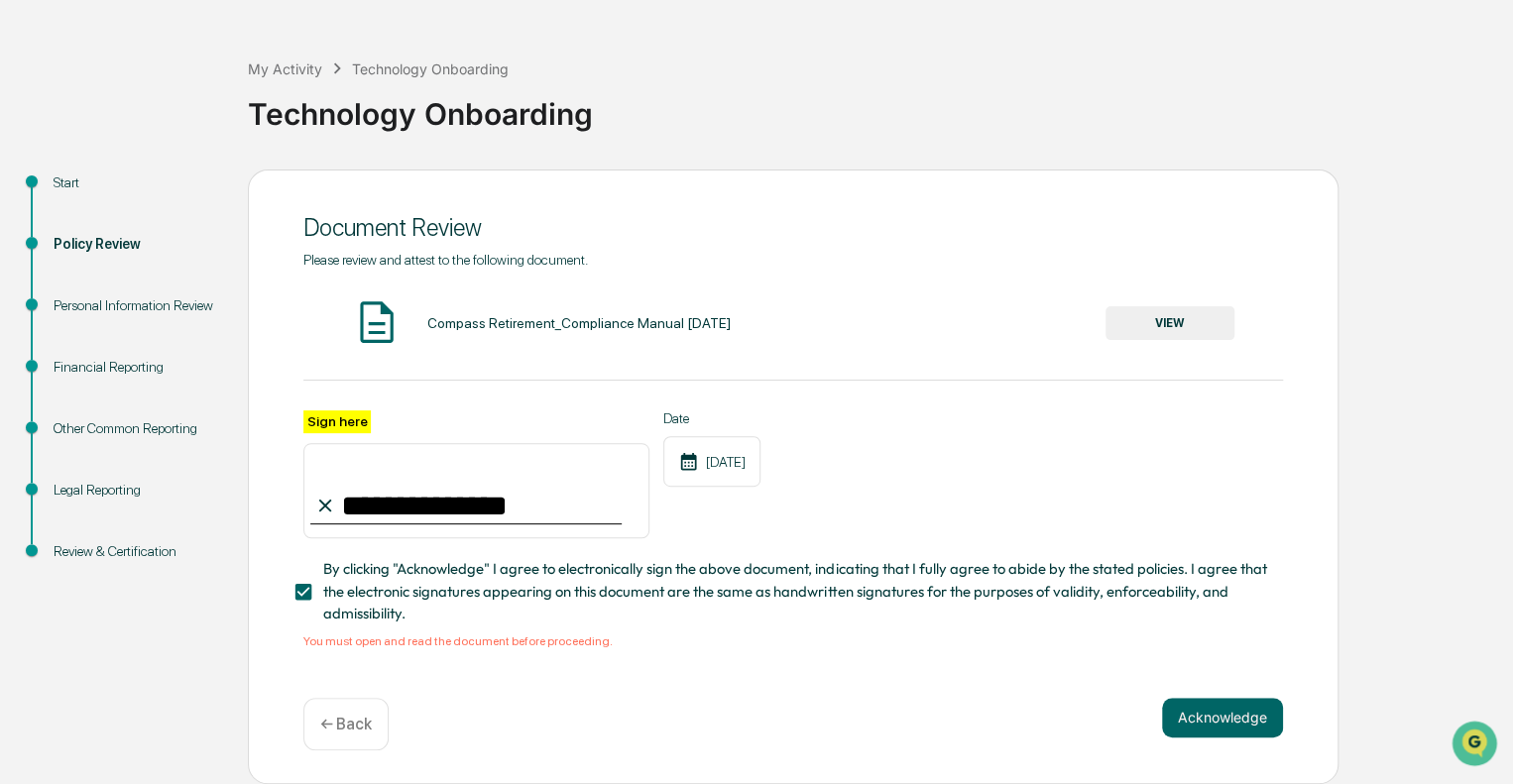 click on "Compass Retirement_Compliance Manual October 2024" at bounding box center [578, 323] 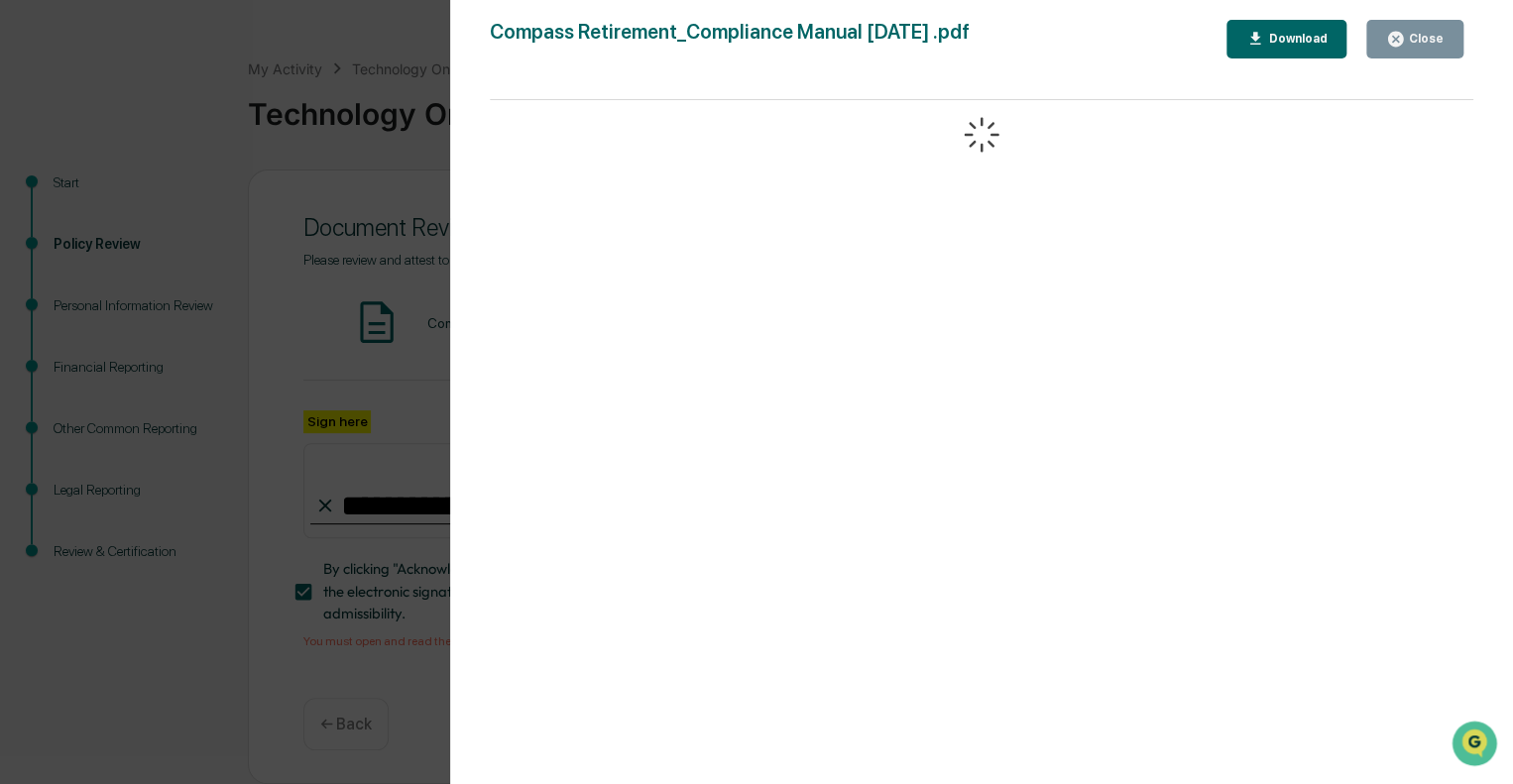 click on "Download" at bounding box center [1287, 39] 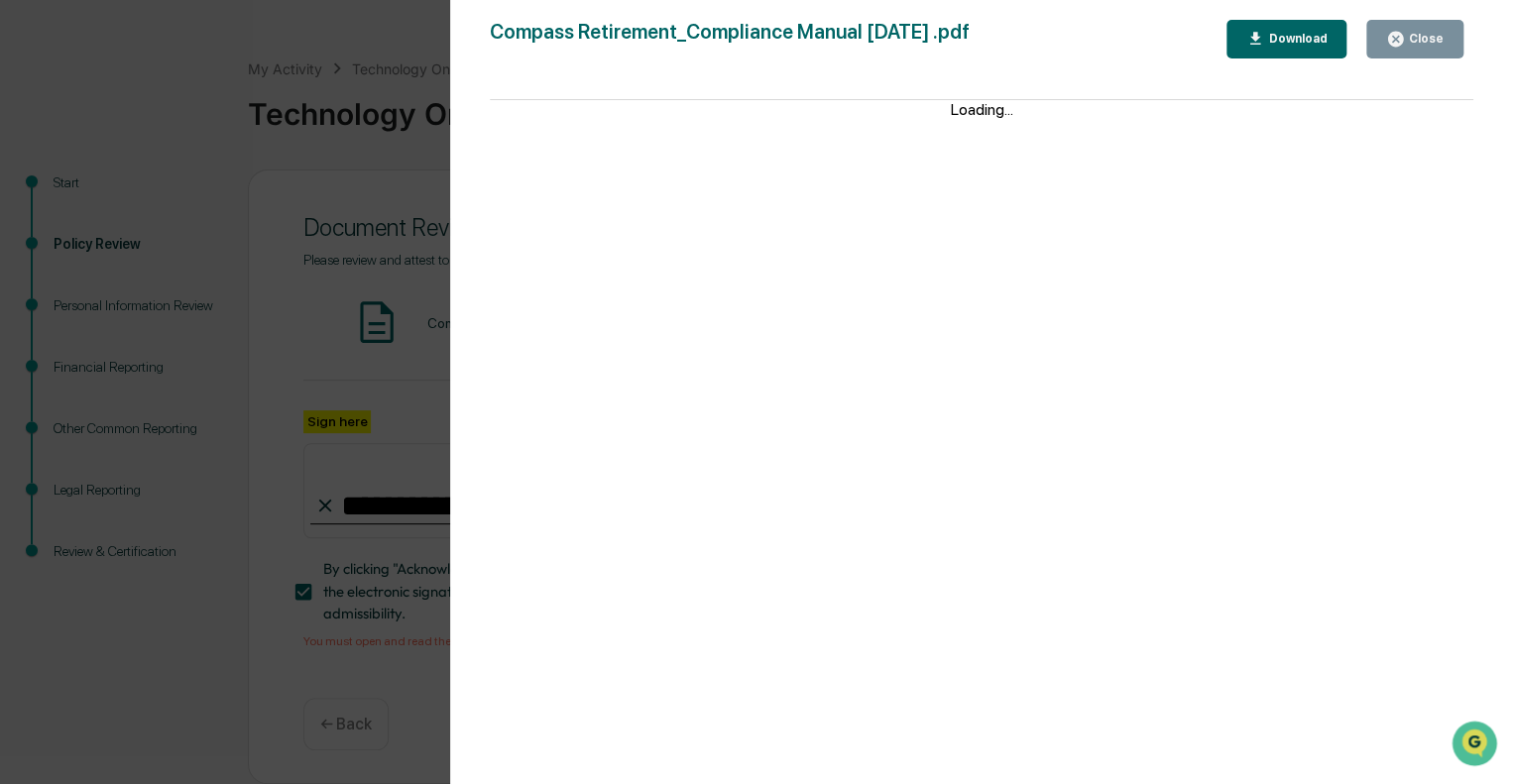 click on "Version History 06/26/2025, 04:23 PM Caroline Iannucci Compass Retirement_Compliance Manual October 2024 .pdf   Close   Download Loading..." at bounding box center (756, 392) 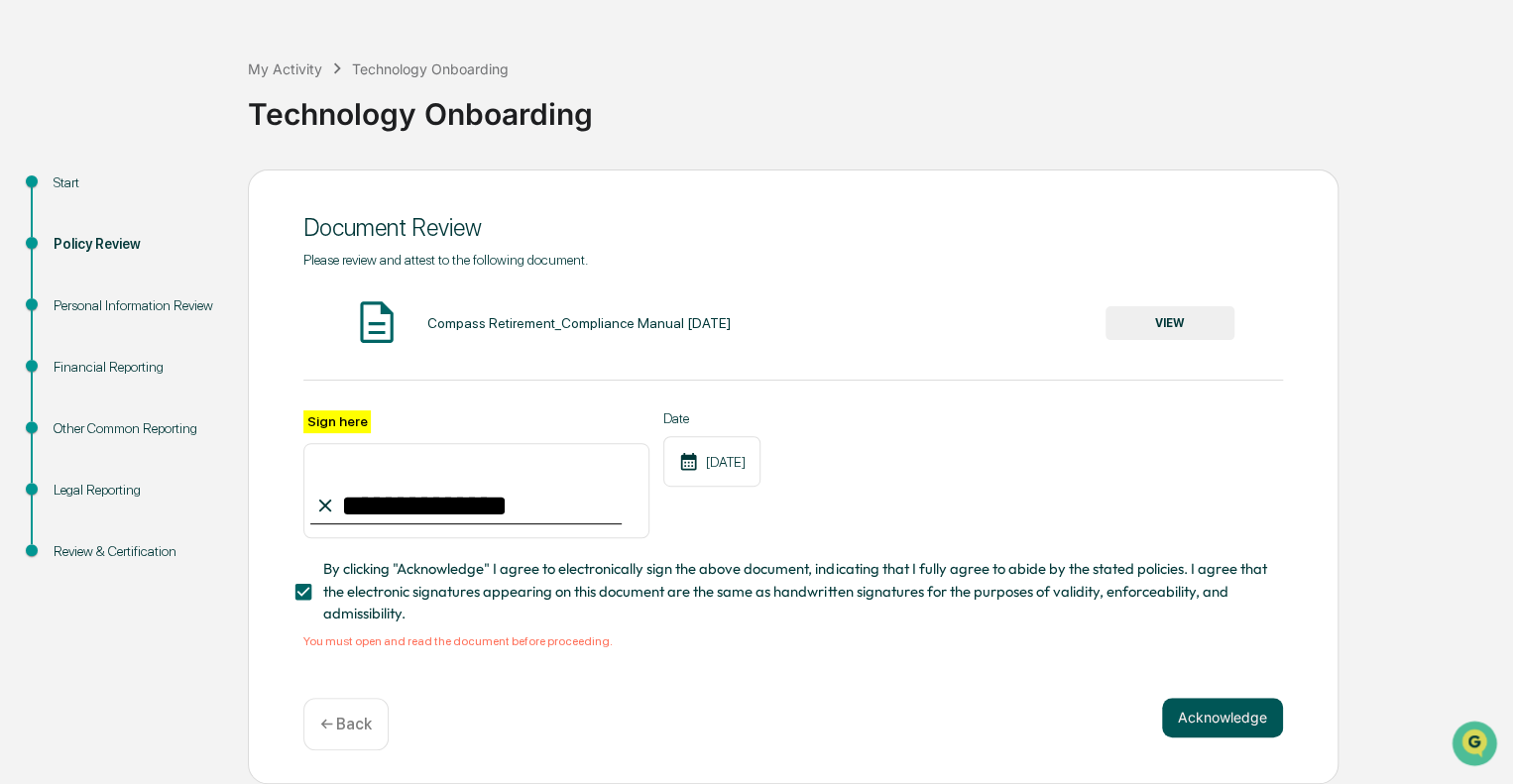 click on "Acknowledge" at bounding box center [1222, 718] 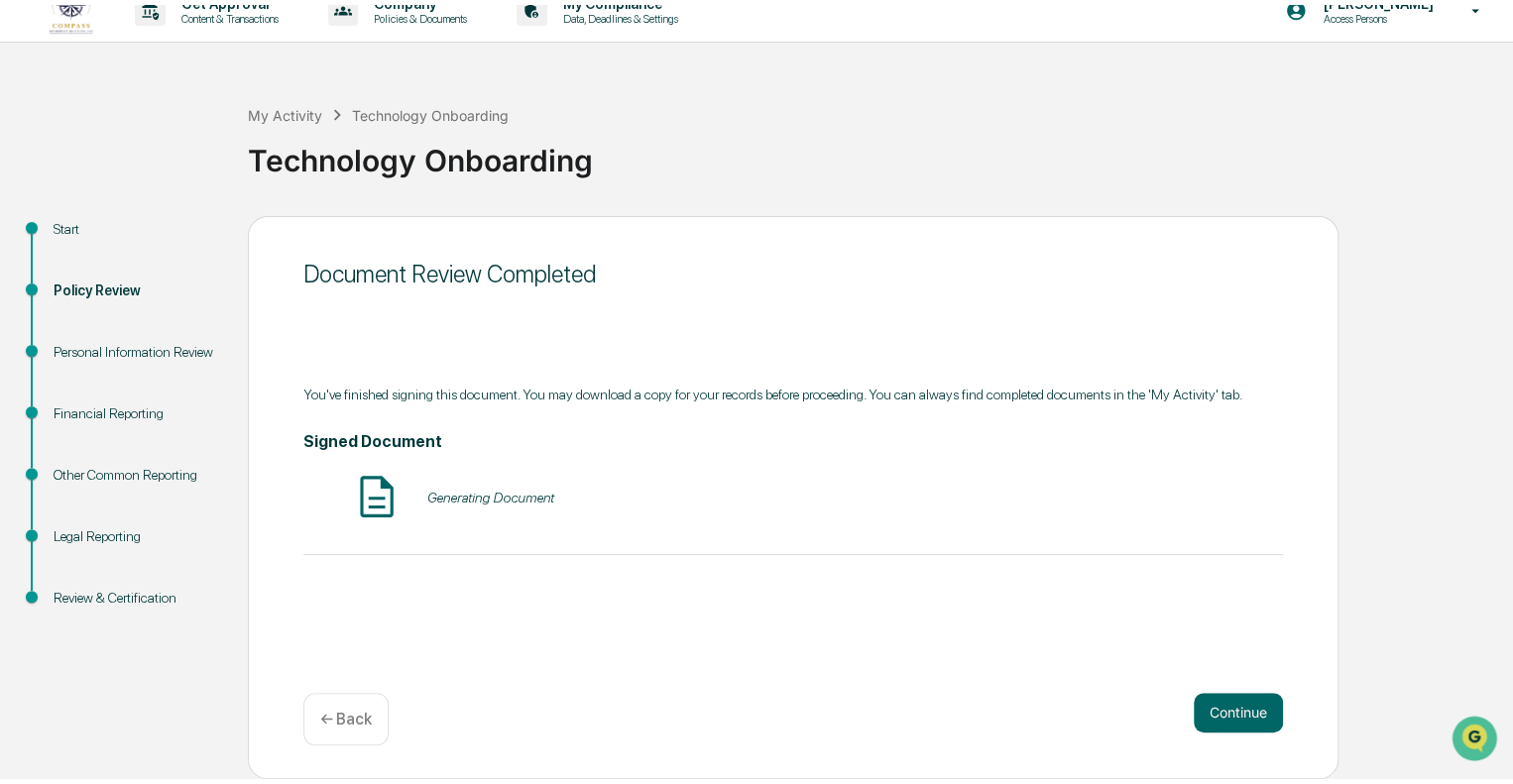 scroll, scrollTop: 13, scrollLeft: 0, axis: vertical 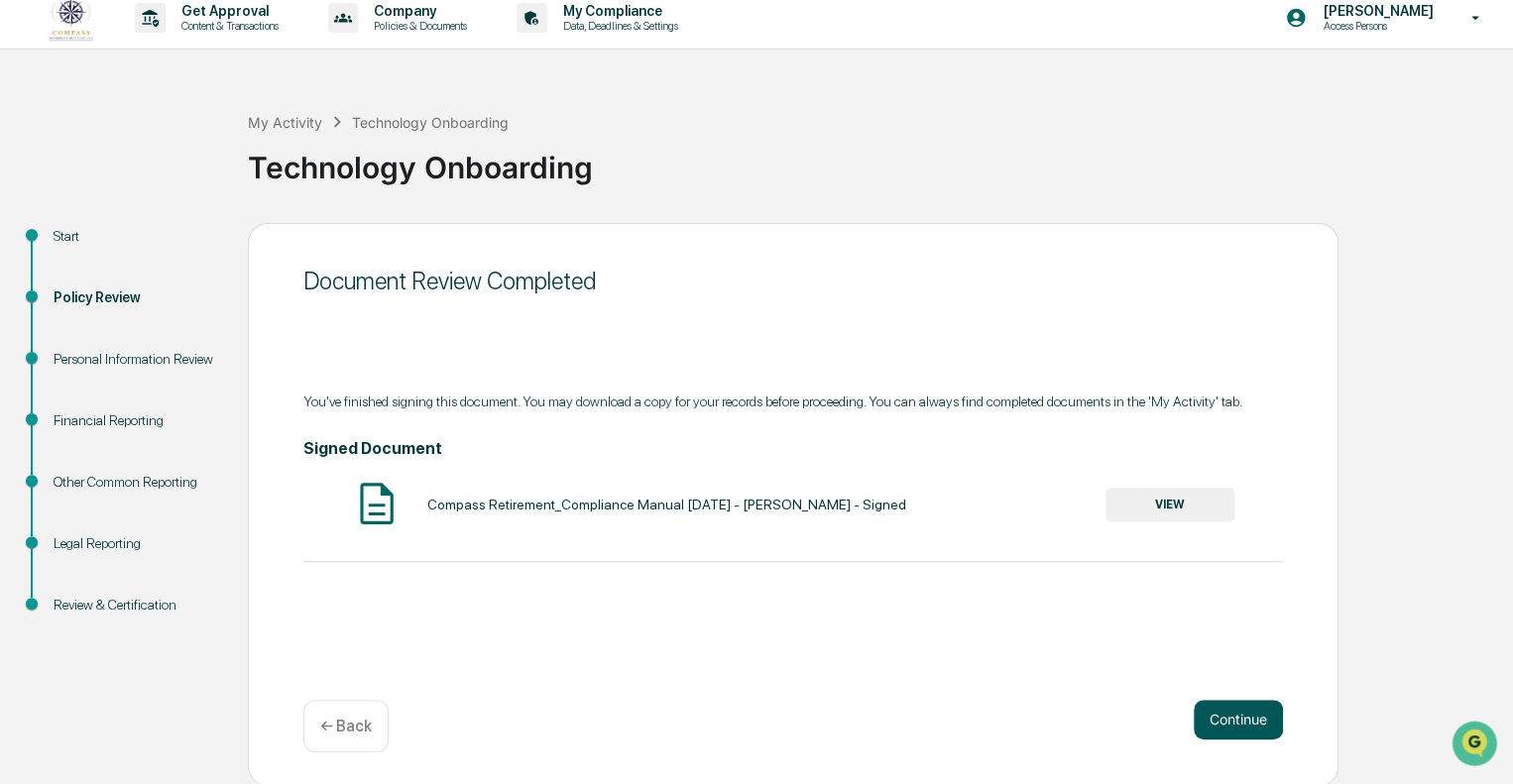 click on "Continue" at bounding box center (1238, 720) 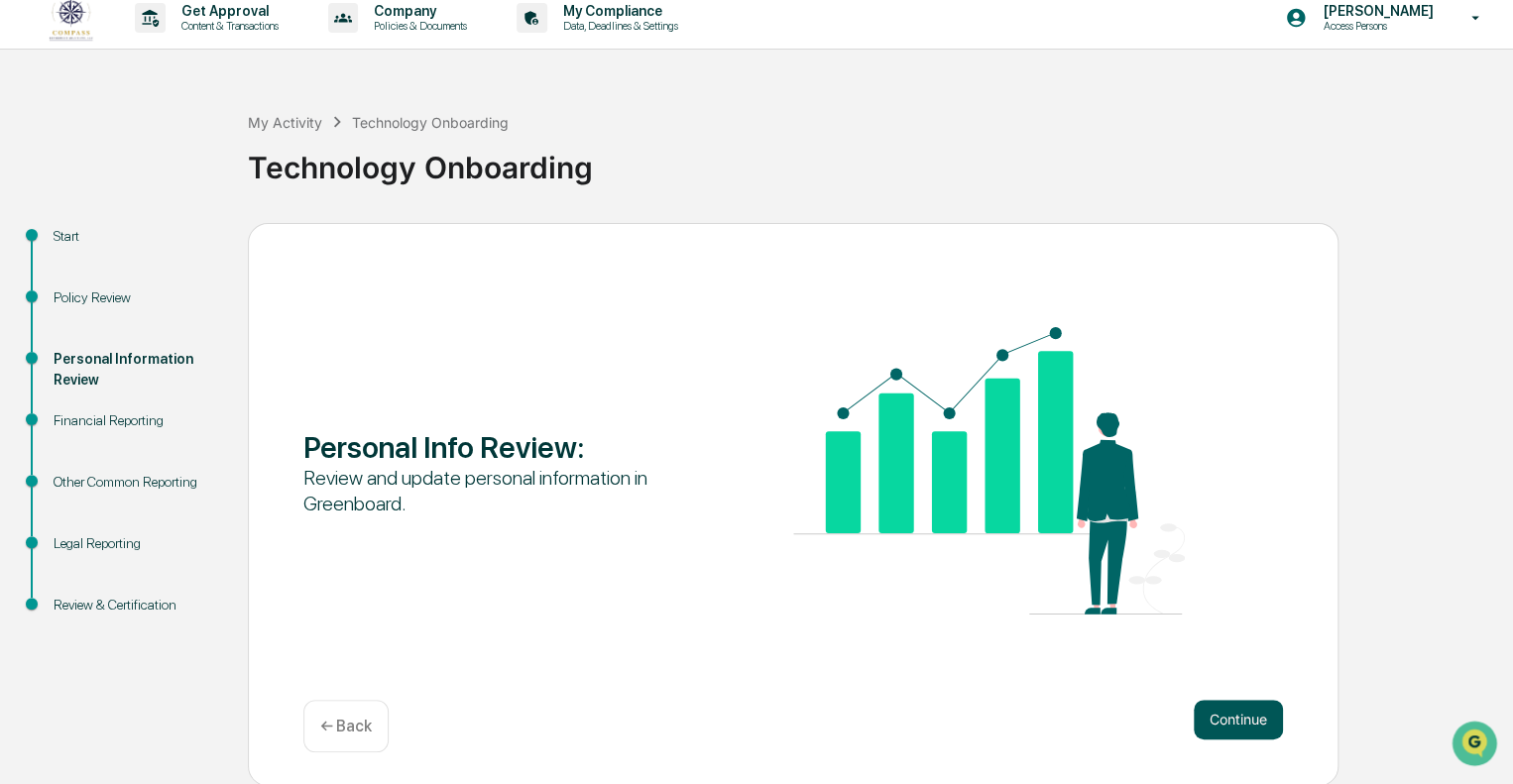 click on "Continue" at bounding box center (1238, 720) 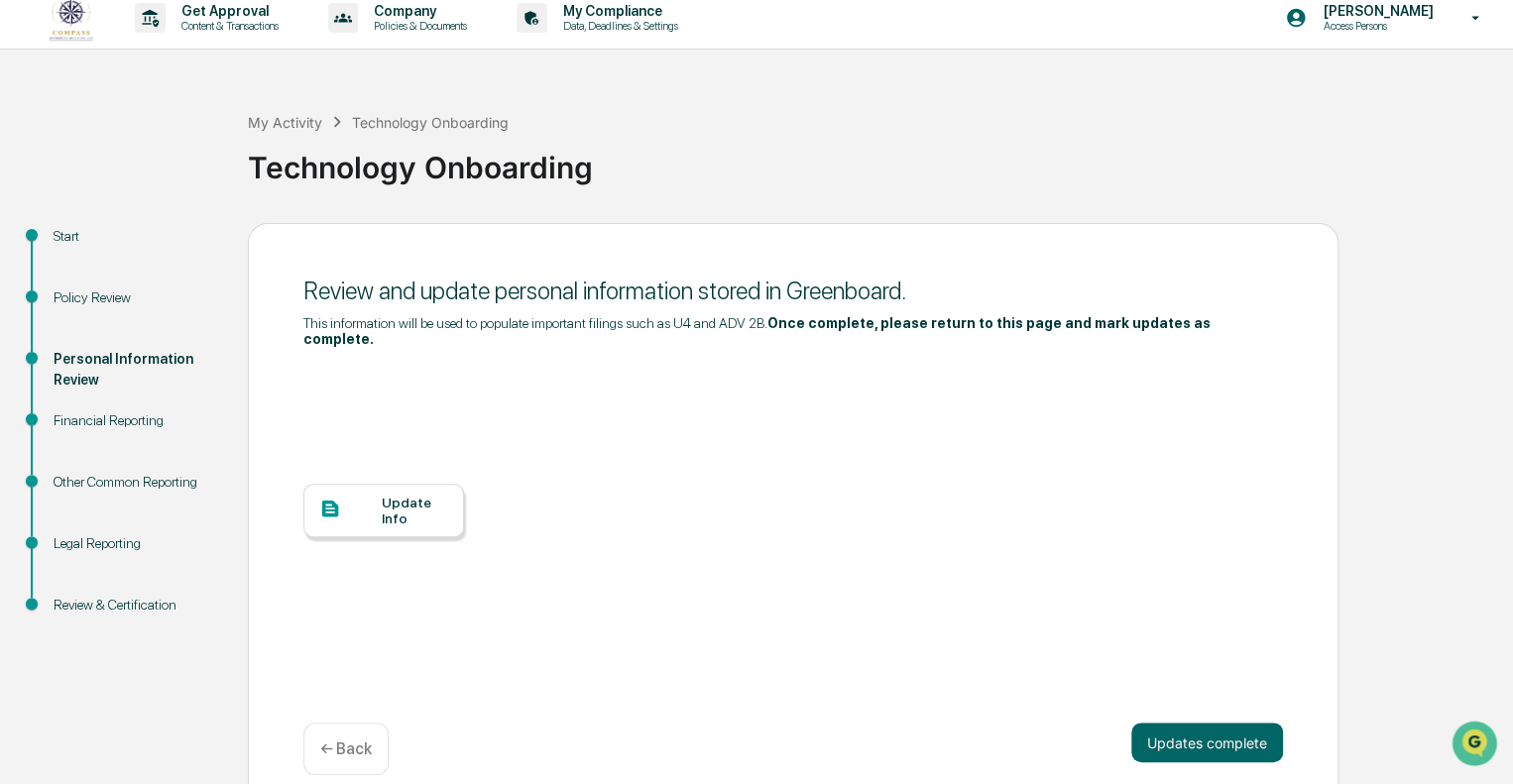 click at bounding box center (350, 509) 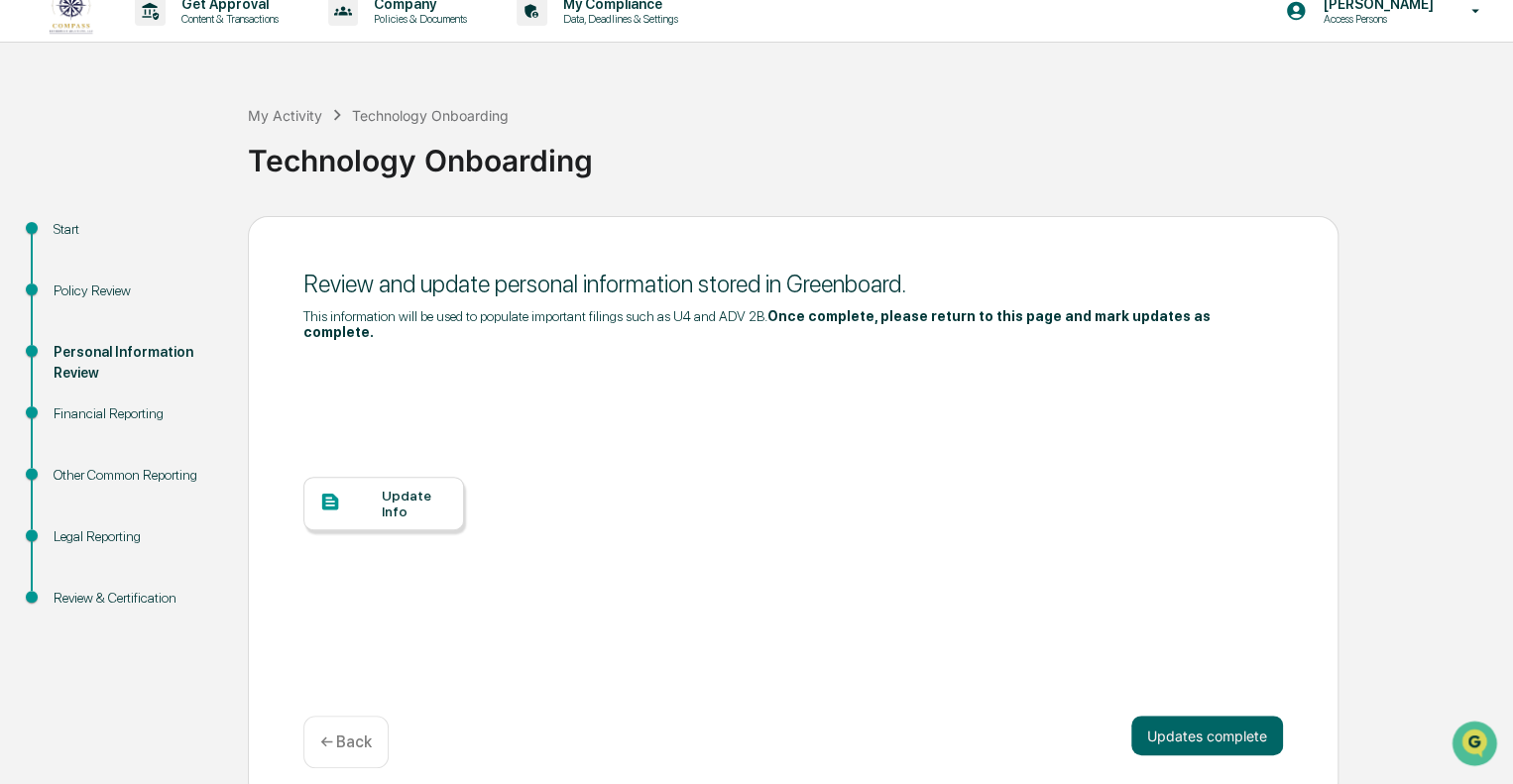 scroll, scrollTop: 22, scrollLeft: 0, axis: vertical 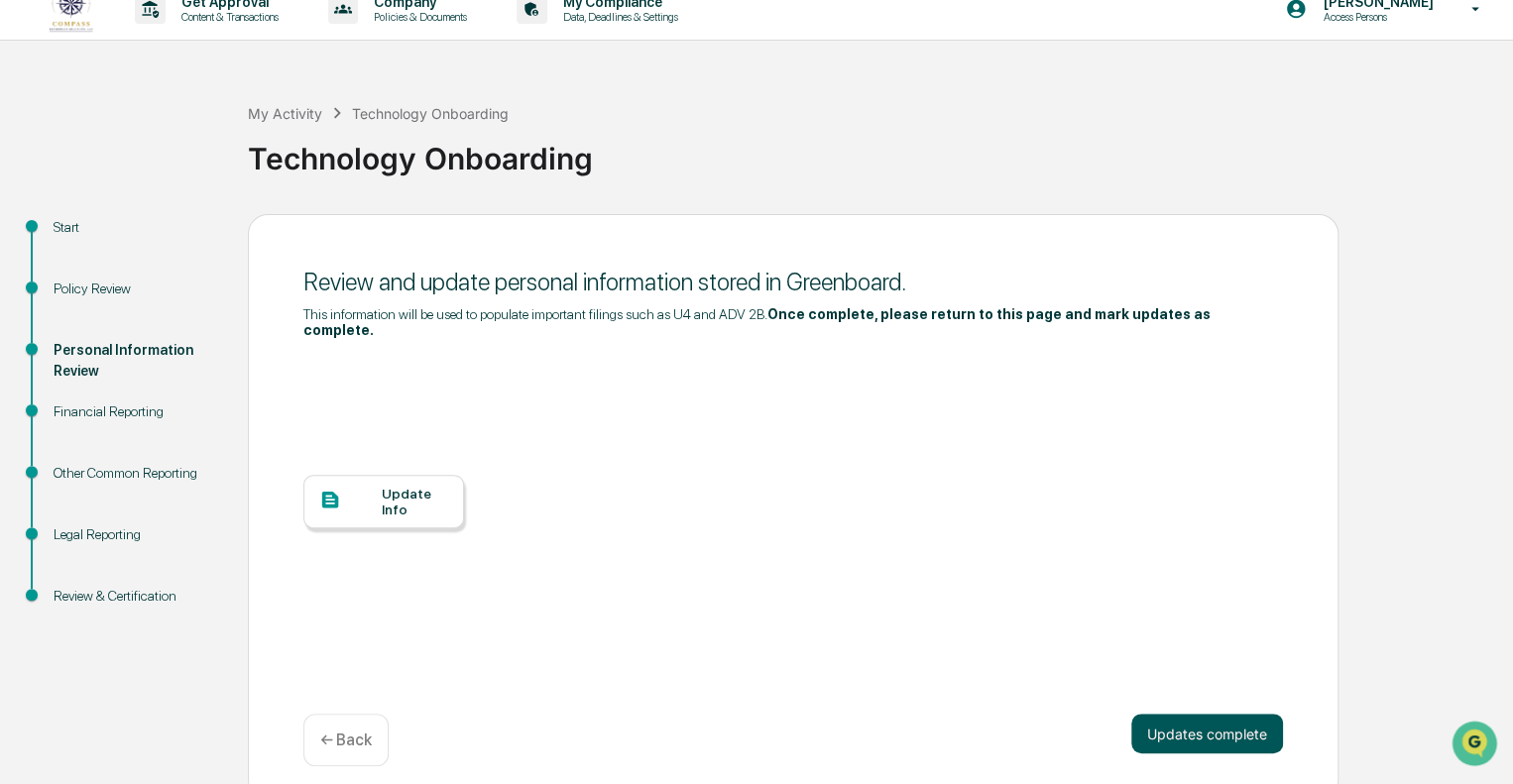 click on "Updates complete" at bounding box center [1207, 733] 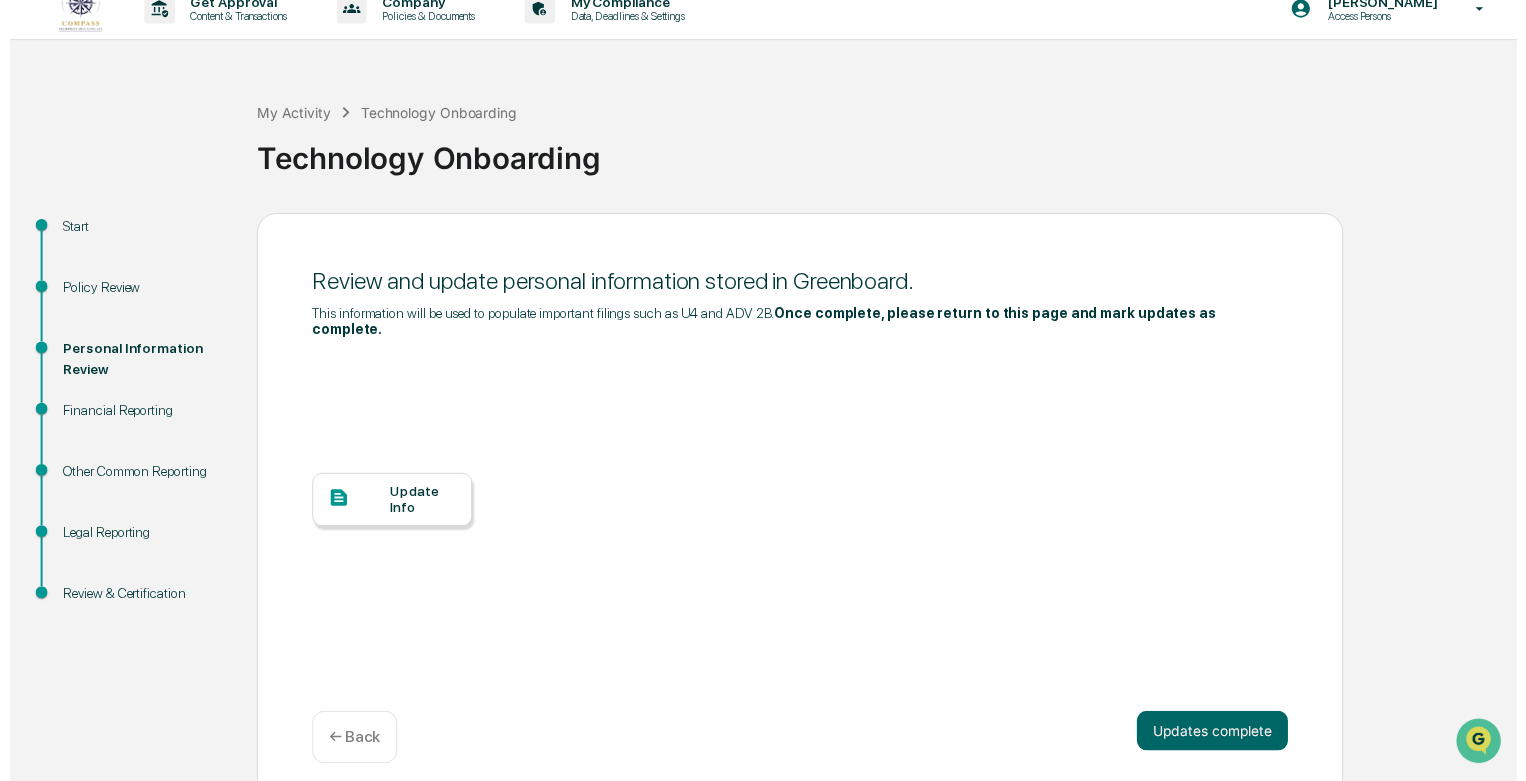 scroll, scrollTop: 13, scrollLeft: 0, axis: vertical 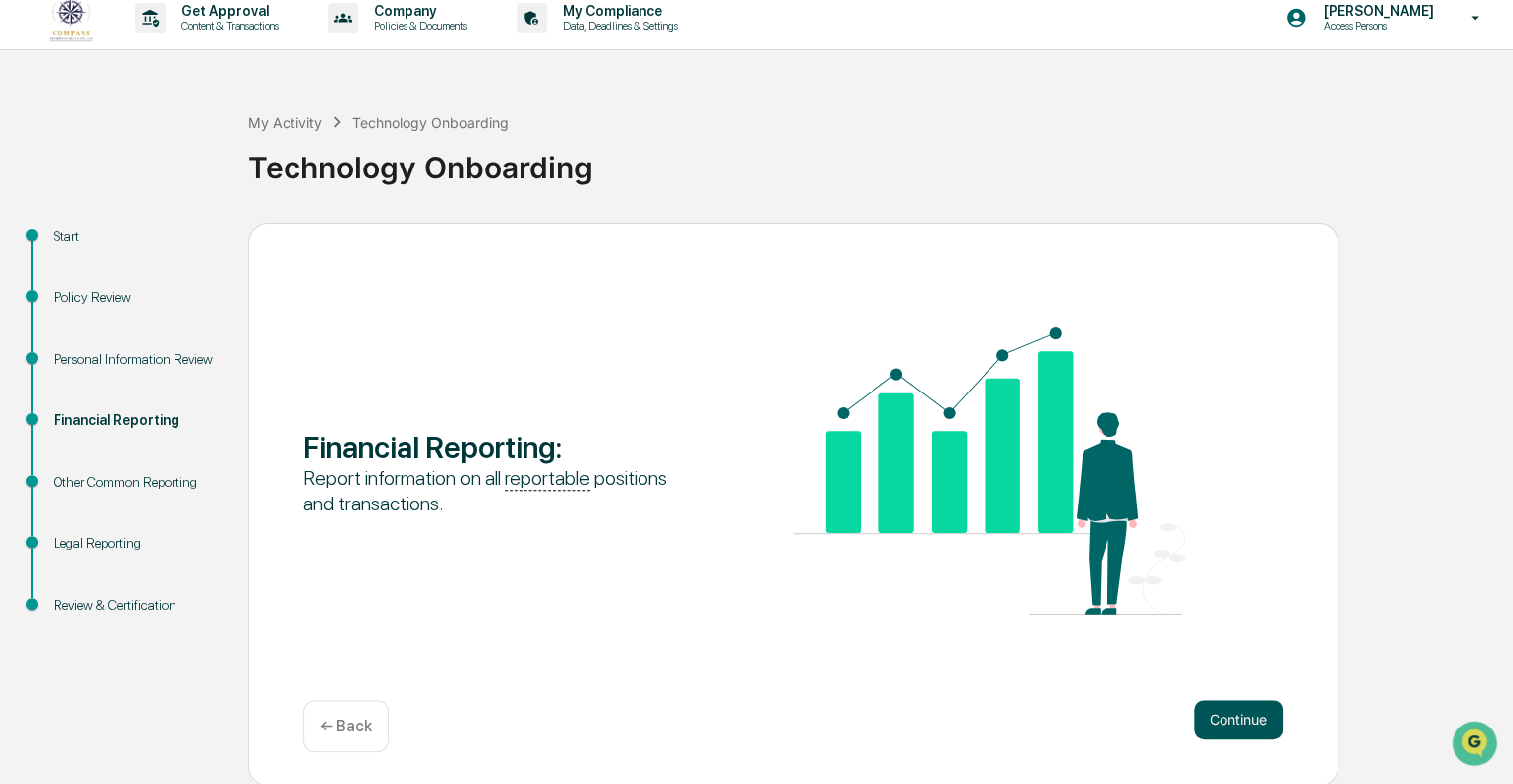 click on "Continue" at bounding box center [1238, 720] 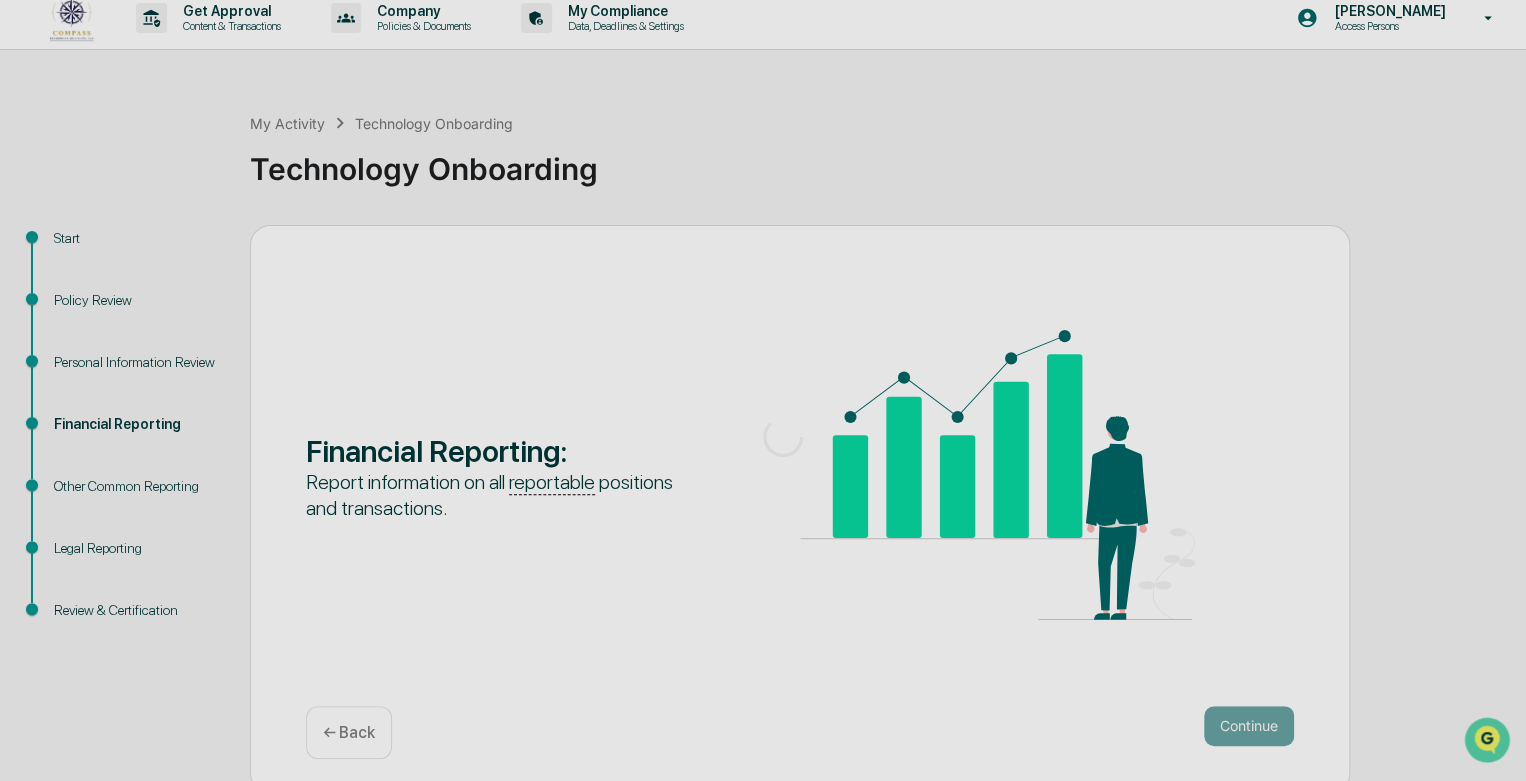 scroll, scrollTop: 13, scrollLeft: 0, axis: vertical 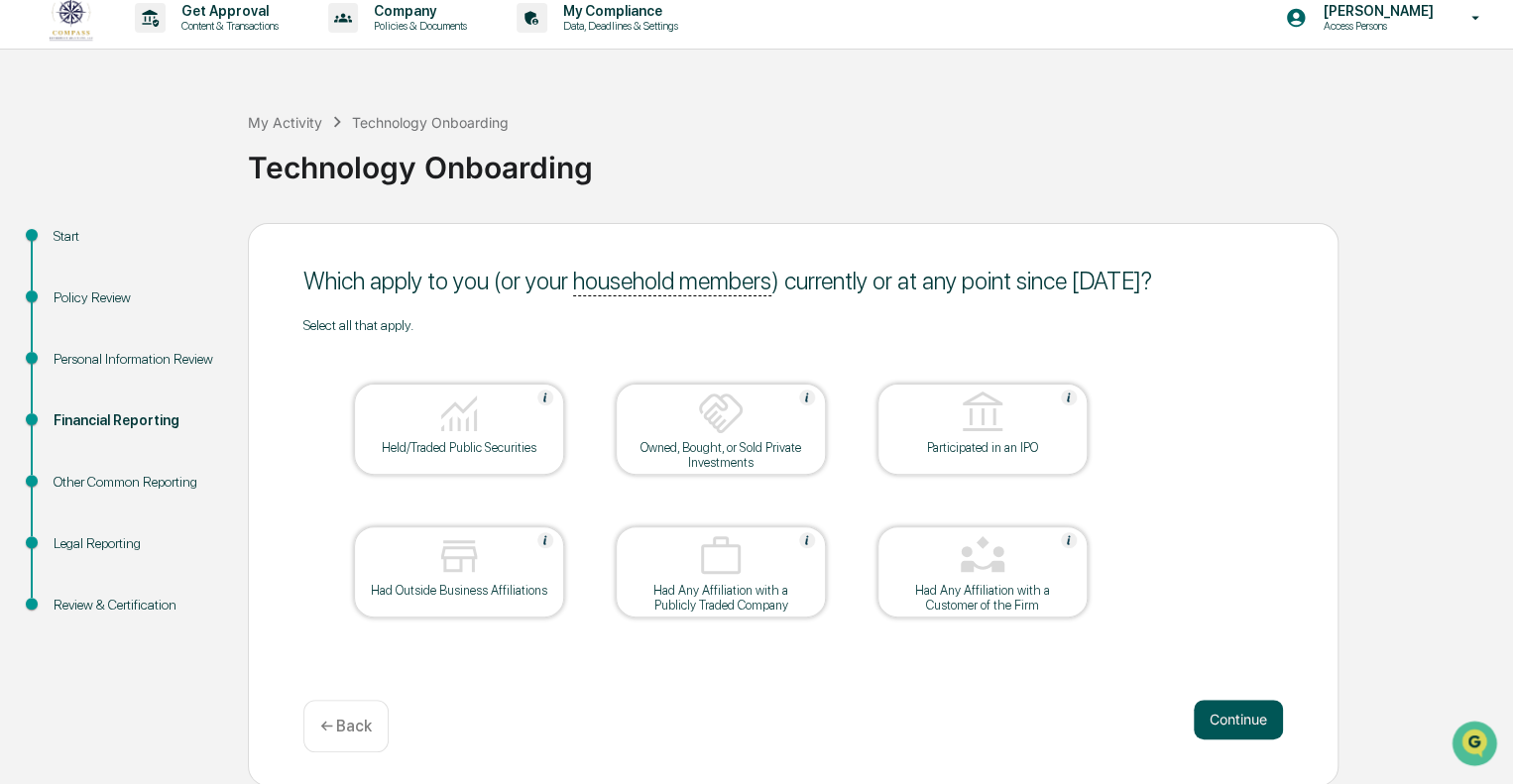 click on "Continue" at bounding box center [1238, 720] 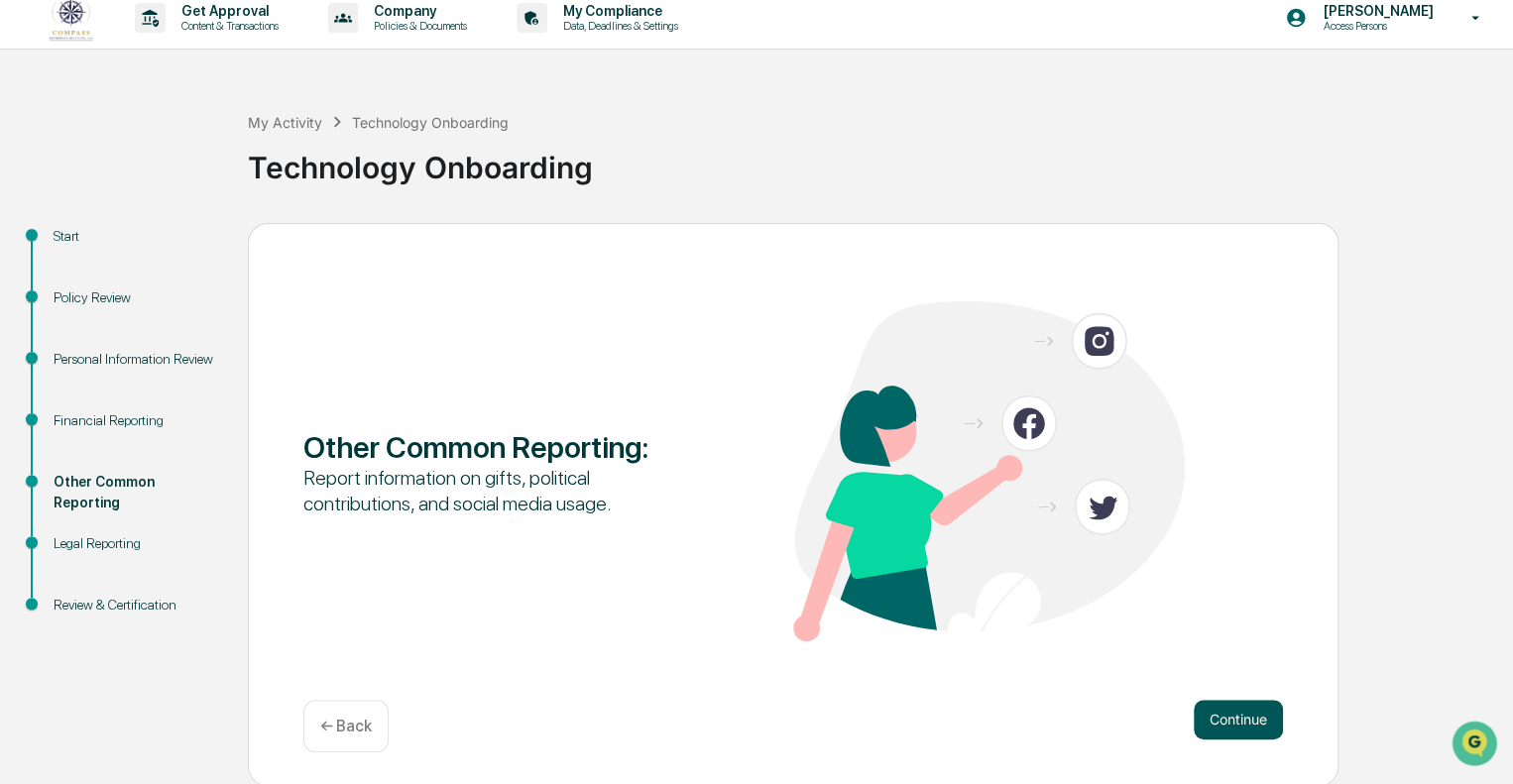 click on "Continue" at bounding box center (1238, 720) 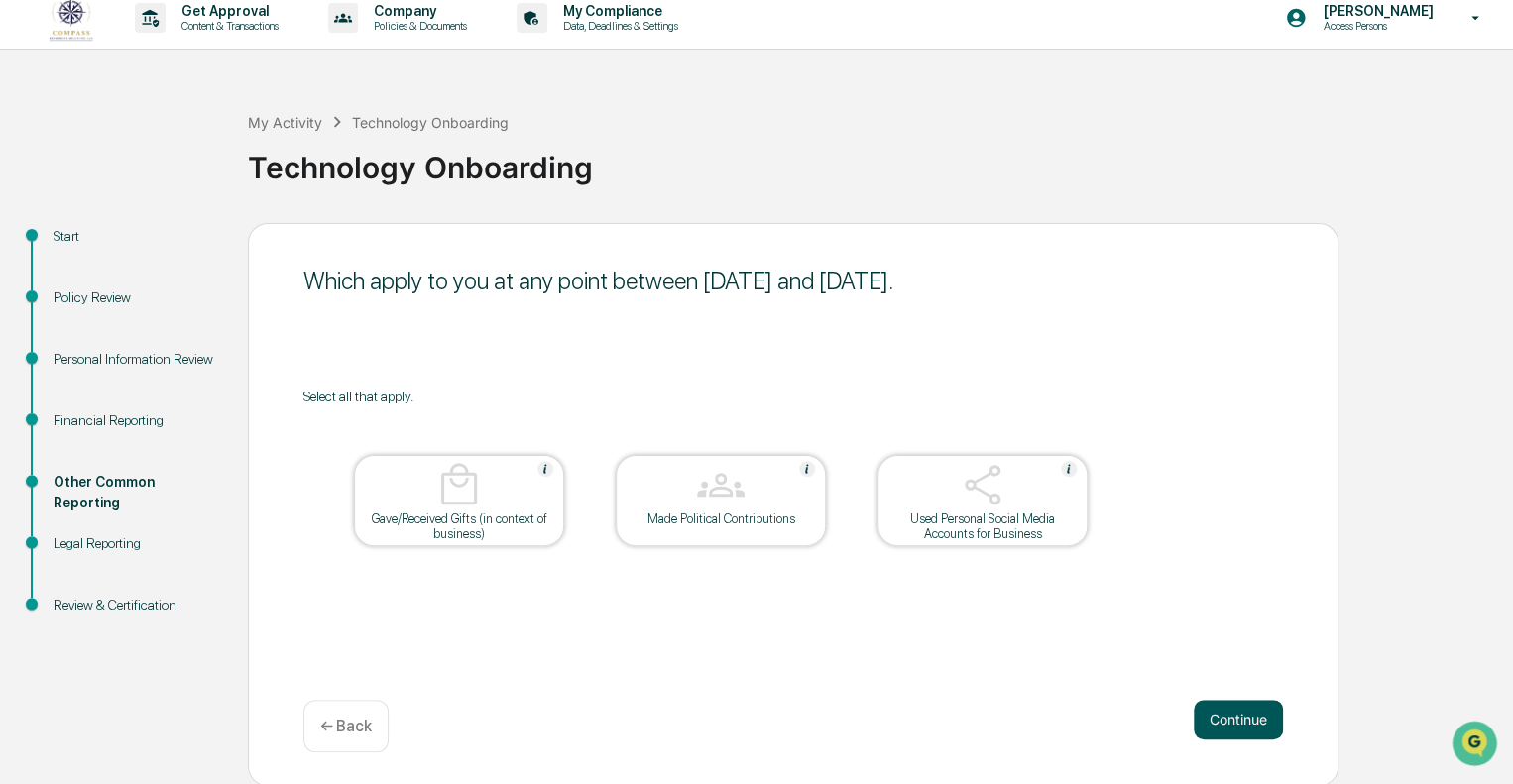 click on "Continue" at bounding box center [1238, 720] 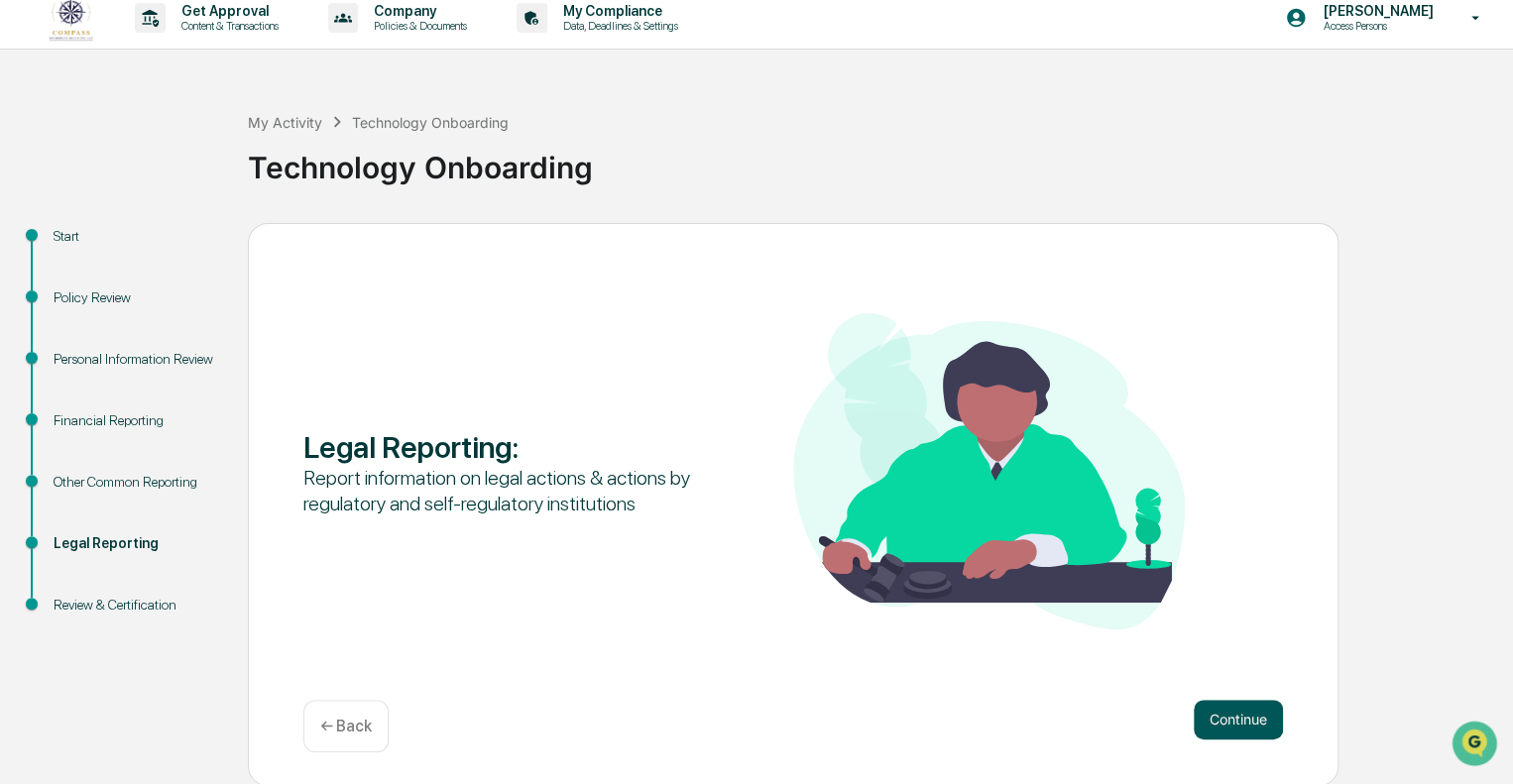 click on "Continue" at bounding box center (1238, 720) 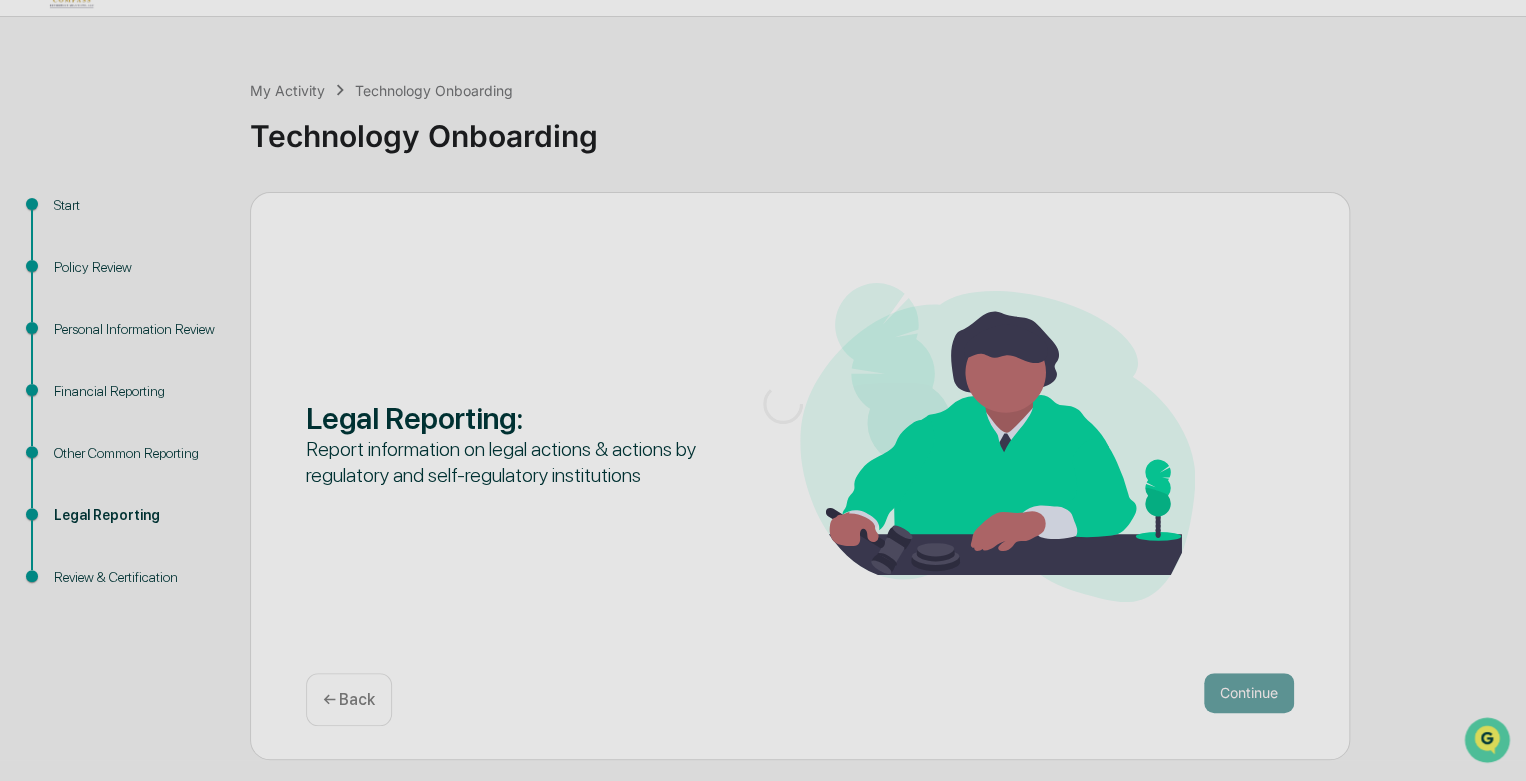 scroll, scrollTop: 13, scrollLeft: 0, axis: vertical 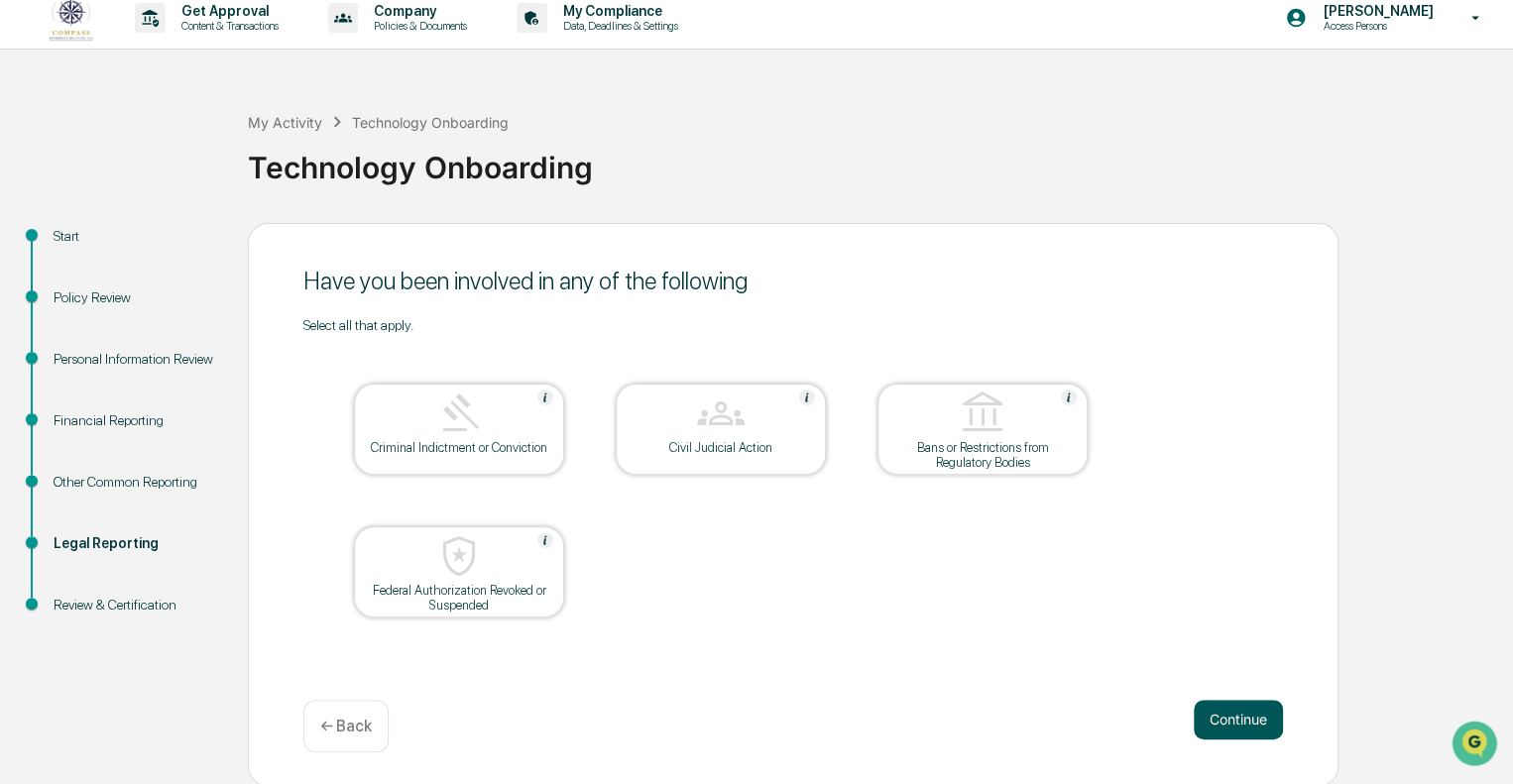 click on "Continue" at bounding box center [1238, 720] 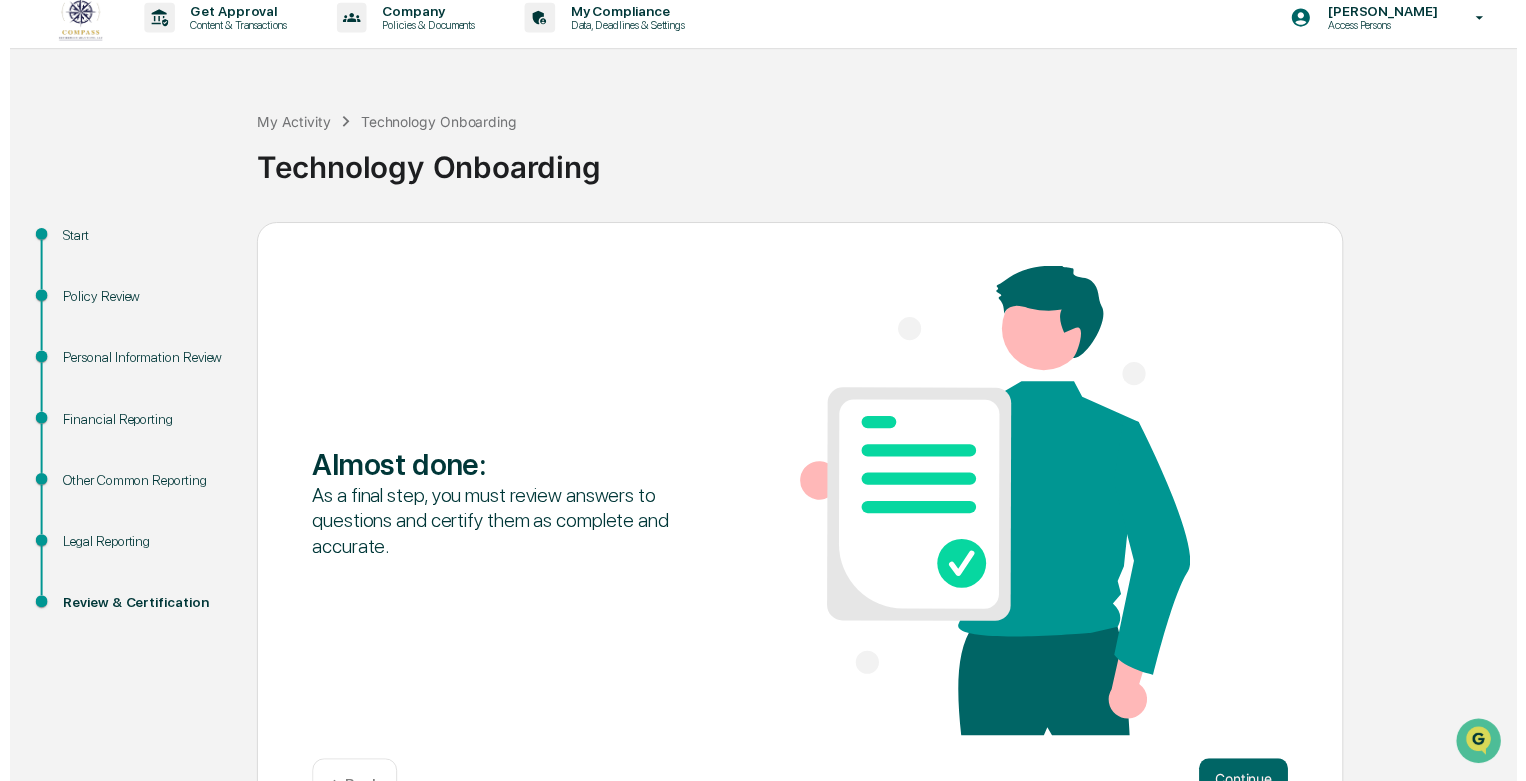 scroll, scrollTop: 76, scrollLeft: 0, axis: vertical 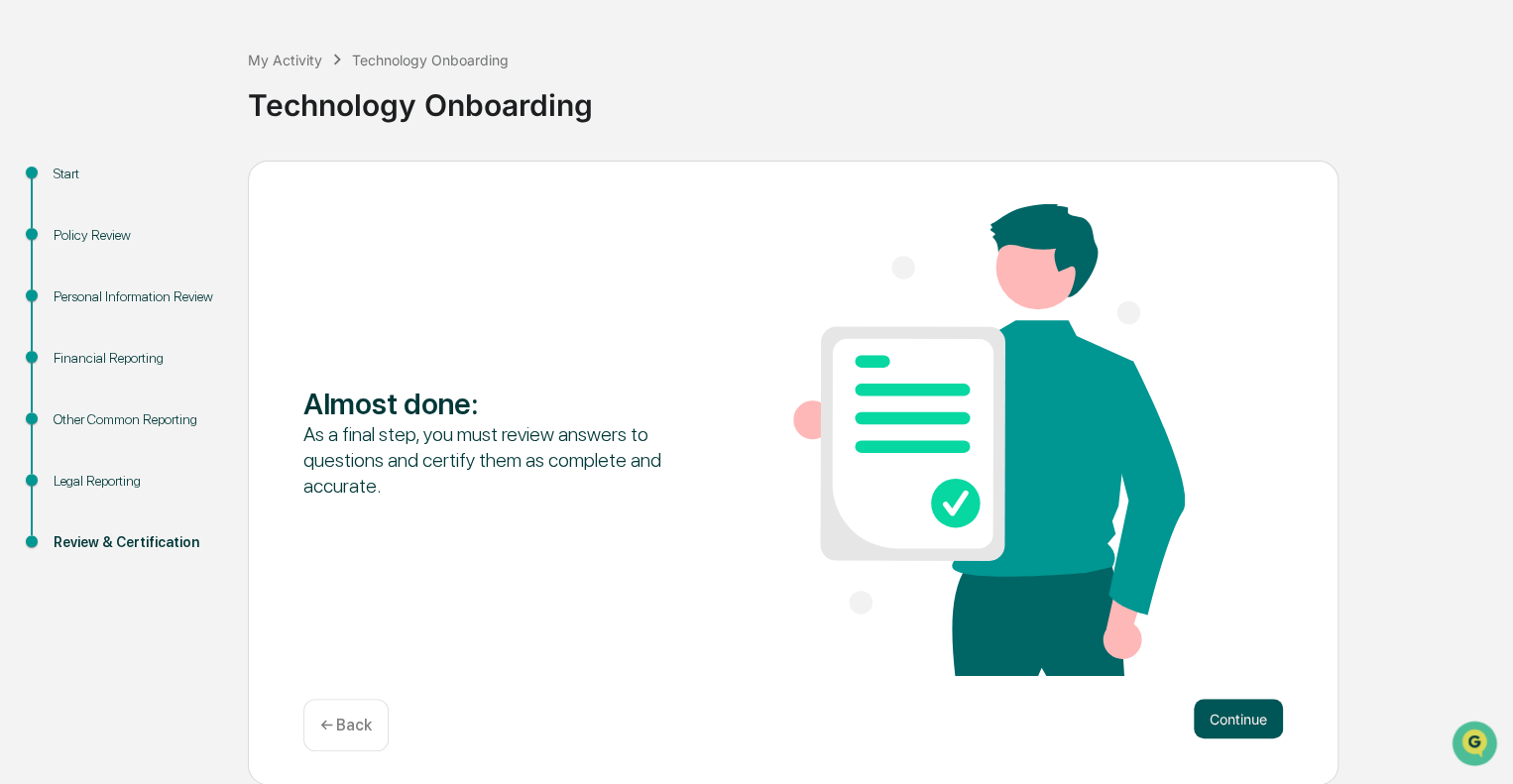 click on "Continue" at bounding box center (1238, 719) 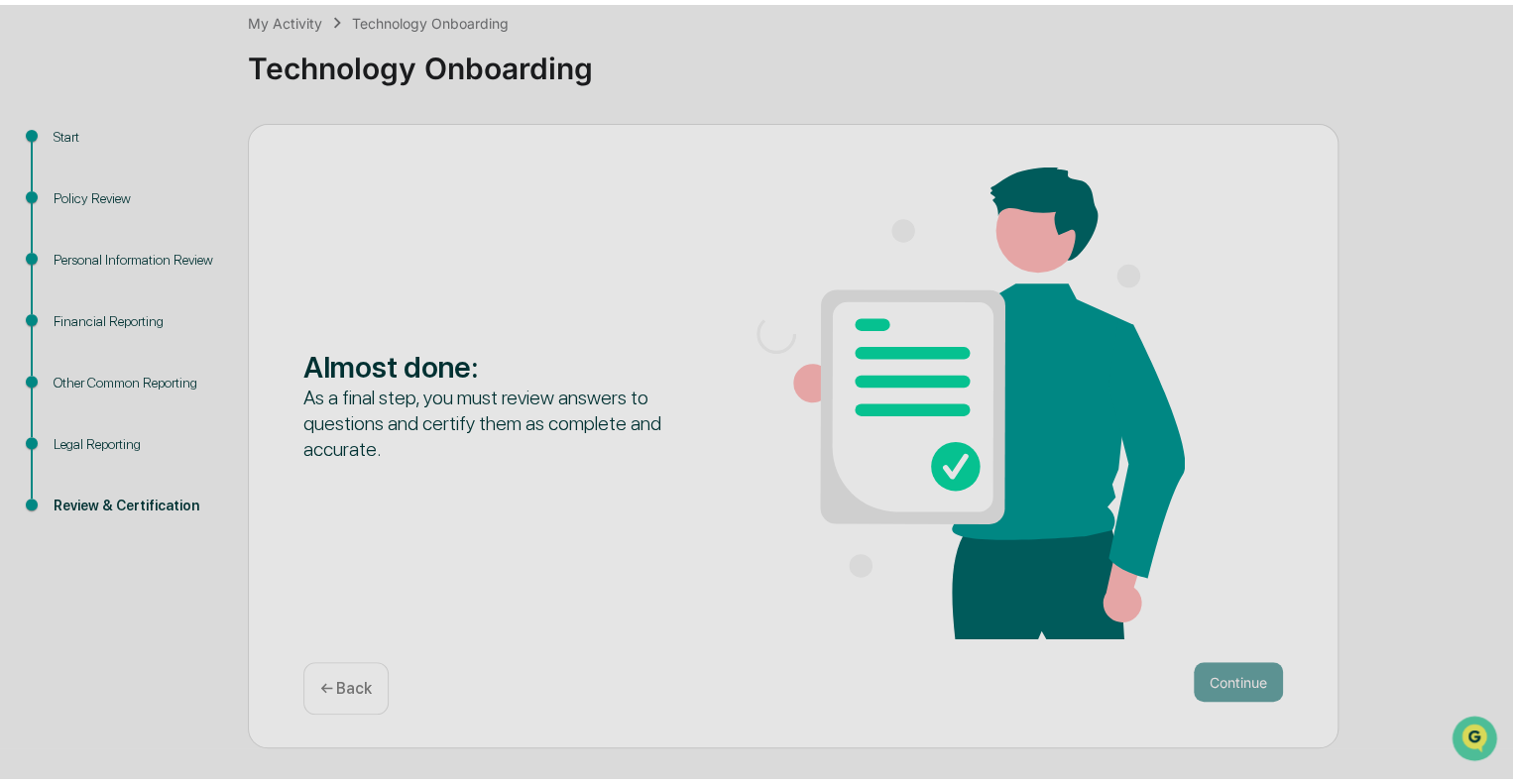 scroll, scrollTop: 115, scrollLeft: 0, axis: vertical 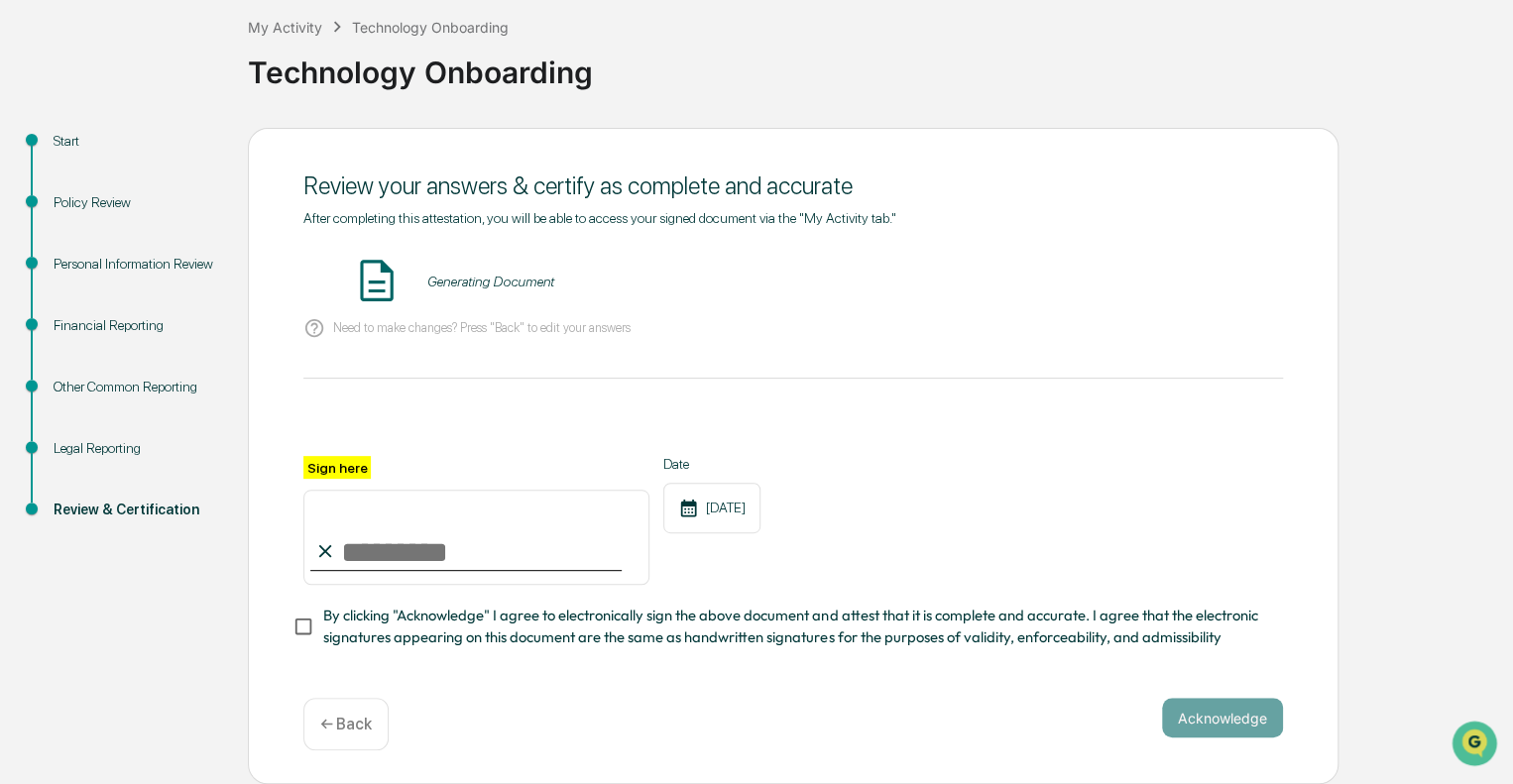 click on "Sign here" at bounding box center (476, 537) 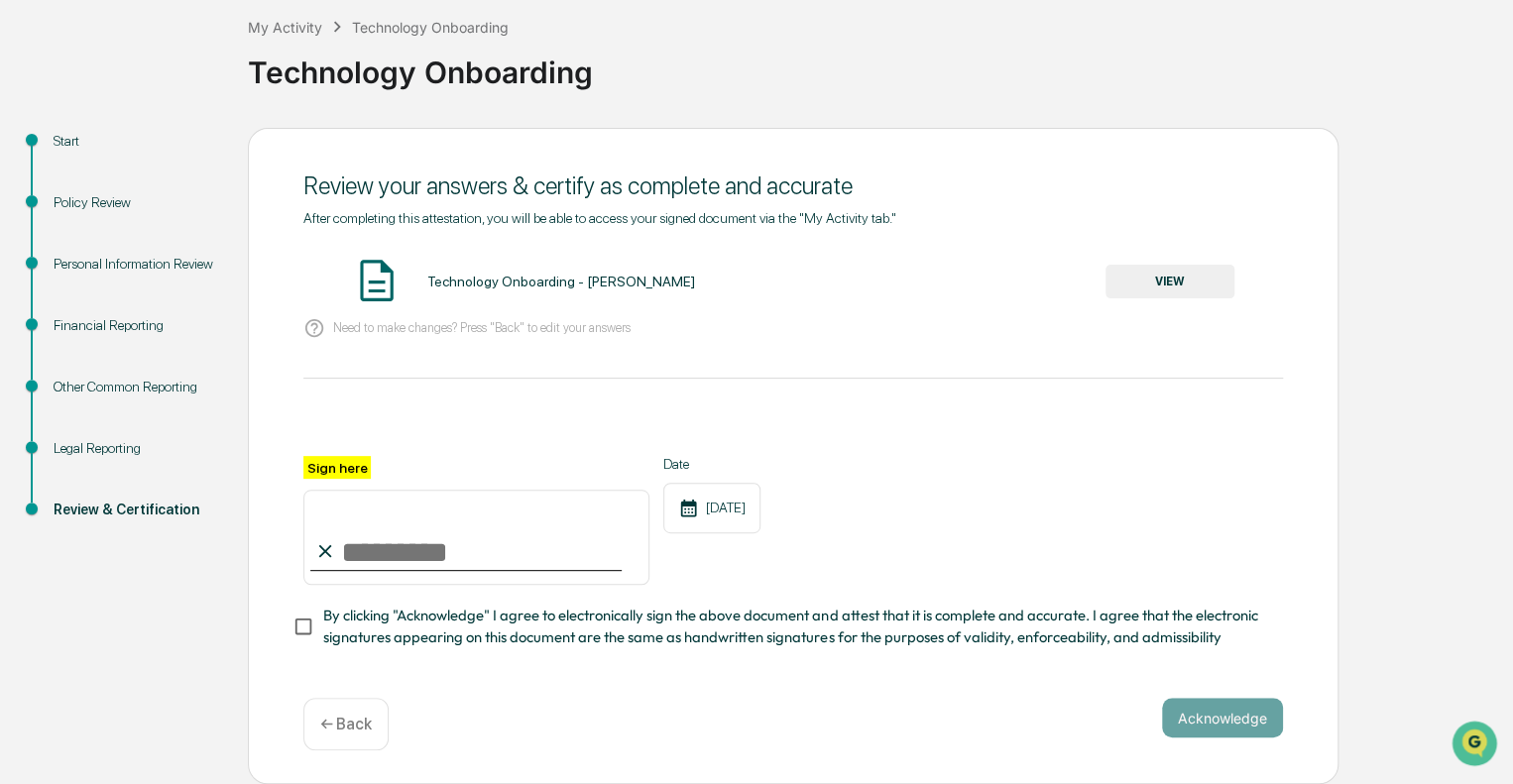 type on "**********" 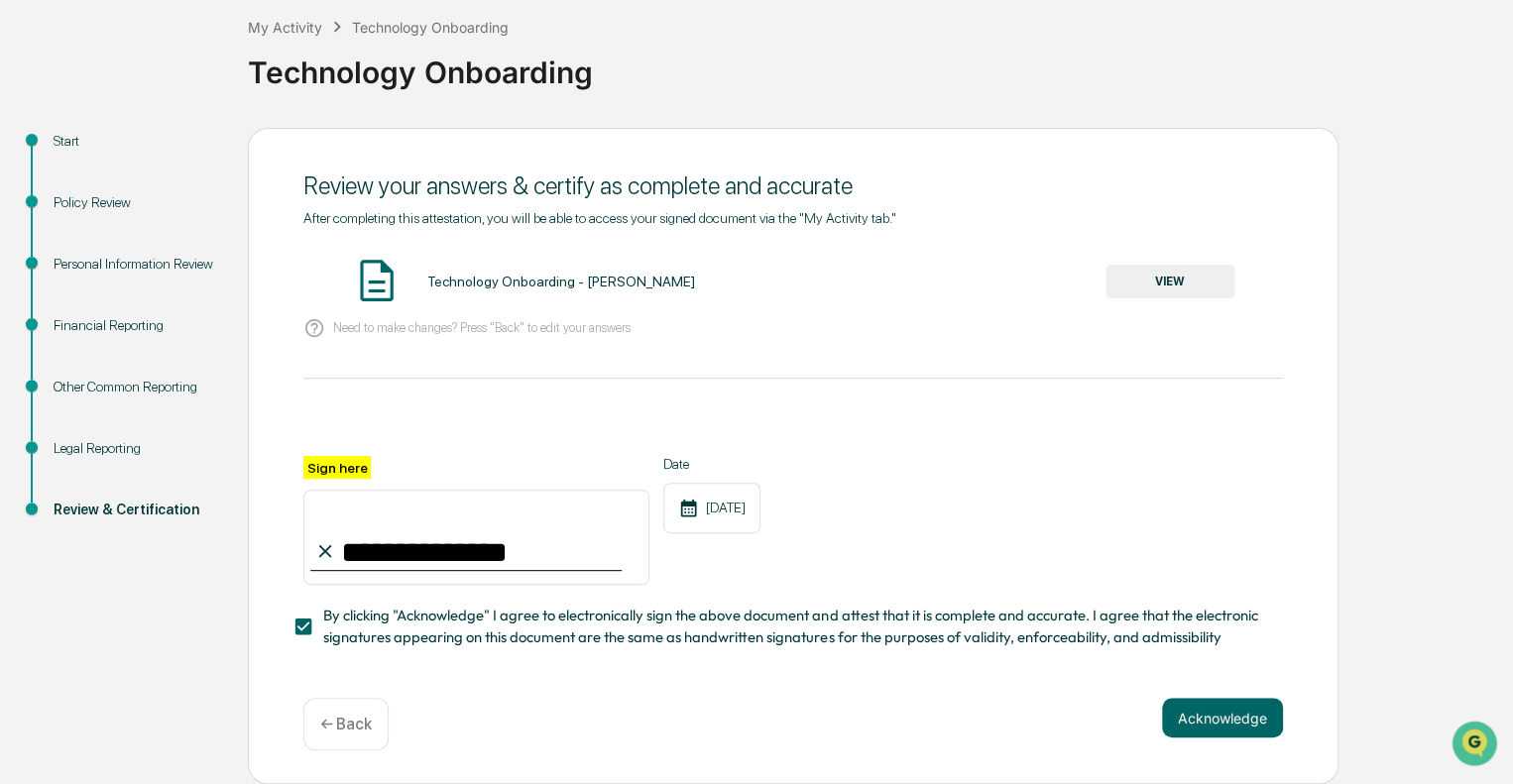 click on "Acknowledge" at bounding box center [1222, 718] 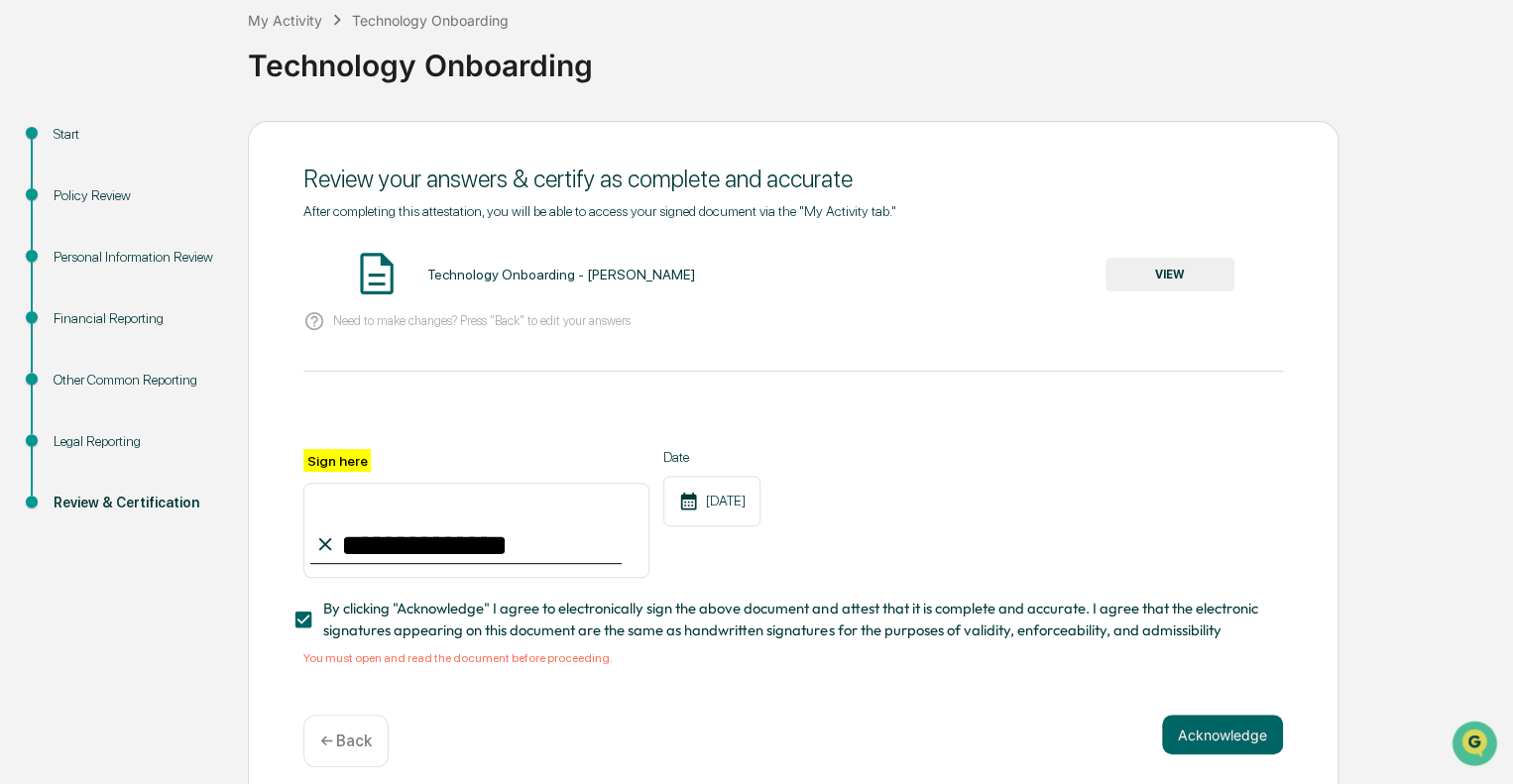 click on "VIEW" at bounding box center (1170, 275) 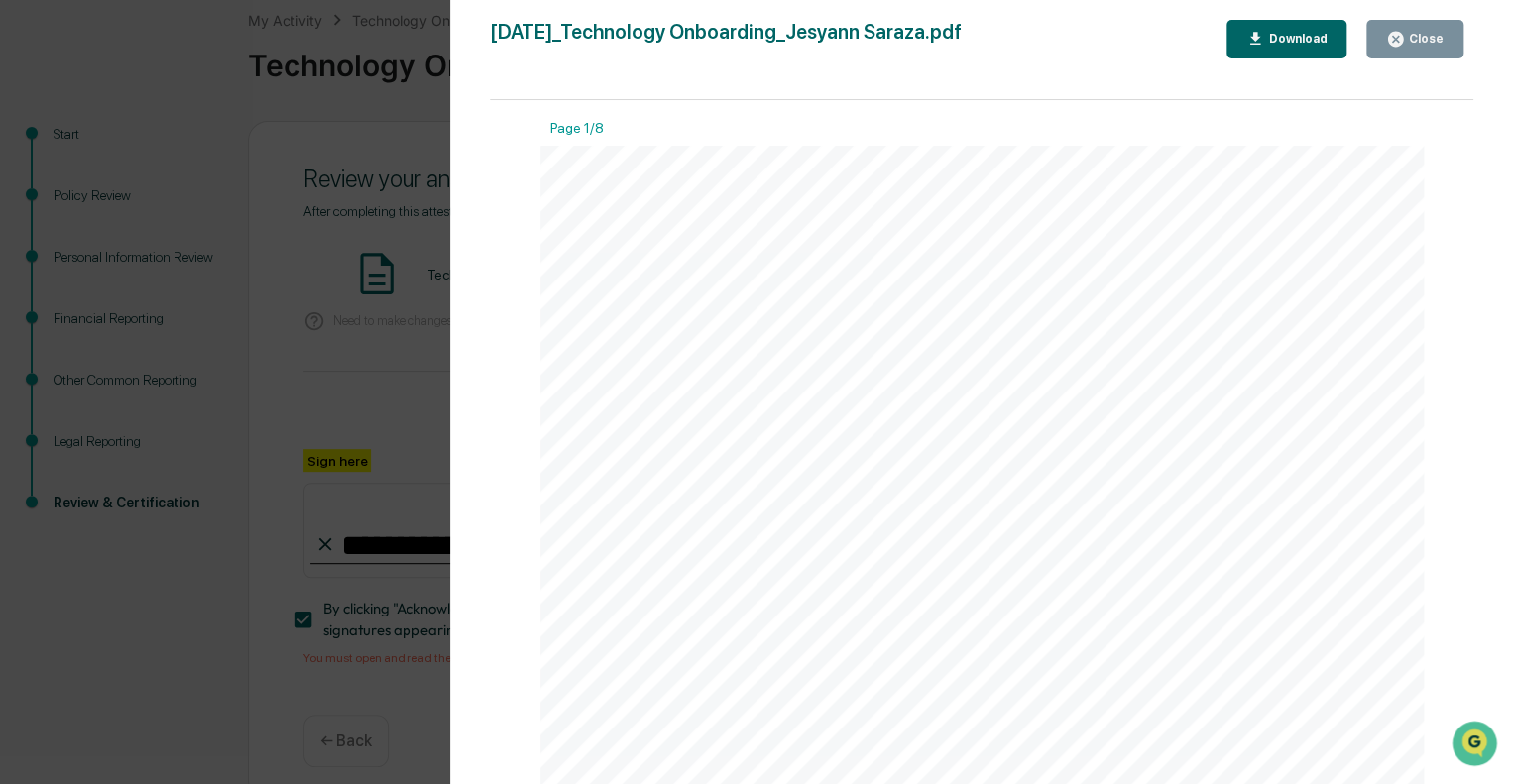click on "Version History 07/29/2025, 12:33 PM Jesyann Saraza 2025-07-29_Technology Onboarding_Jesyann Saraza.pdf   Close   Download Page 1/8 July   29,   2025 Compass   Retirement   Solutions Technology   Onboarding   -   Jesyann   Saraza Contents Definitions   2 Financial   Reporting   6 Legal   Reporting   7 Other   Reporting   8 Page   1   of   8 Page 2/8 Page 3/8 Page 4/8 Page 5/8 Page 6/8 Page 7/8 Page 8/8" at bounding box center (756, 392) 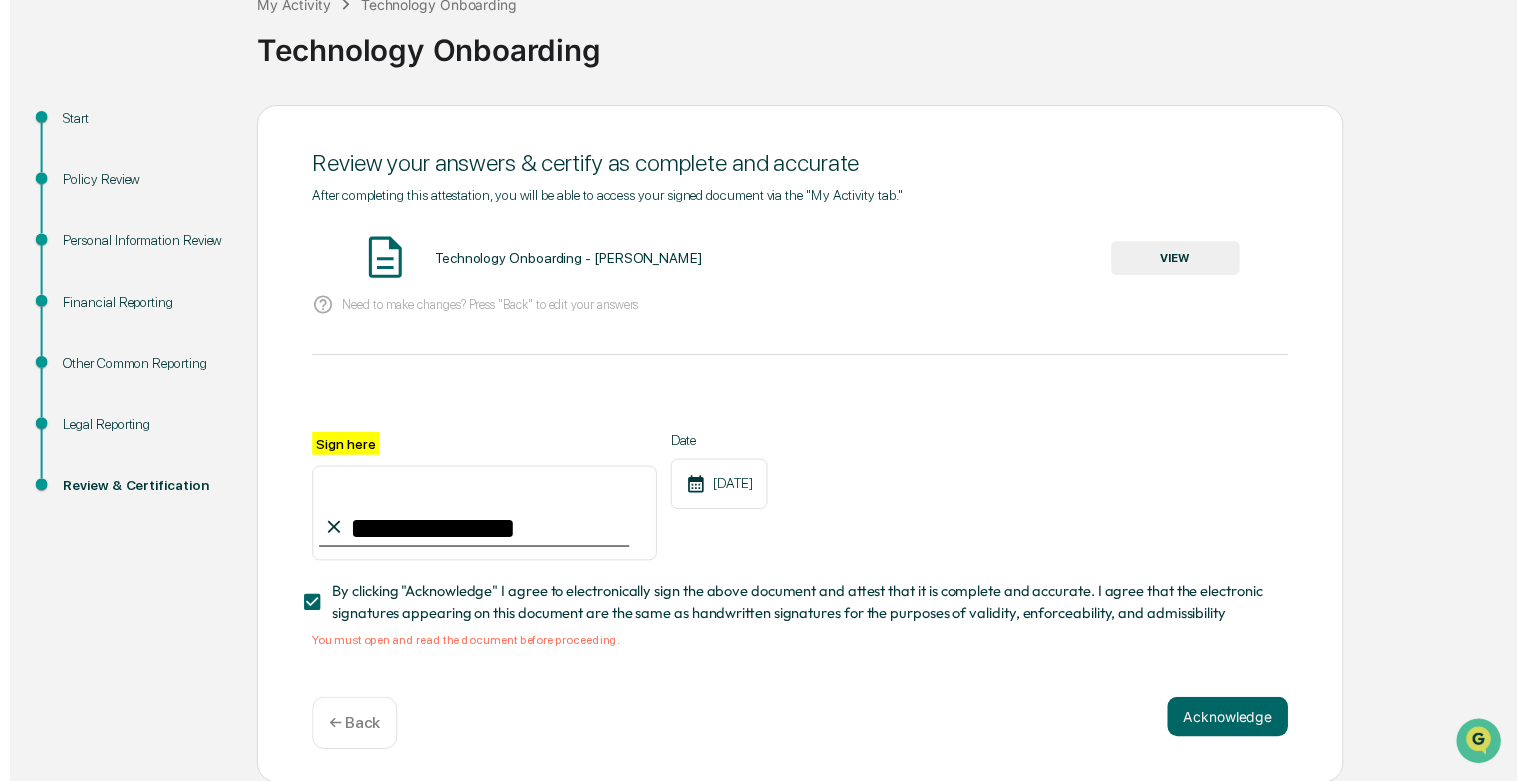 scroll, scrollTop: 140, scrollLeft: 0, axis: vertical 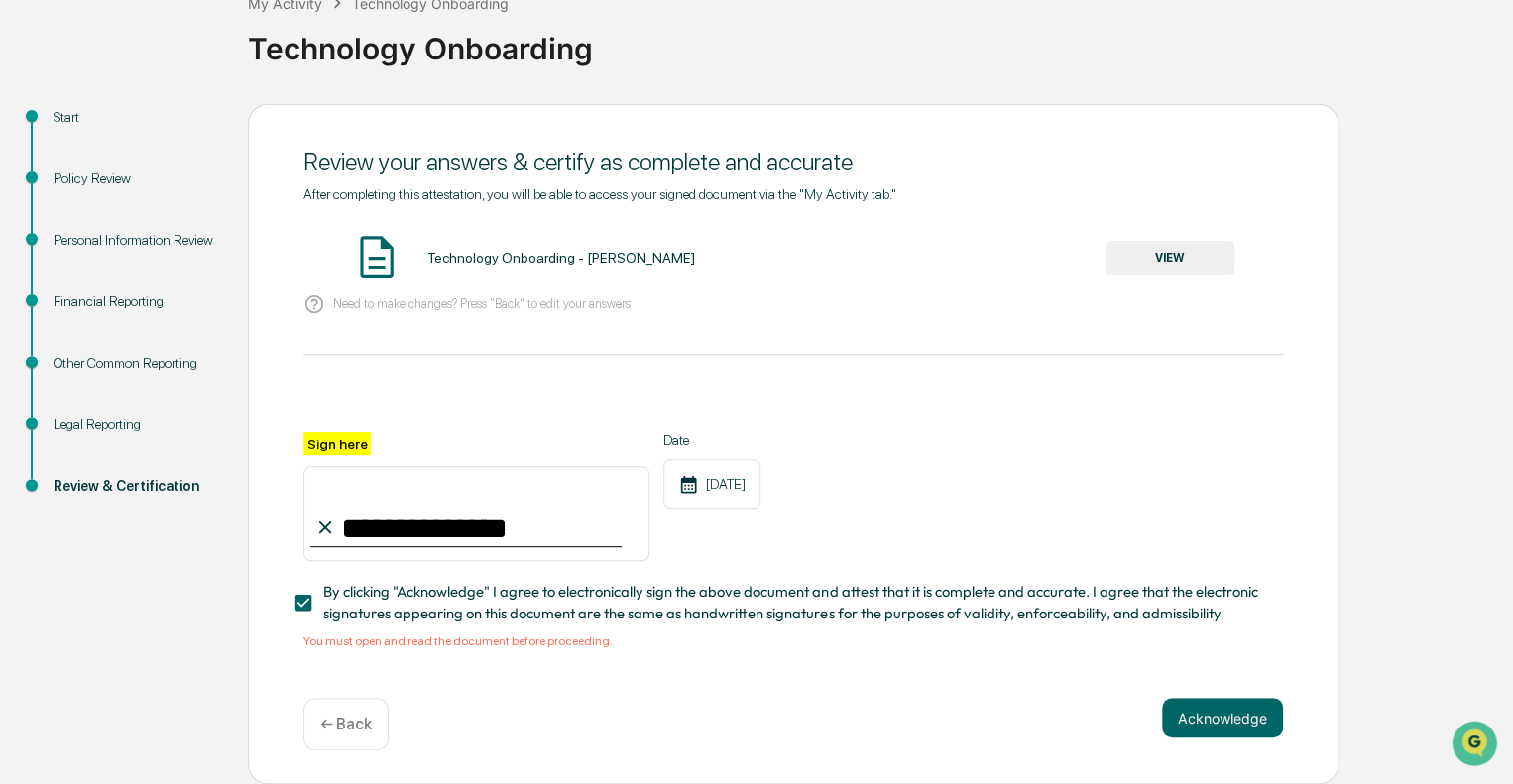 drag, startPoint x: 1238, startPoint y: 686, endPoint x: 1233, endPoint y: 697, distance: 12.083046 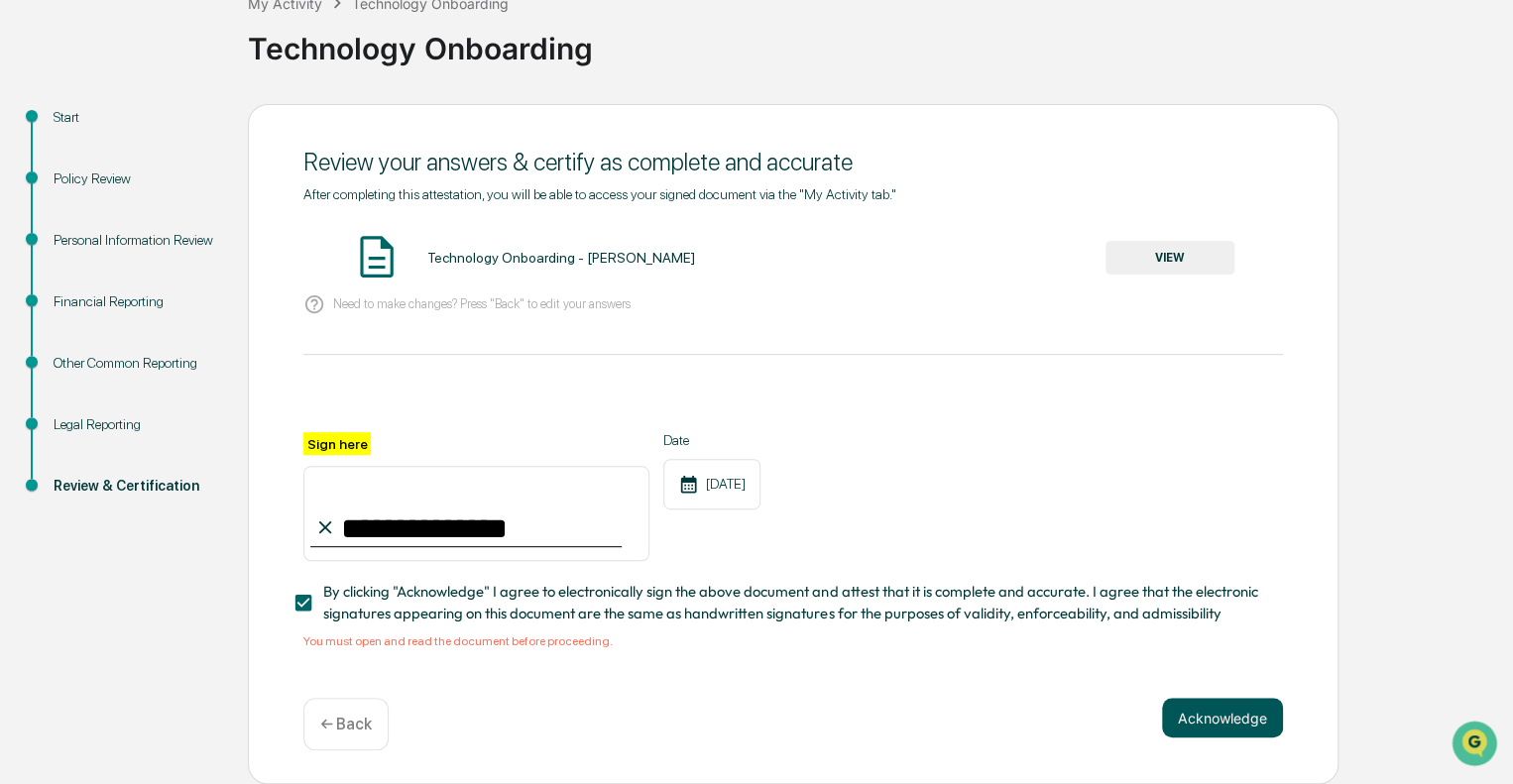 click on "Acknowledge" at bounding box center (1222, 718) 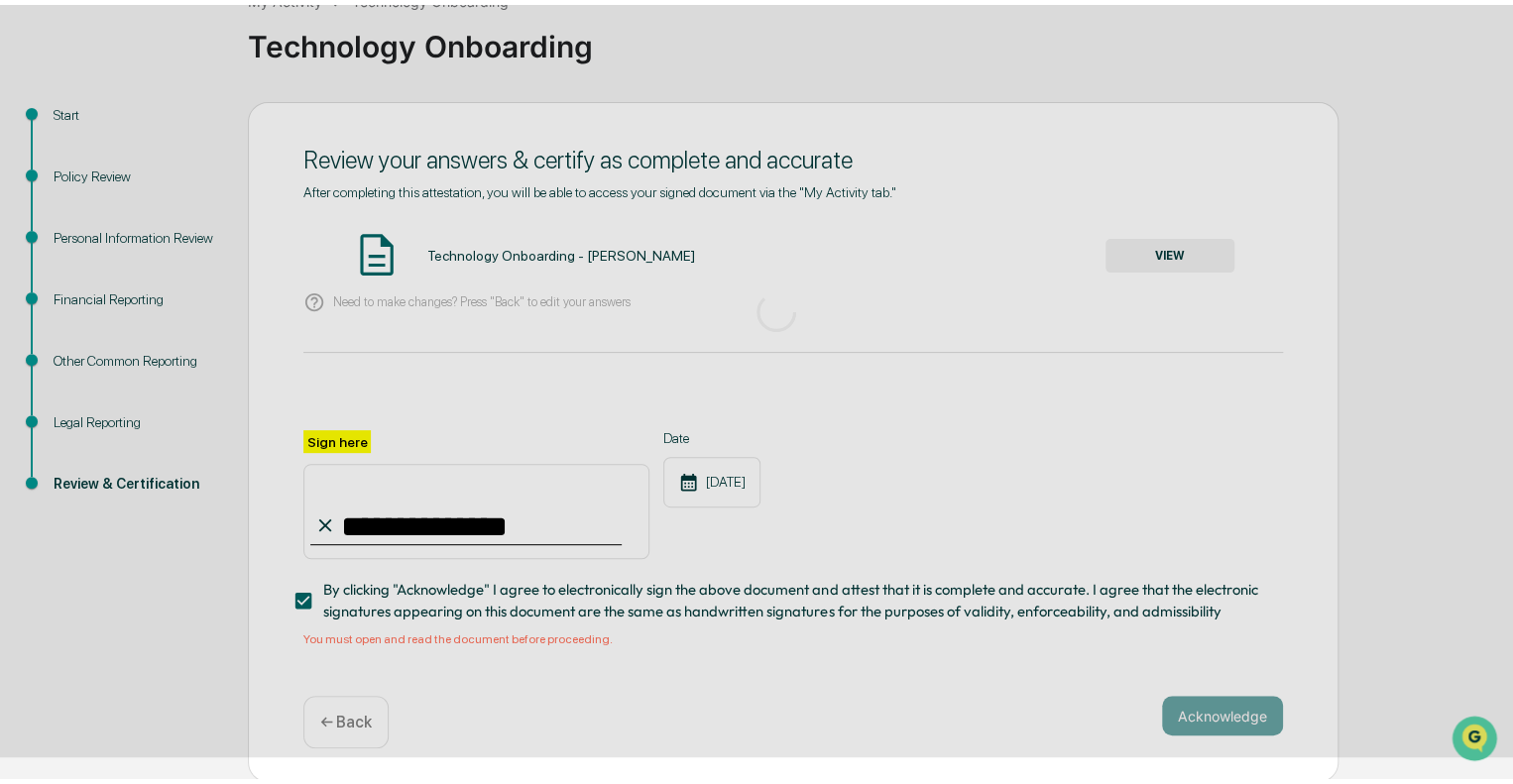 scroll, scrollTop: 13, scrollLeft: 0, axis: vertical 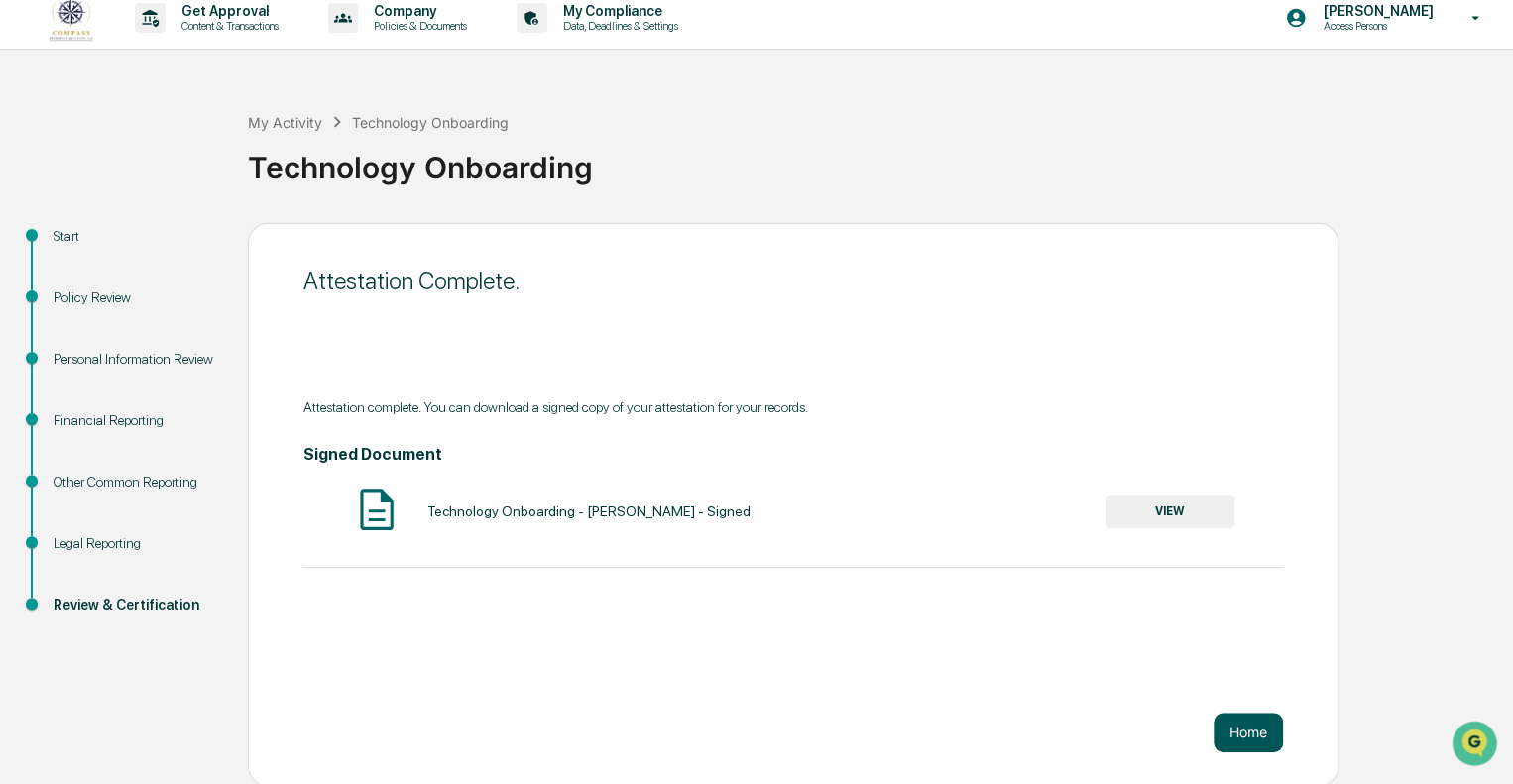 click on "Home" at bounding box center [1248, 732] 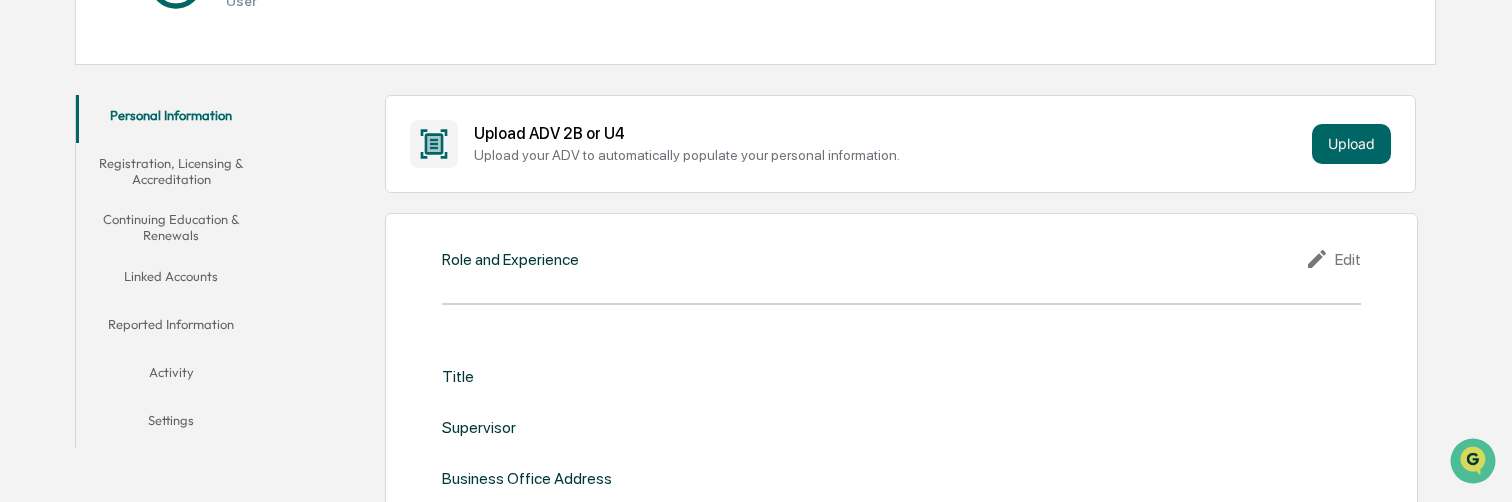 scroll, scrollTop: 300, scrollLeft: 0, axis: vertical 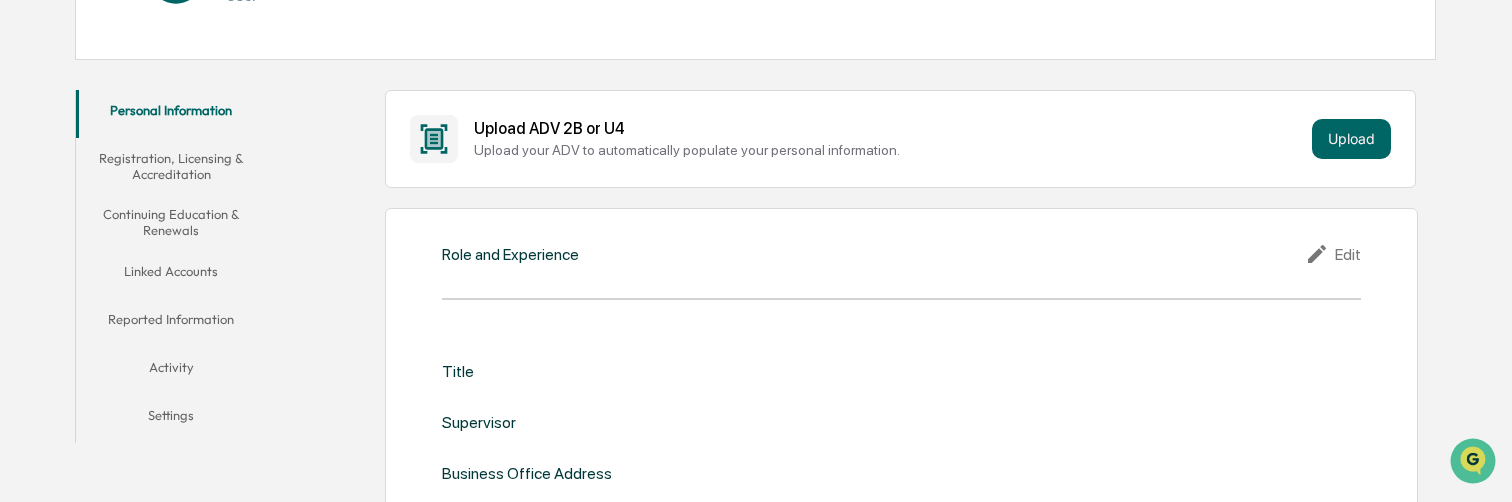drag, startPoint x: 1304, startPoint y: 252, endPoint x: 1320, endPoint y: 257, distance: 16.763054 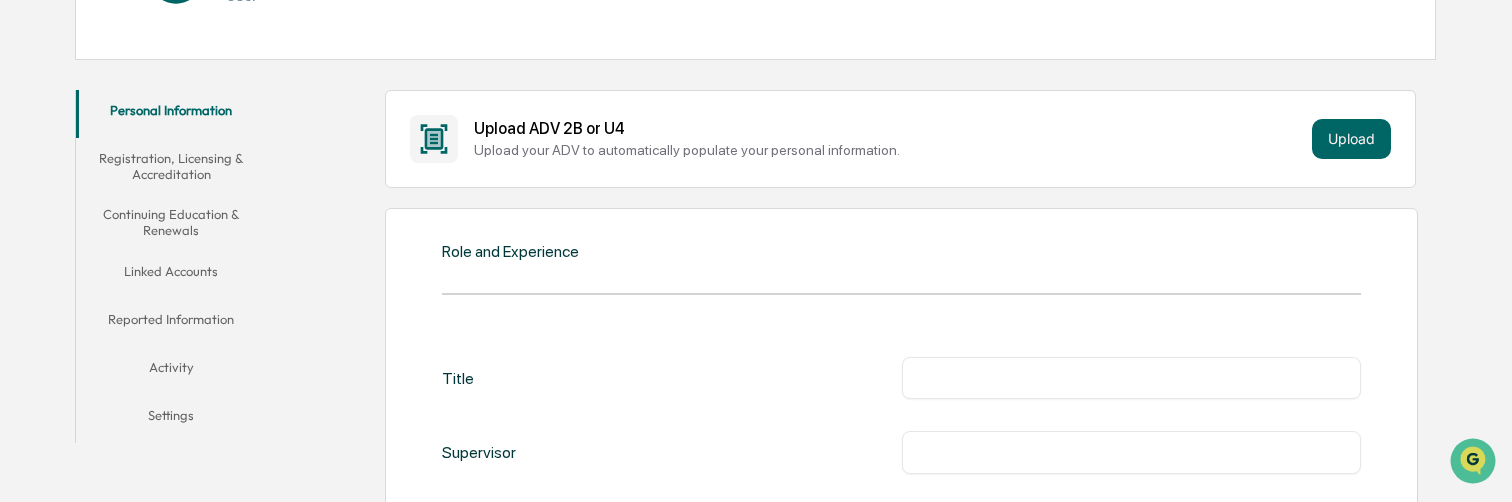 click on "Role and Experience" at bounding box center [901, 251] 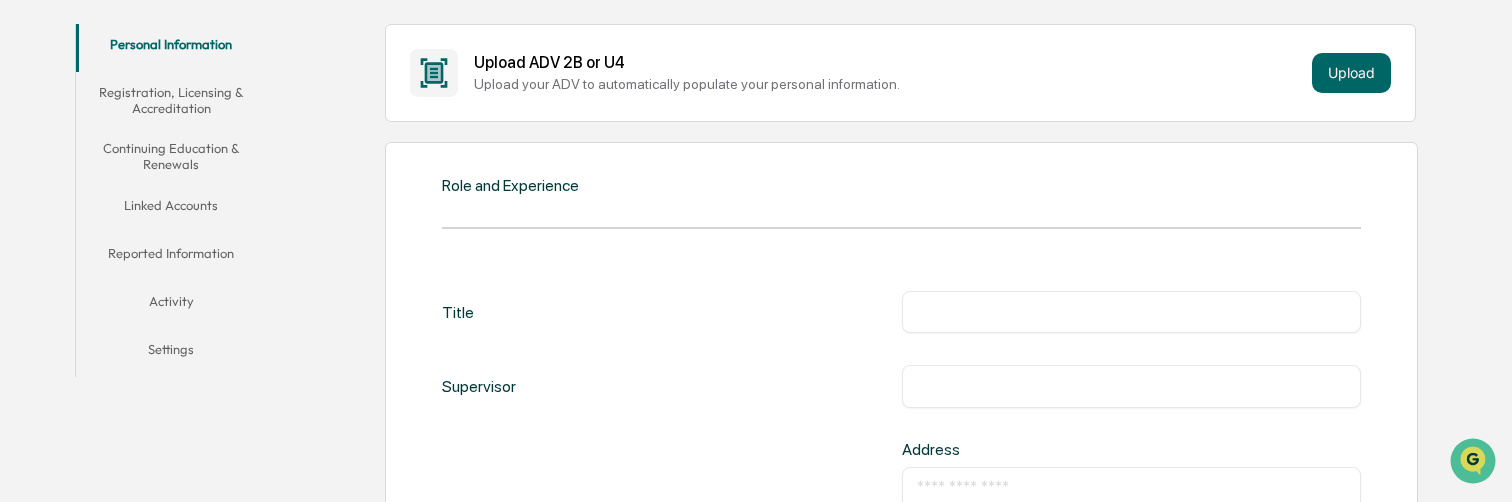 scroll, scrollTop: 400, scrollLeft: 0, axis: vertical 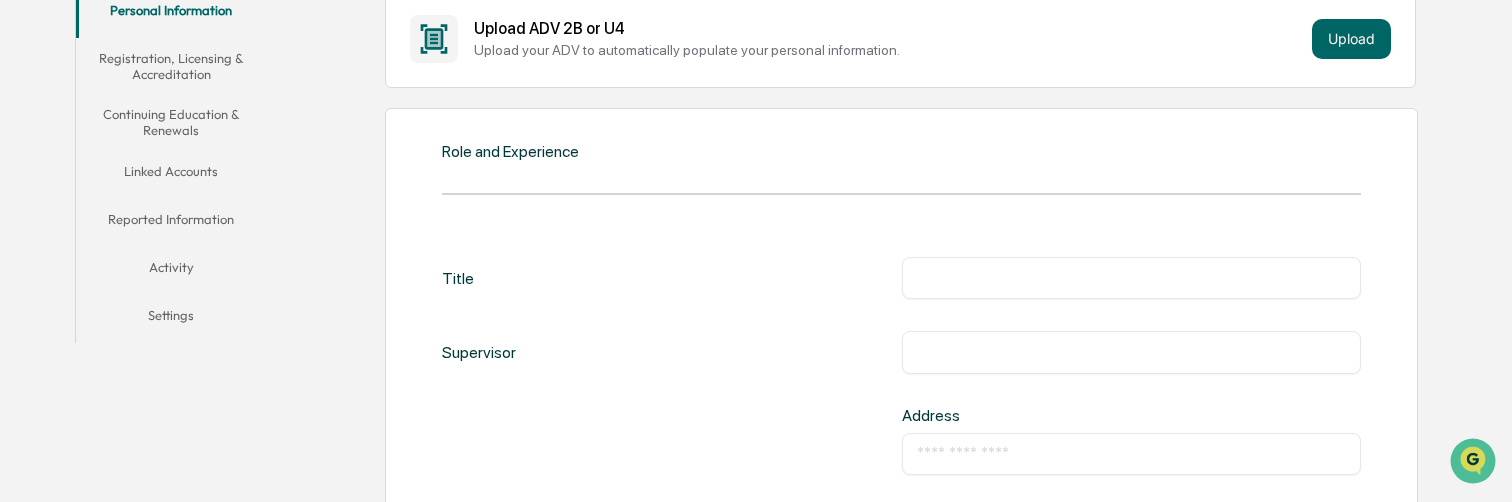 click on "​" at bounding box center [1131, 278] 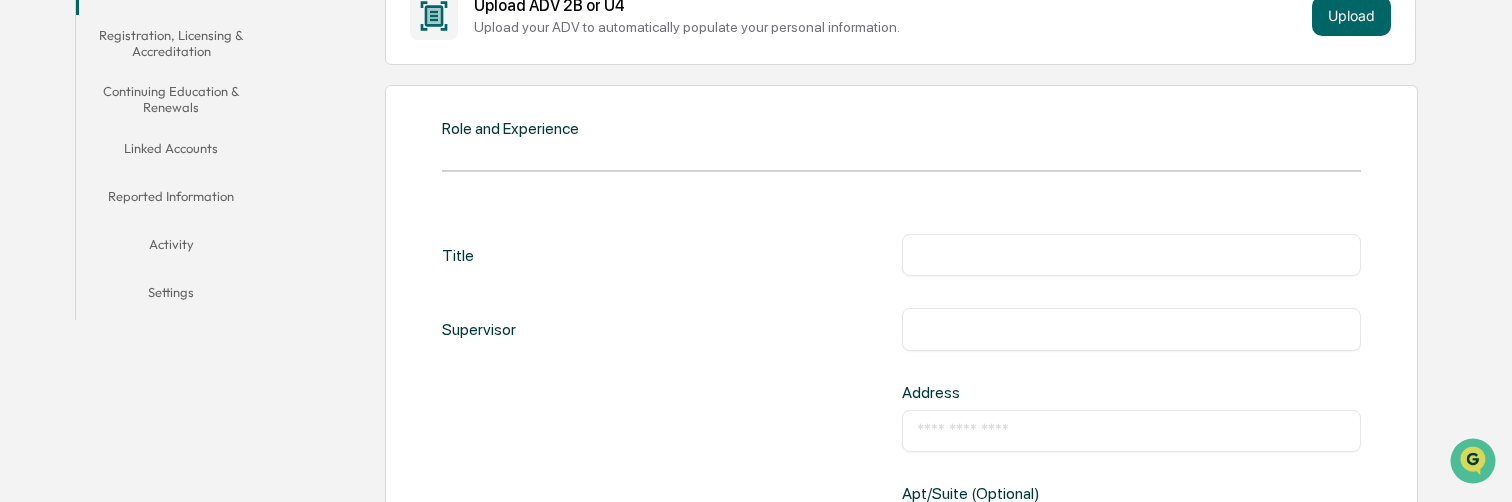 scroll, scrollTop: 400, scrollLeft: 0, axis: vertical 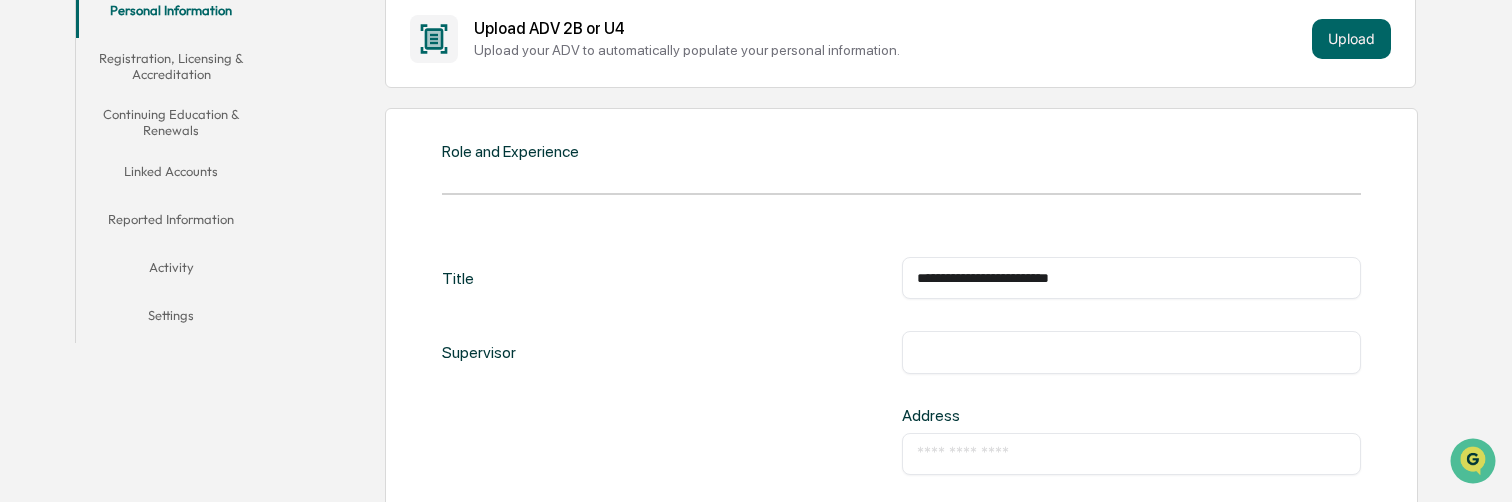 type on "**********" 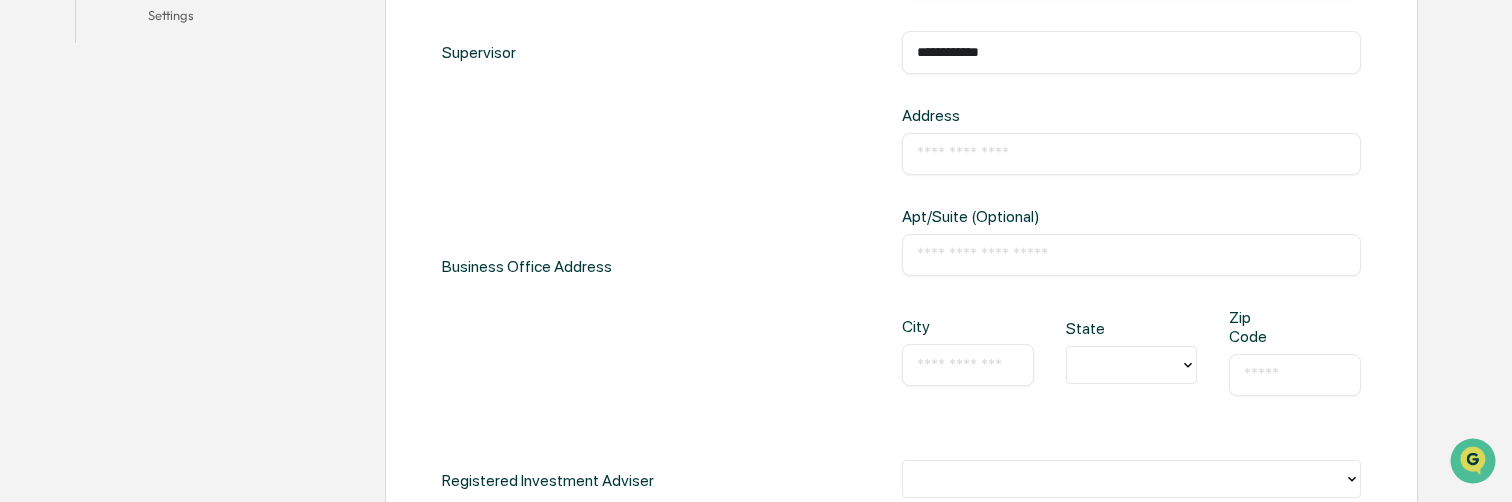 scroll, scrollTop: 800, scrollLeft: 0, axis: vertical 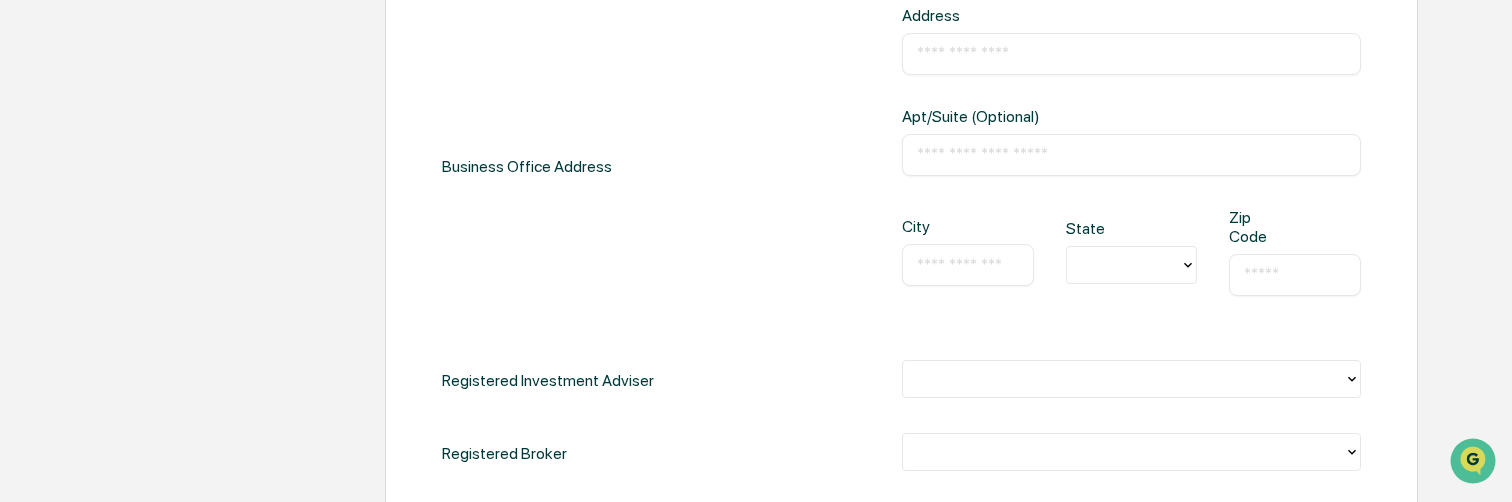 type on "**********" 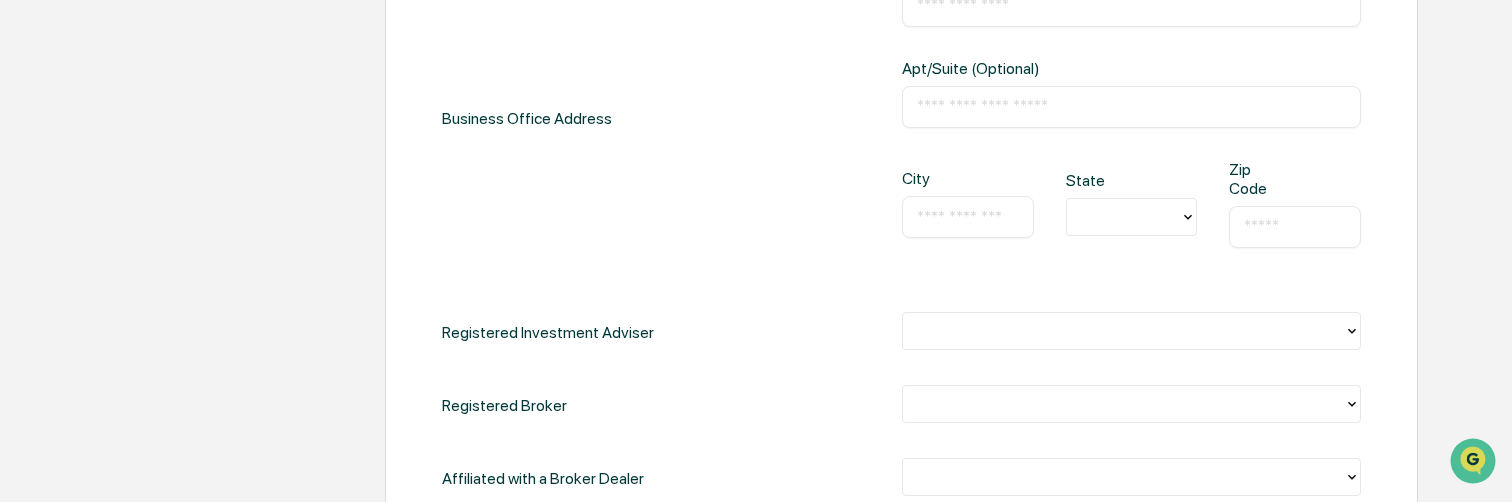 scroll, scrollTop: 800, scrollLeft: 0, axis: vertical 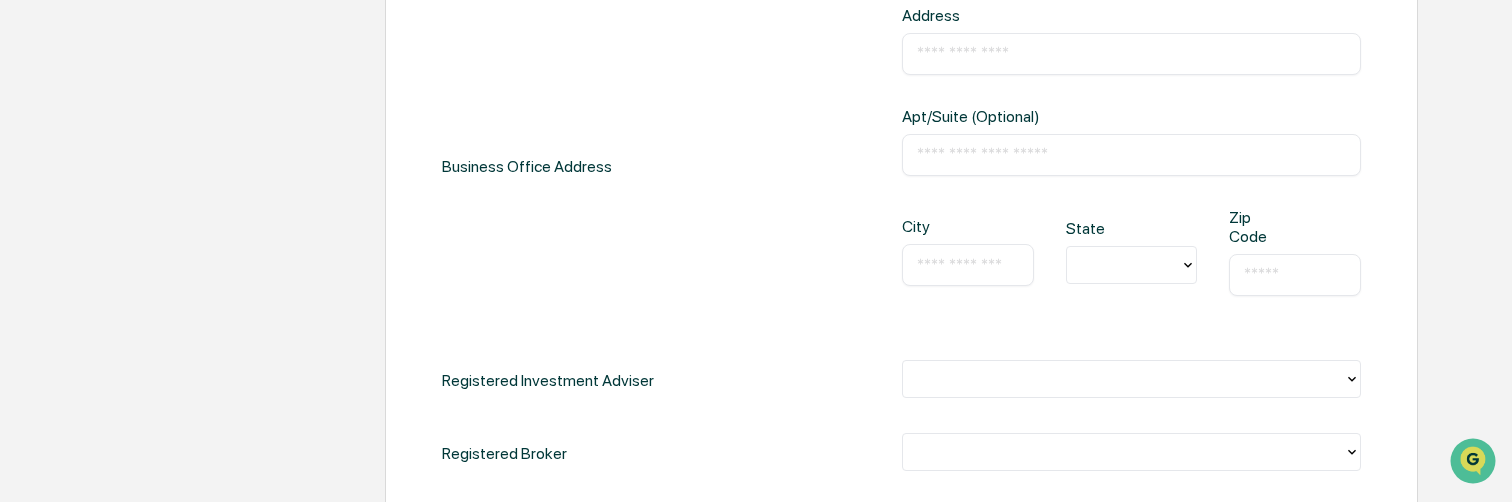 click on "​" at bounding box center (1131, 155) 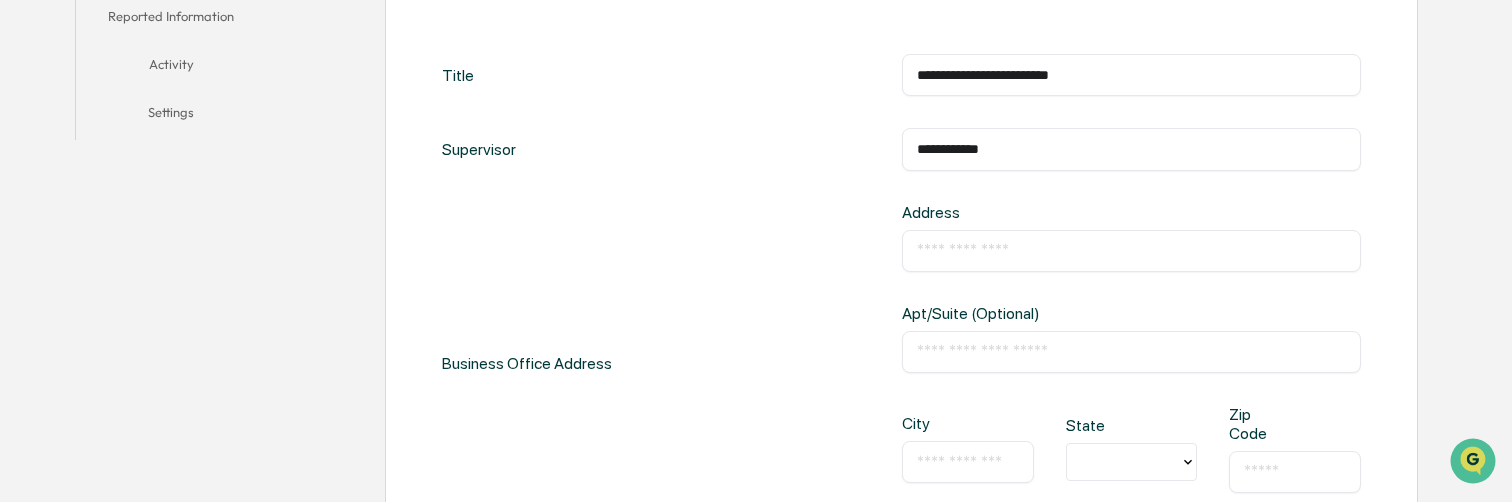 scroll, scrollTop: 600, scrollLeft: 0, axis: vertical 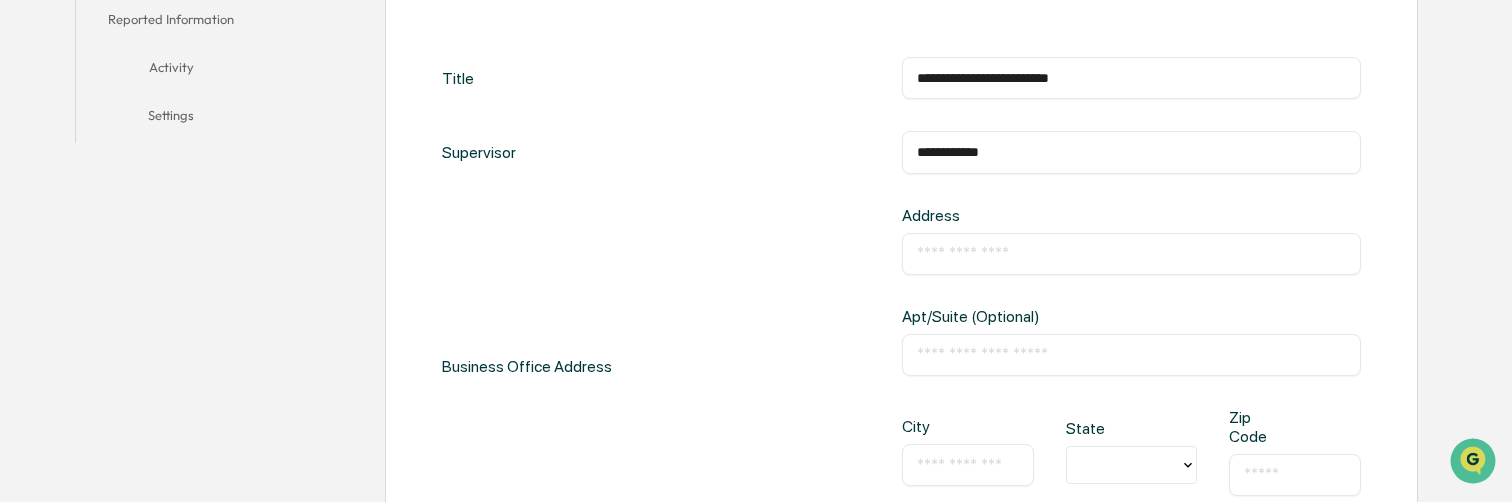 click at bounding box center (1131, 254) 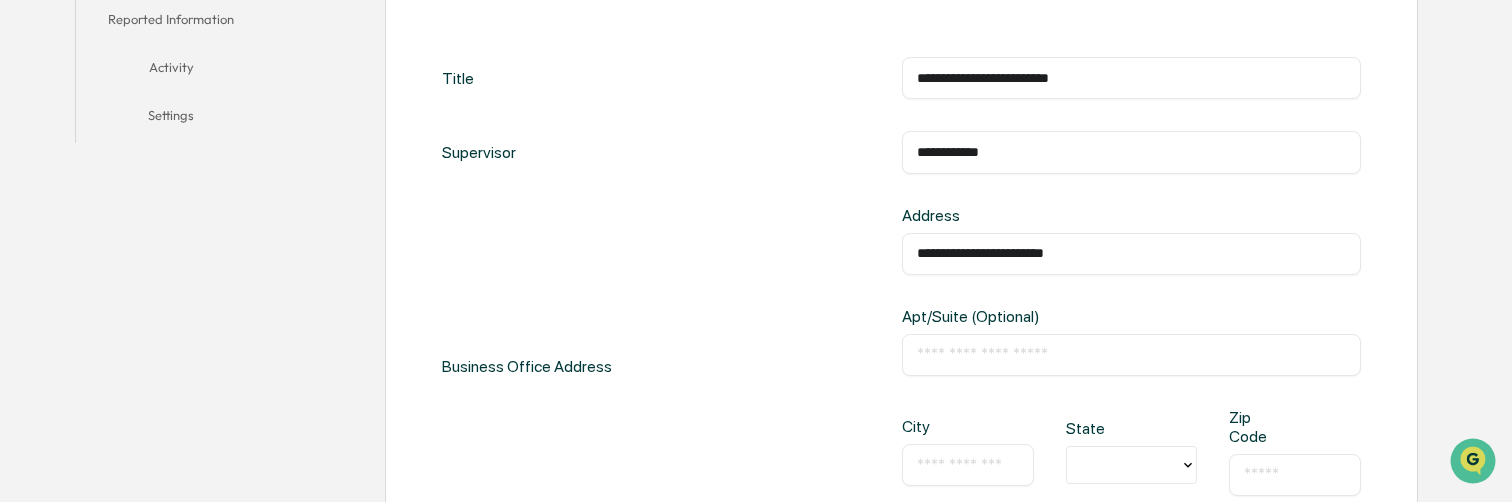 type on "**********" 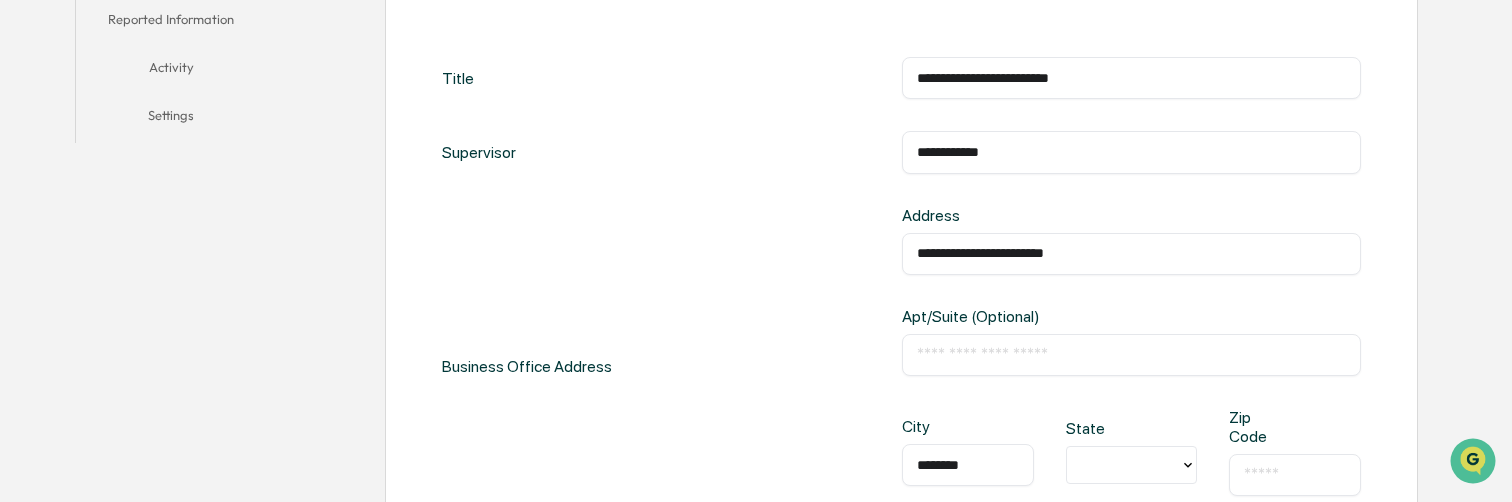 drag, startPoint x: 982, startPoint y: 456, endPoint x: 637, endPoint y: 471, distance: 345.32593 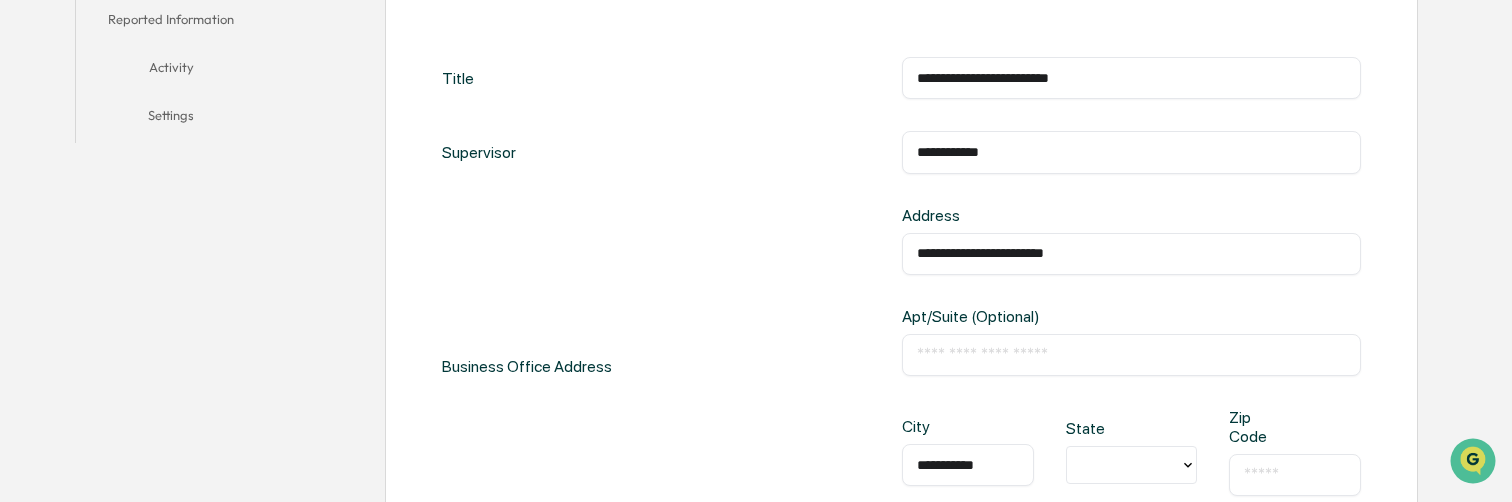 type on "**********" 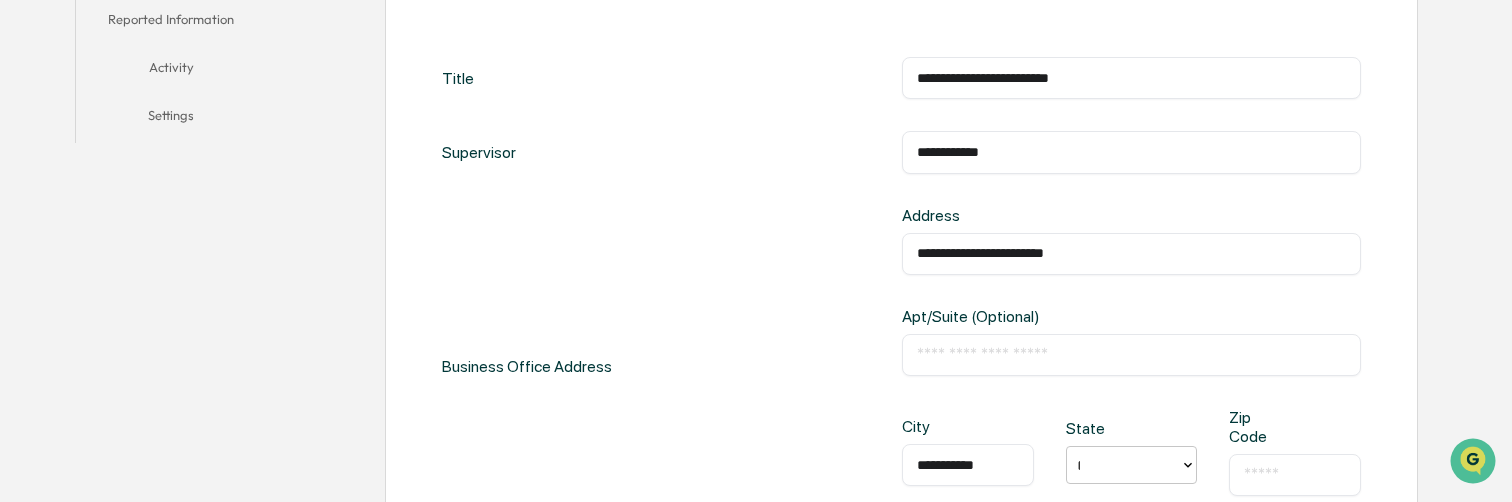 type on "**" 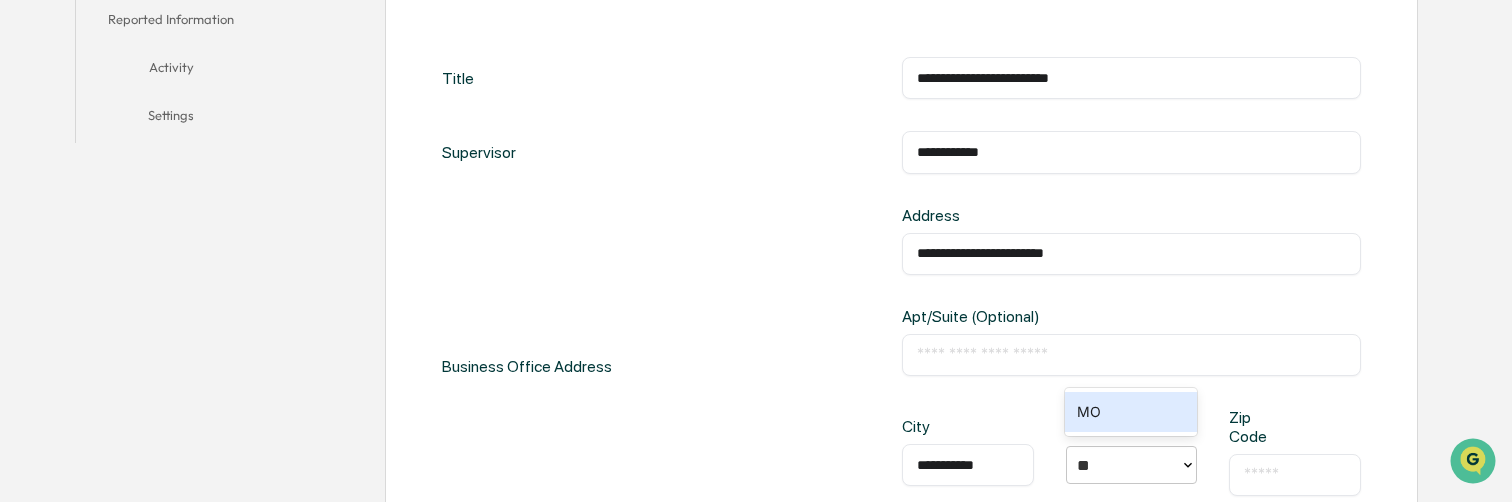 type 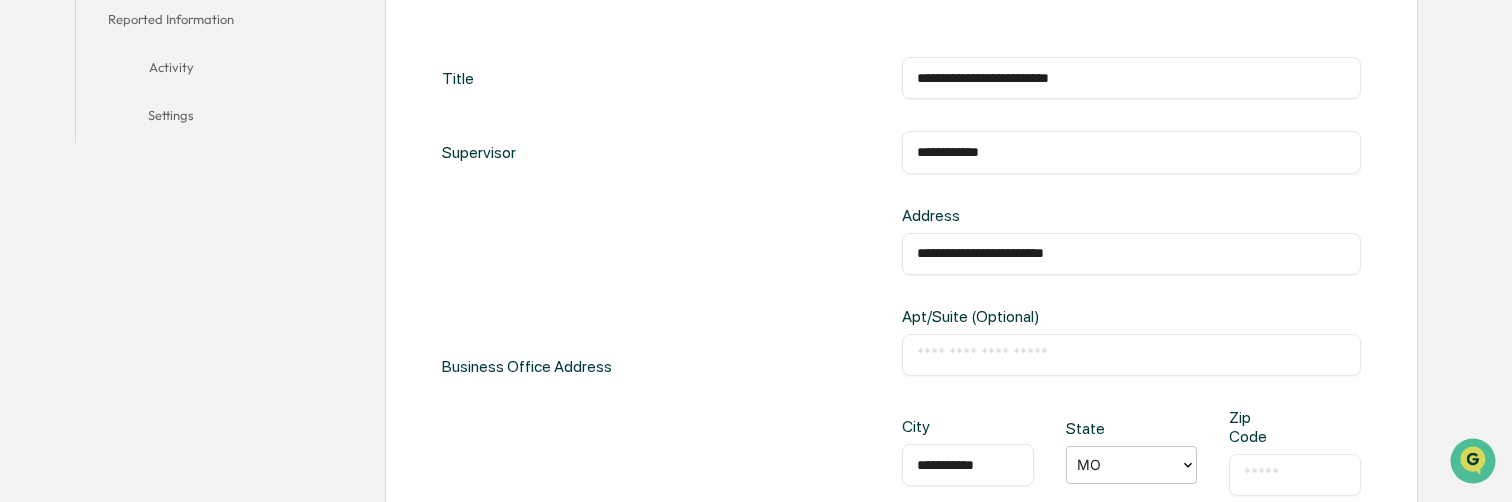 click on "​" at bounding box center (1295, 475) 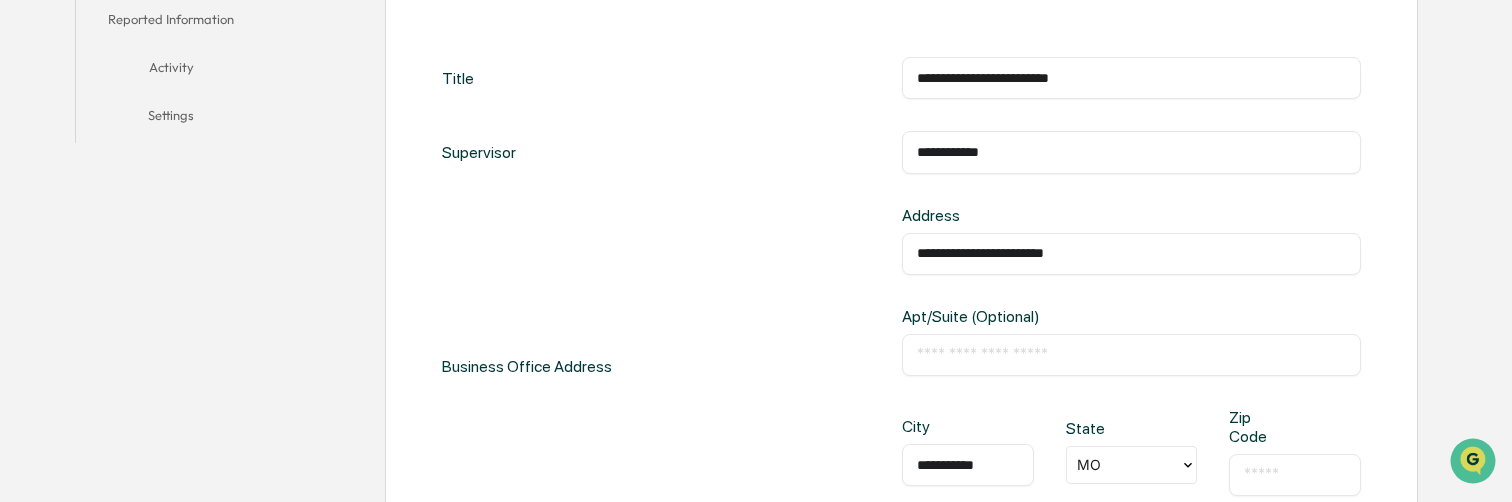 click at bounding box center [1295, 475] 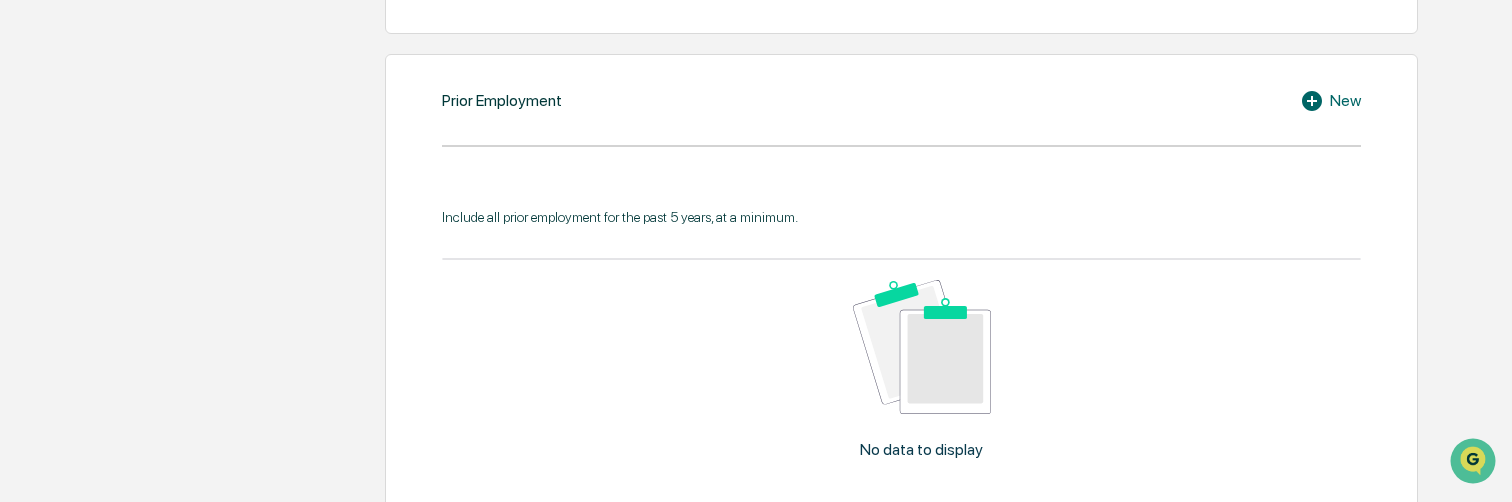scroll, scrollTop: 2100, scrollLeft: 0, axis: vertical 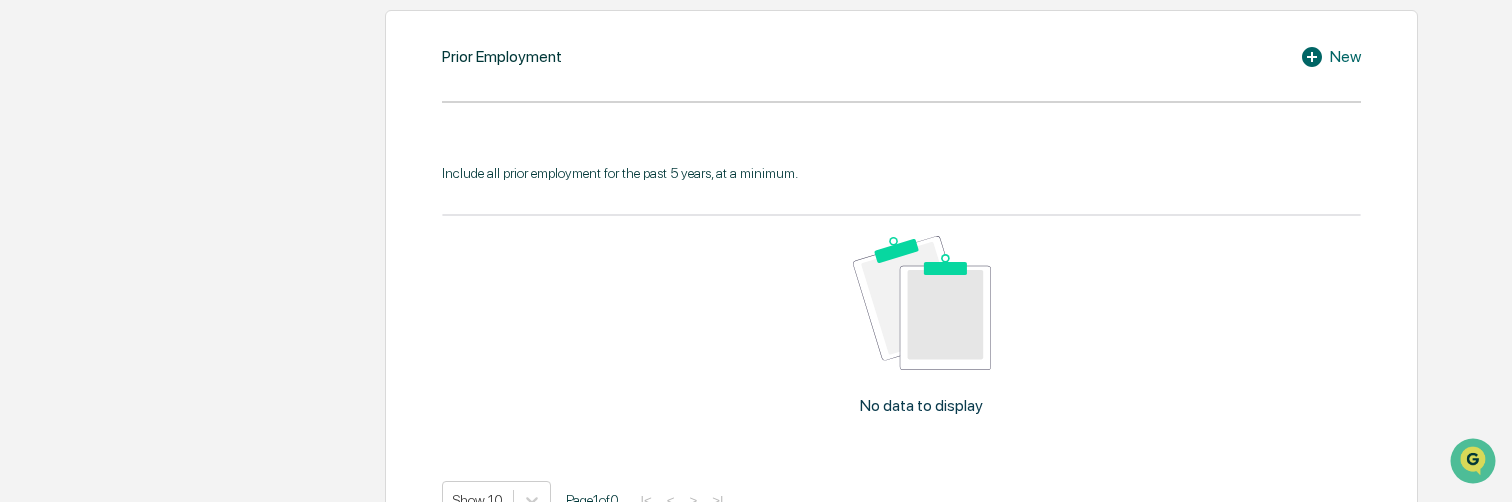 type on "*****" 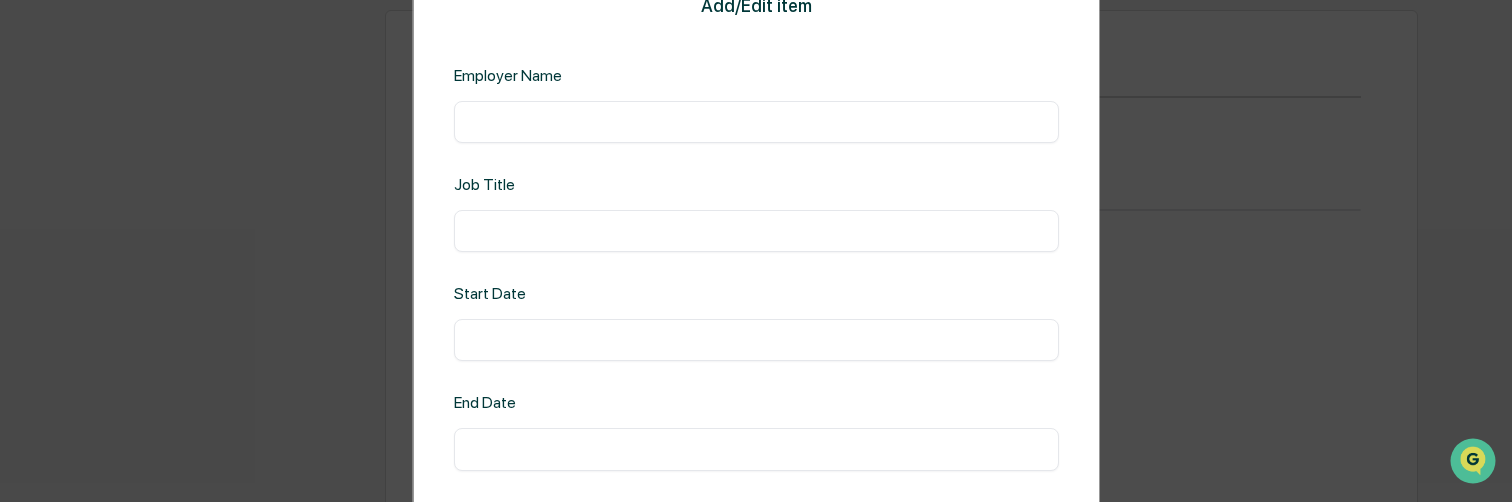 click on "​" at bounding box center [756, 122] 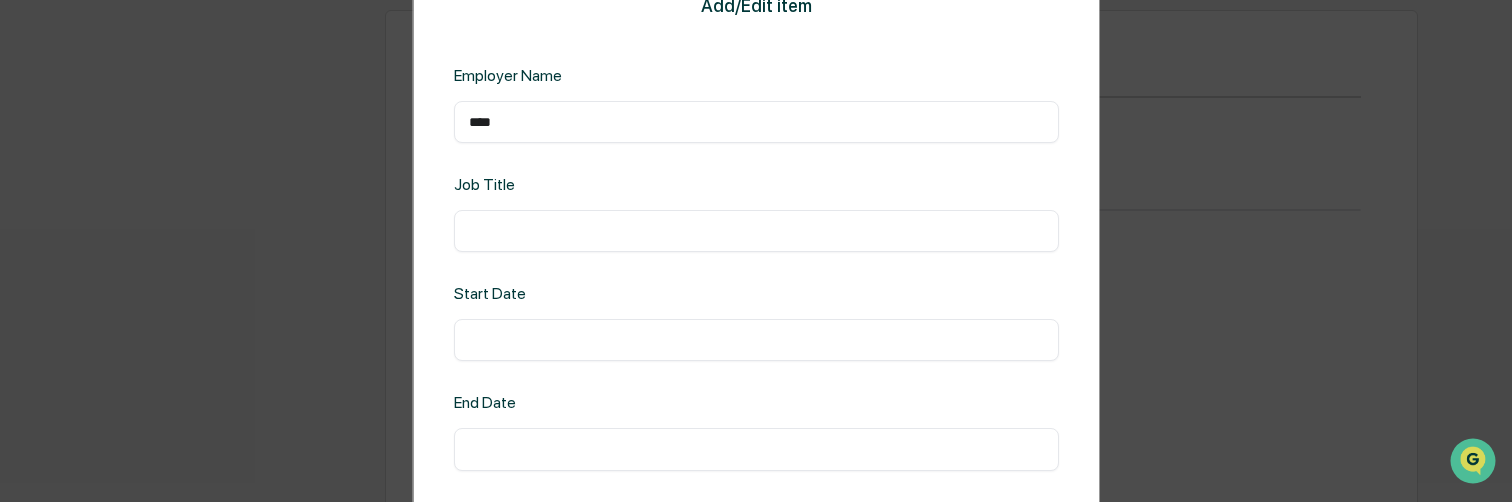 type on "****" 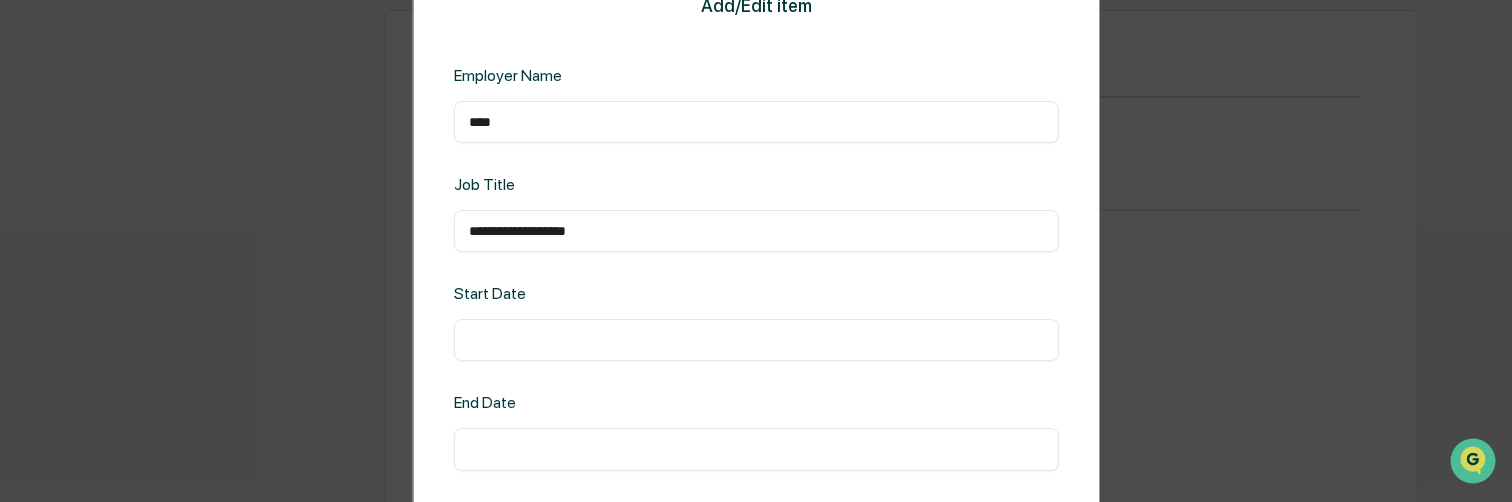 type on "**********" 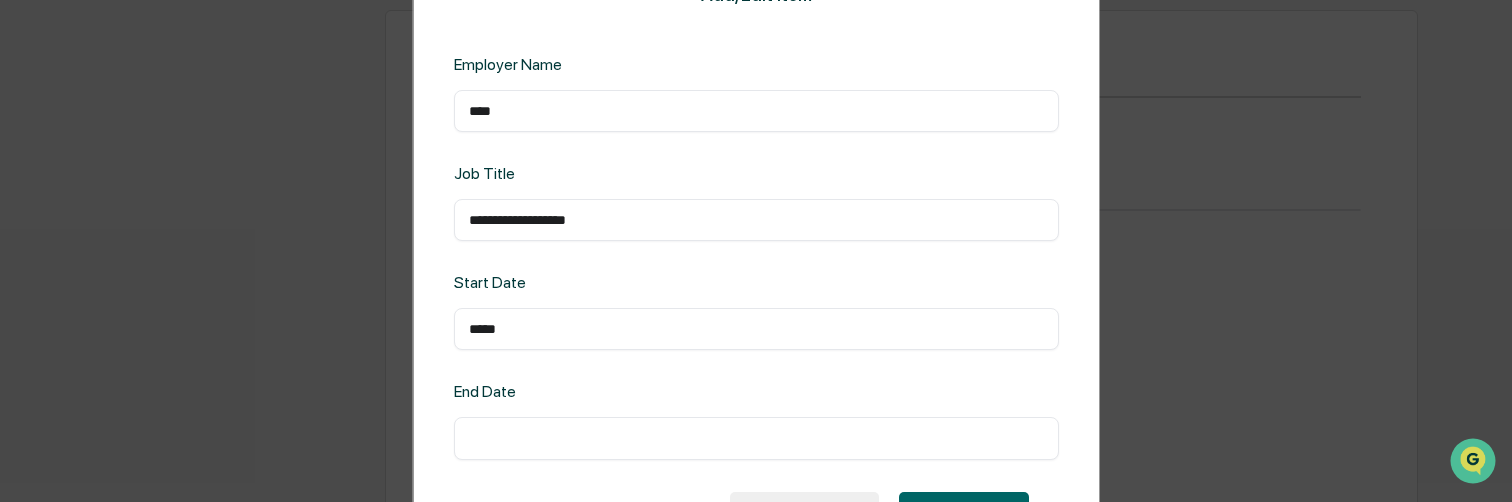scroll, scrollTop: 0, scrollLeft: 0, axis: both 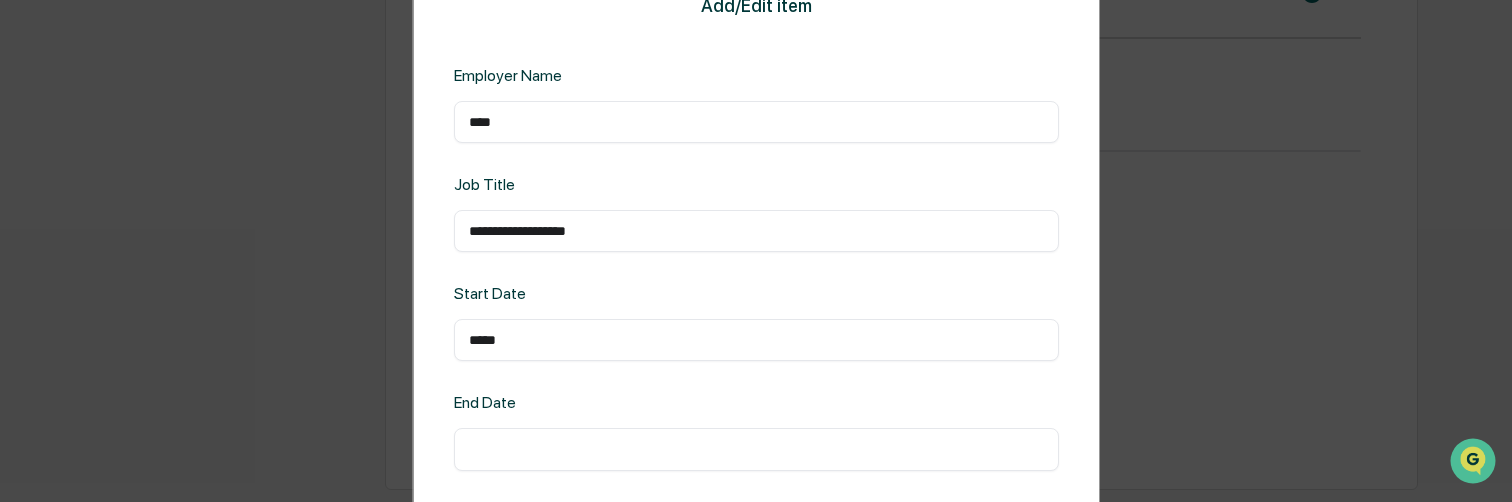 type on "****" 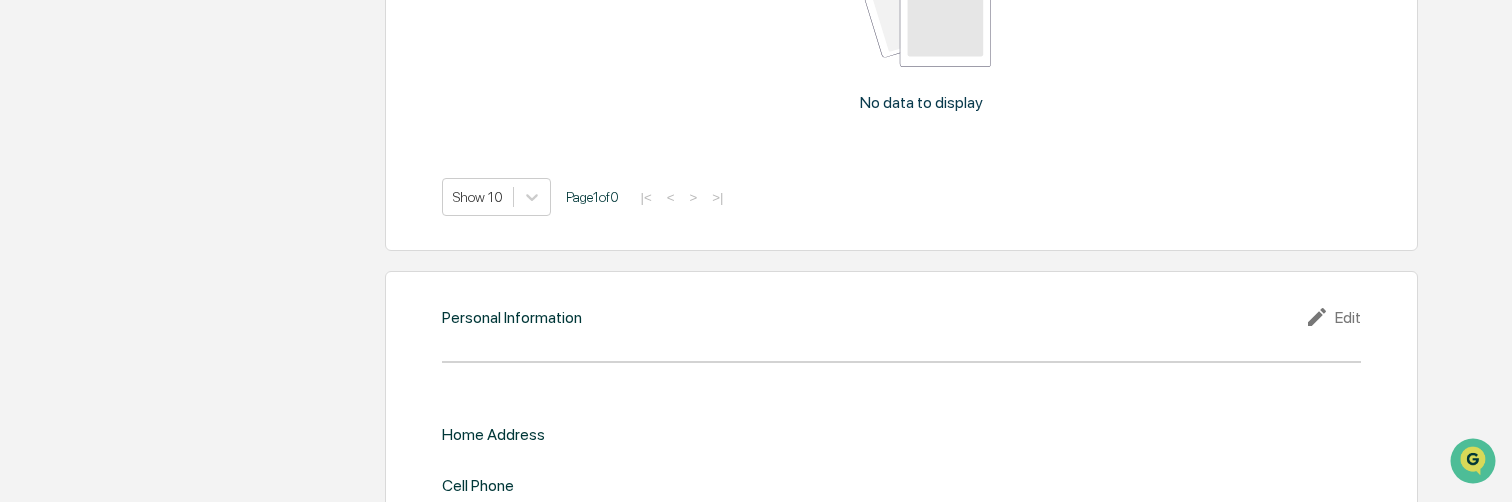 scroll, scrollTop: 2520, scrollLeft: 0, axis: vertical 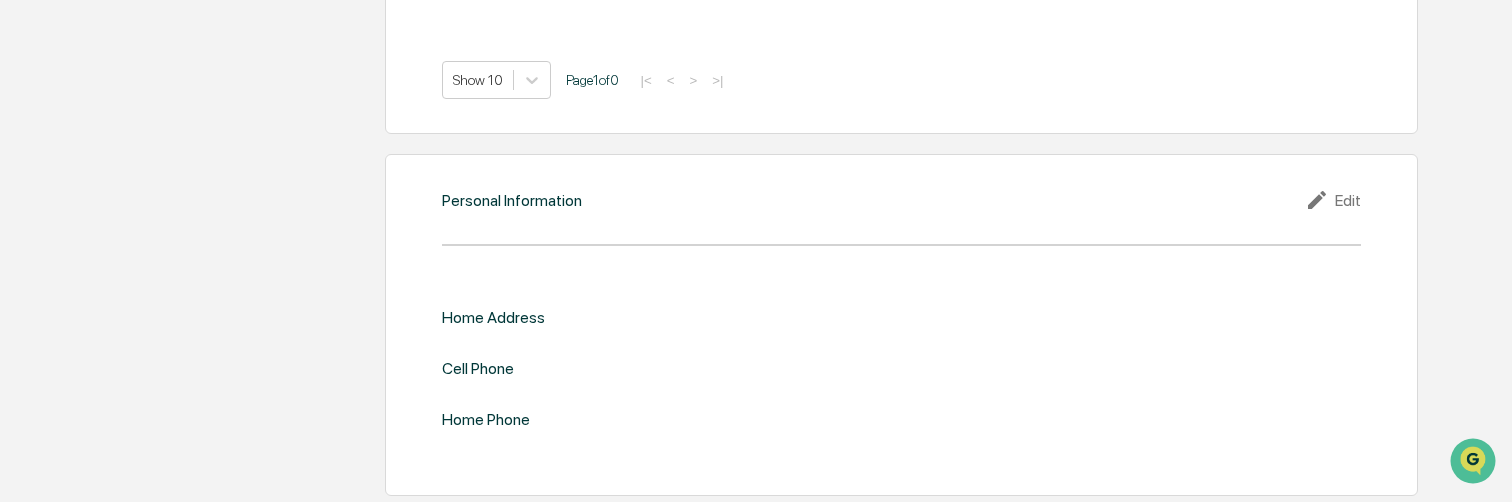 click 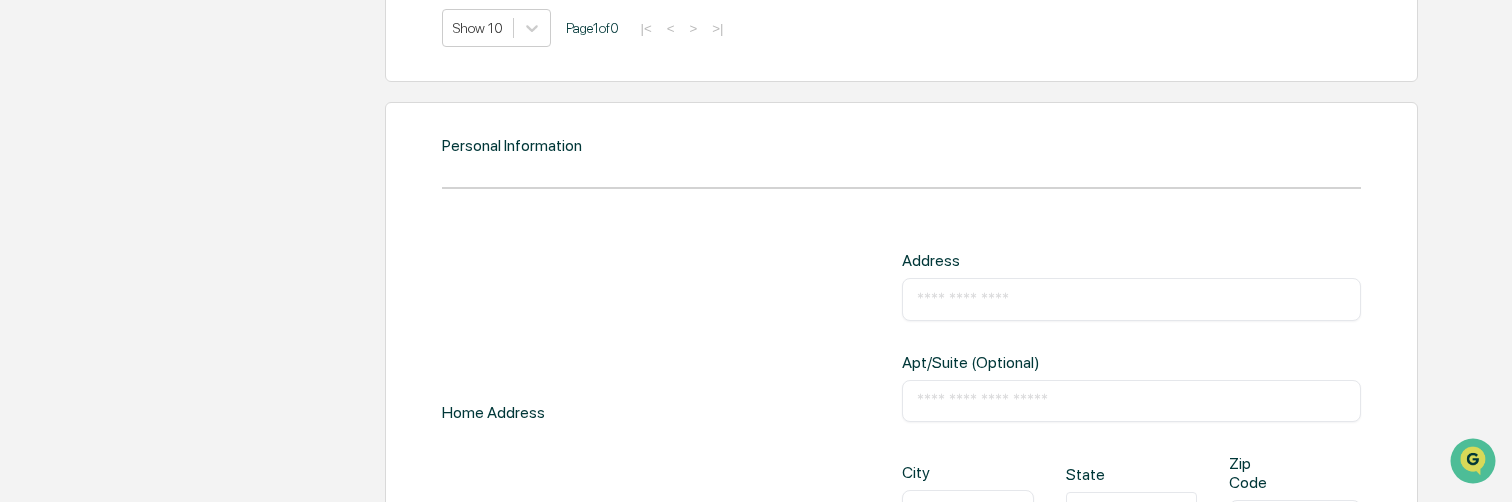 scroll, scrollTop: 2620, scrollLeft: 0, axis: vertical 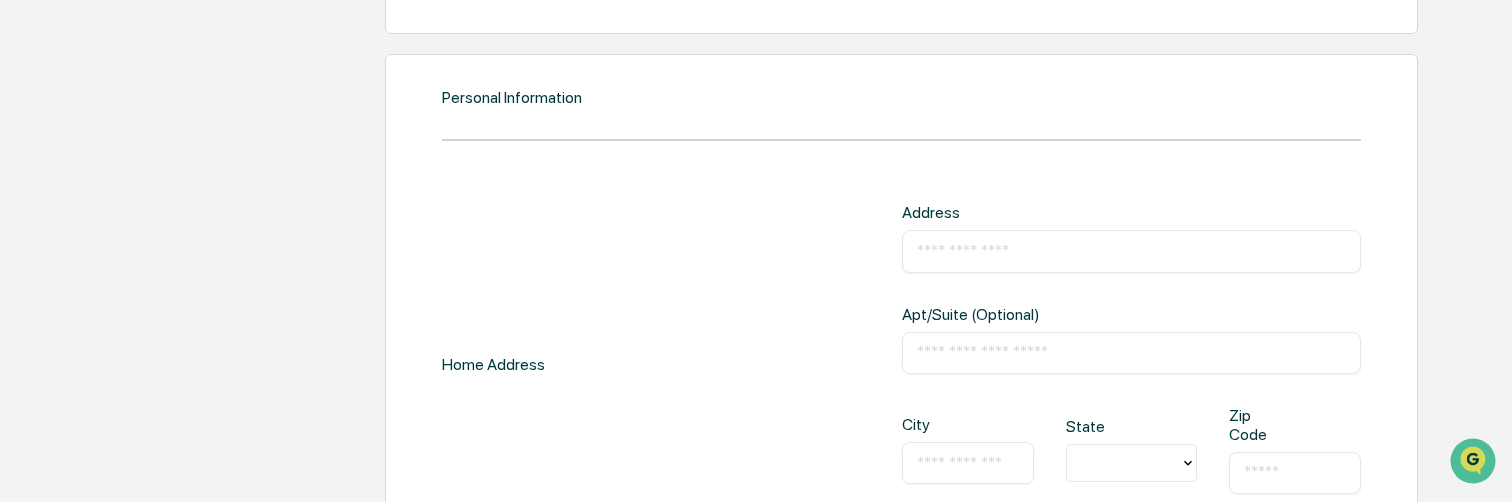 drag, startPoint x: 1090, startPoint y: 251, endPoint x: 1080, endPoint y: 257, distance: 11.661903 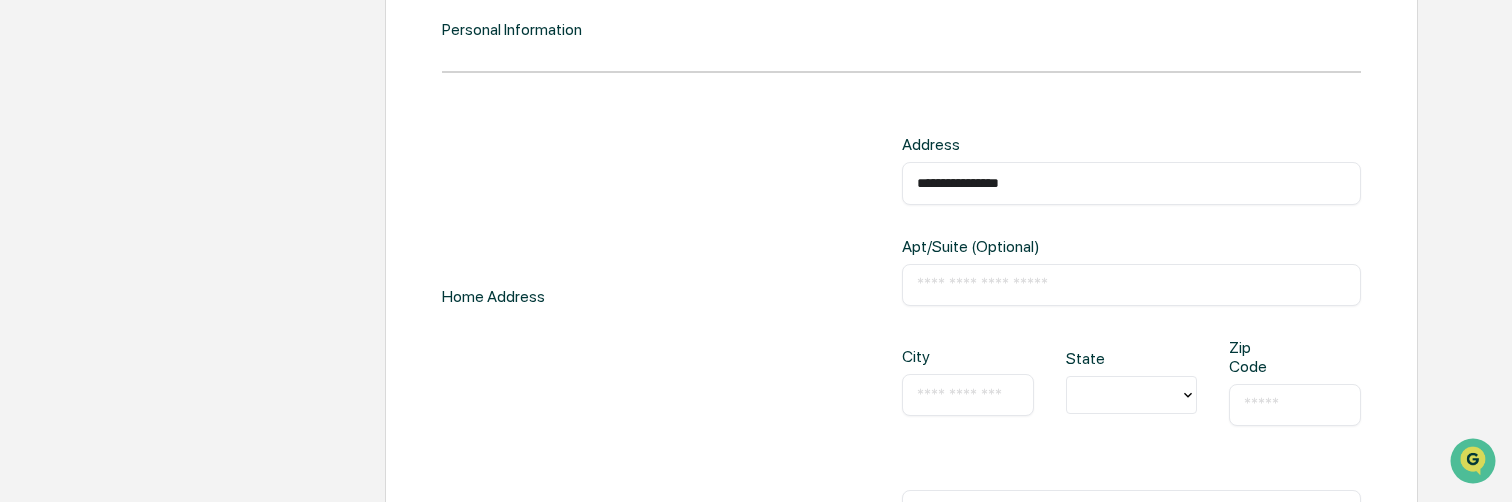 scroll, scrollTop: 2720, scrollLeft: 0, axis: vertical 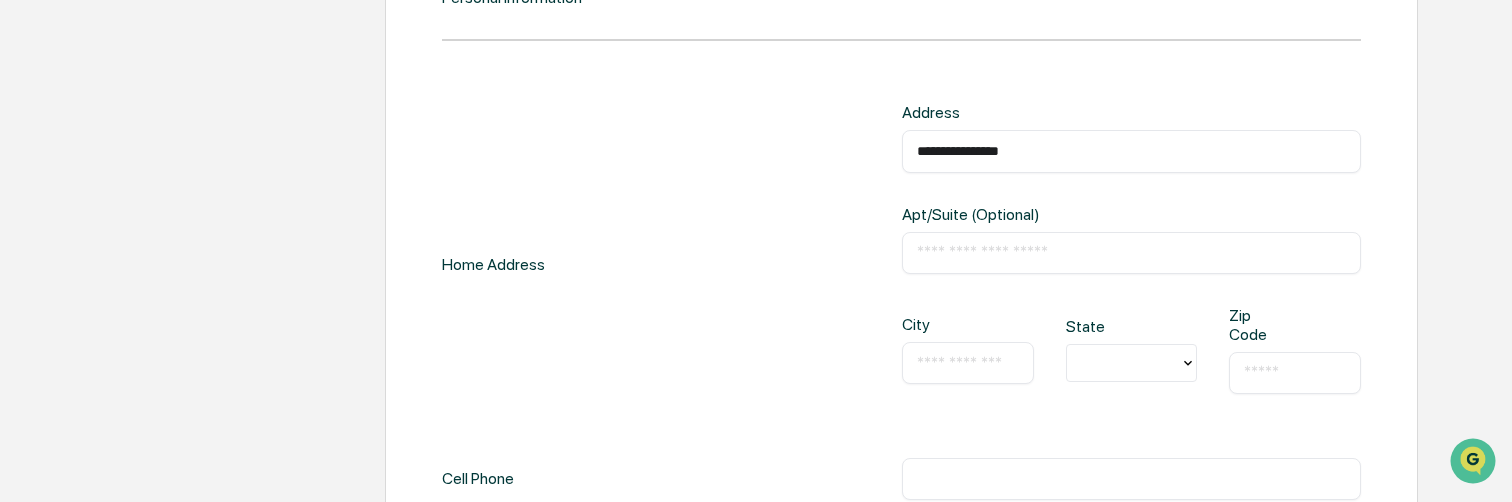 type on "**********" 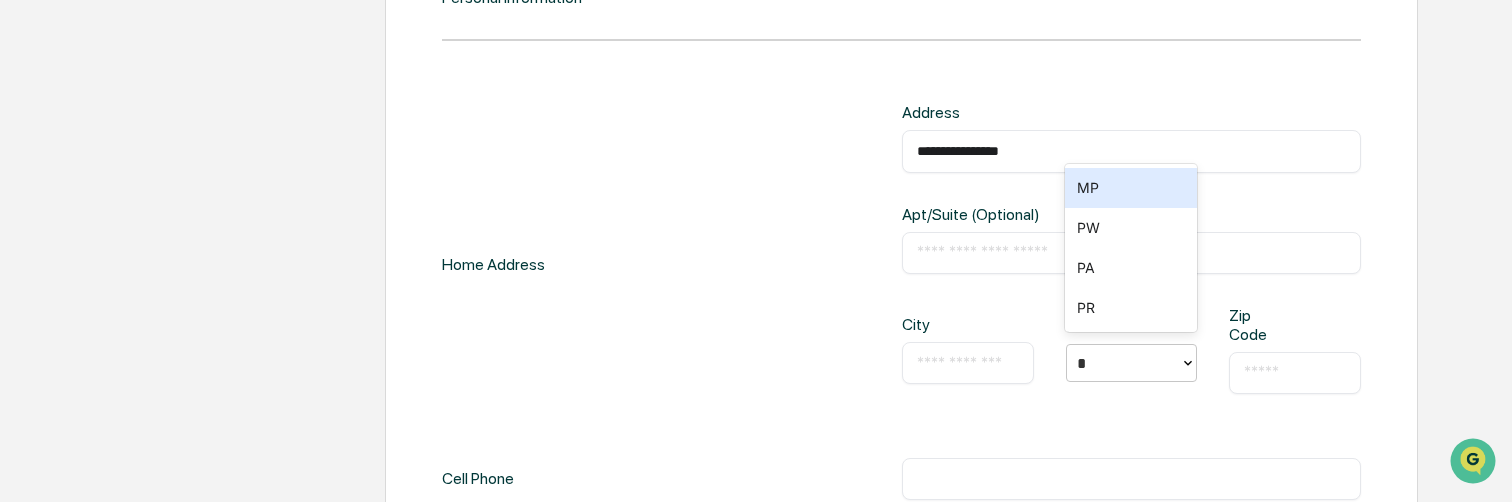 scroll, scrollTop: 0, scrollLeft: 0, axis: both 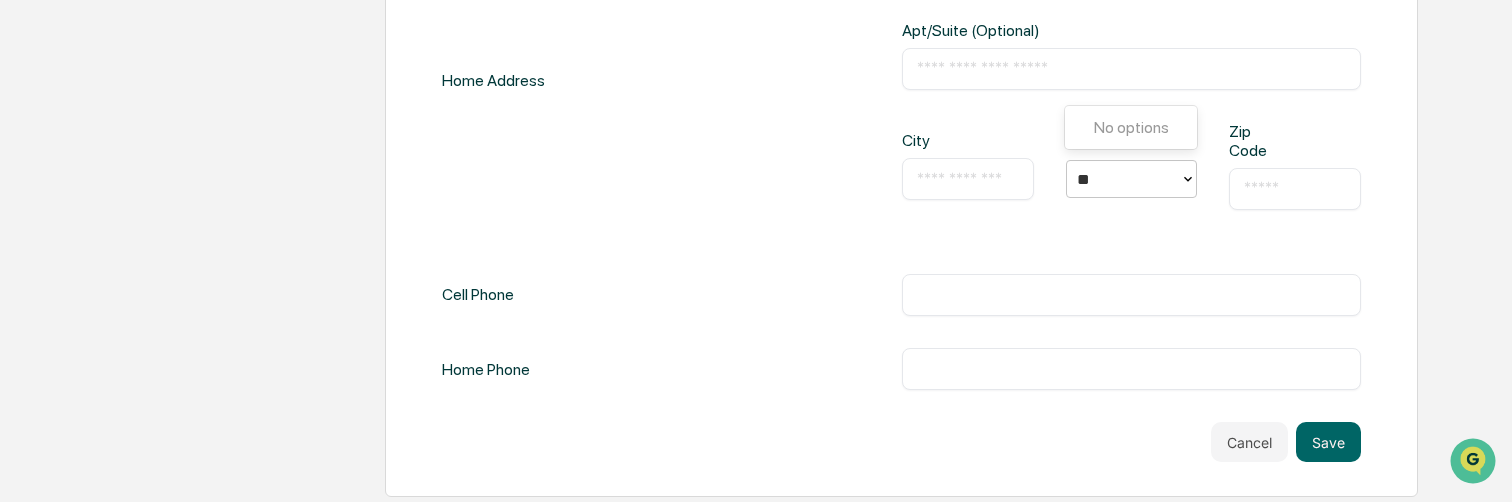 click on "Cancel" at bounding box center [1249, 442] 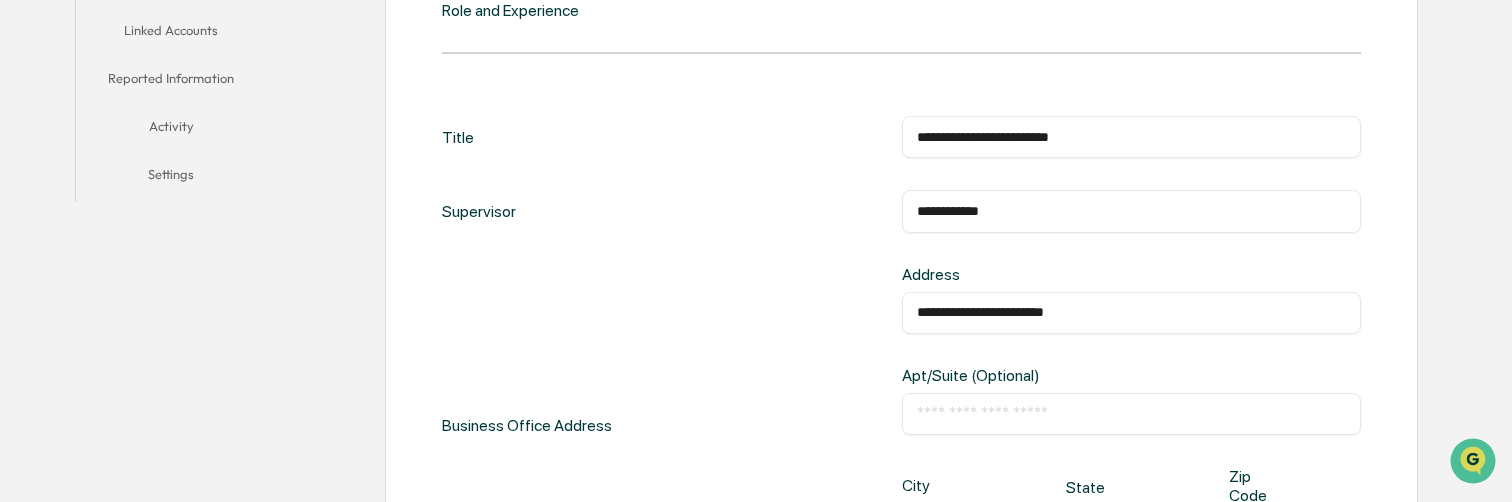 scroll, scrollTop: 620, scrollLeft: 0, axis: vertical 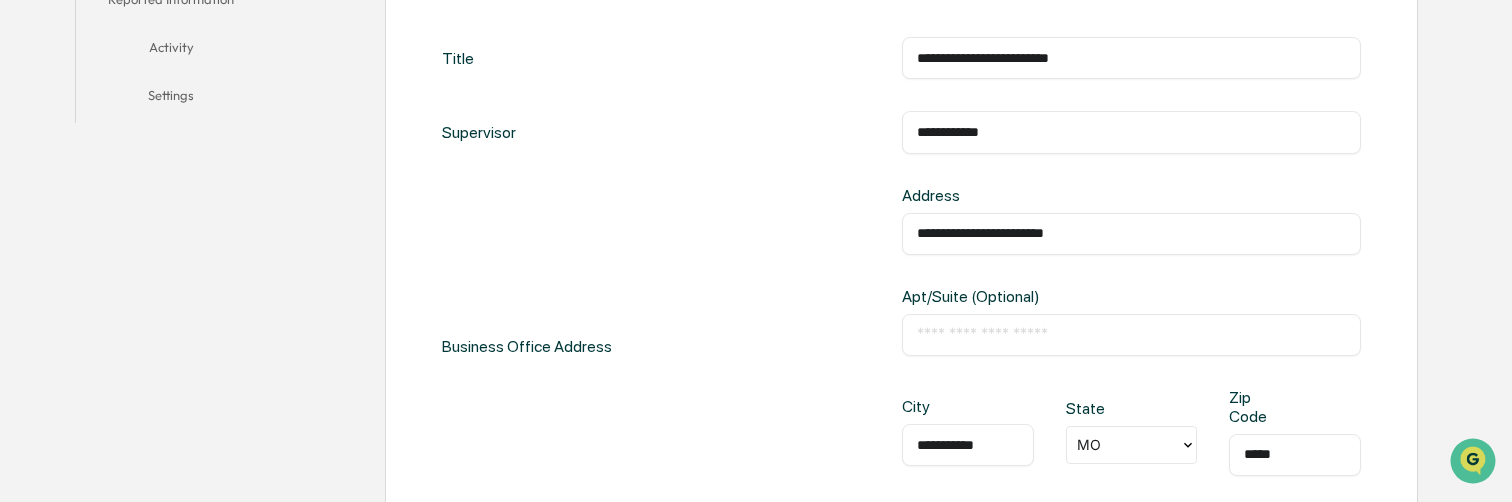 click on "**********" at bounding box center (1131, 234) 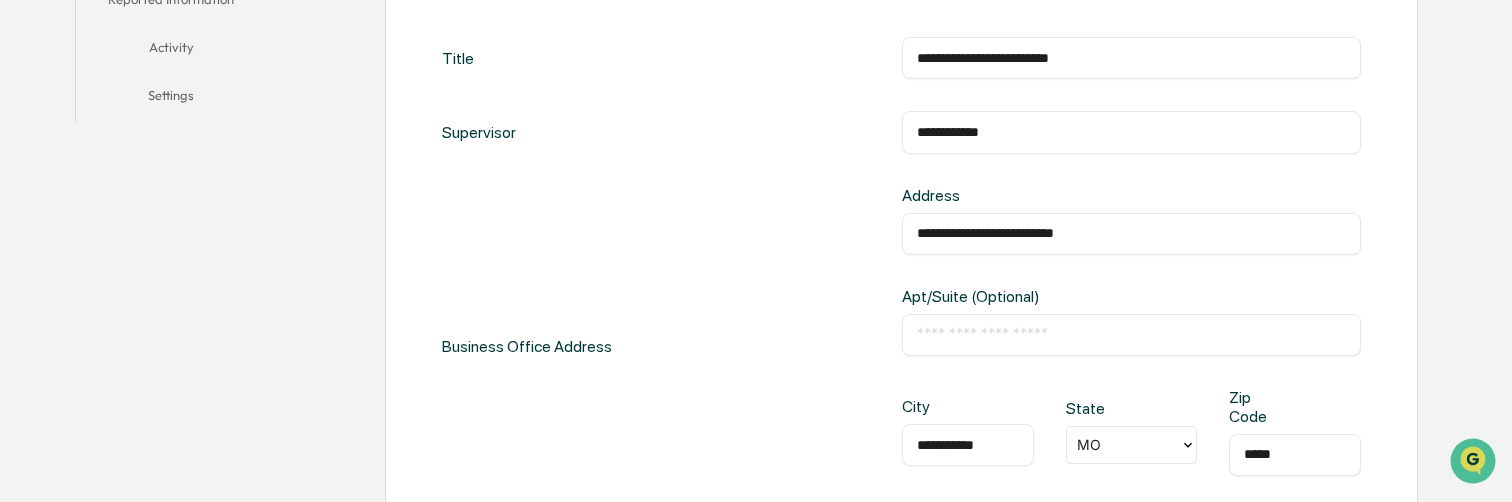 type on "**********" 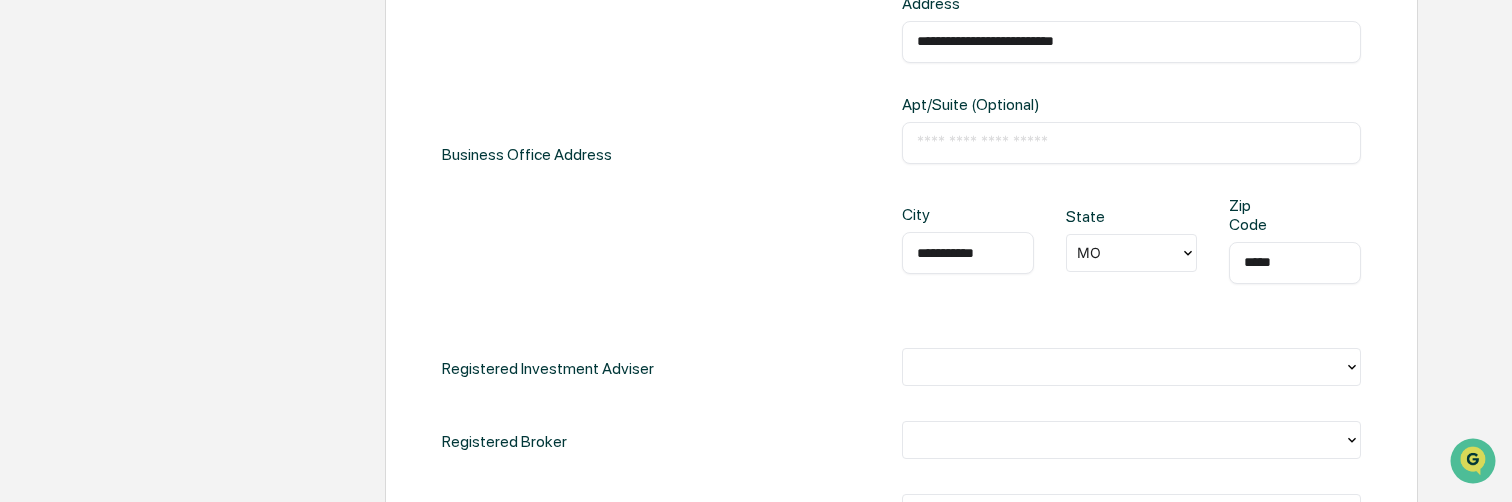 scroll, scrollTop: 920, scrollLeft: 0, axis: vertical 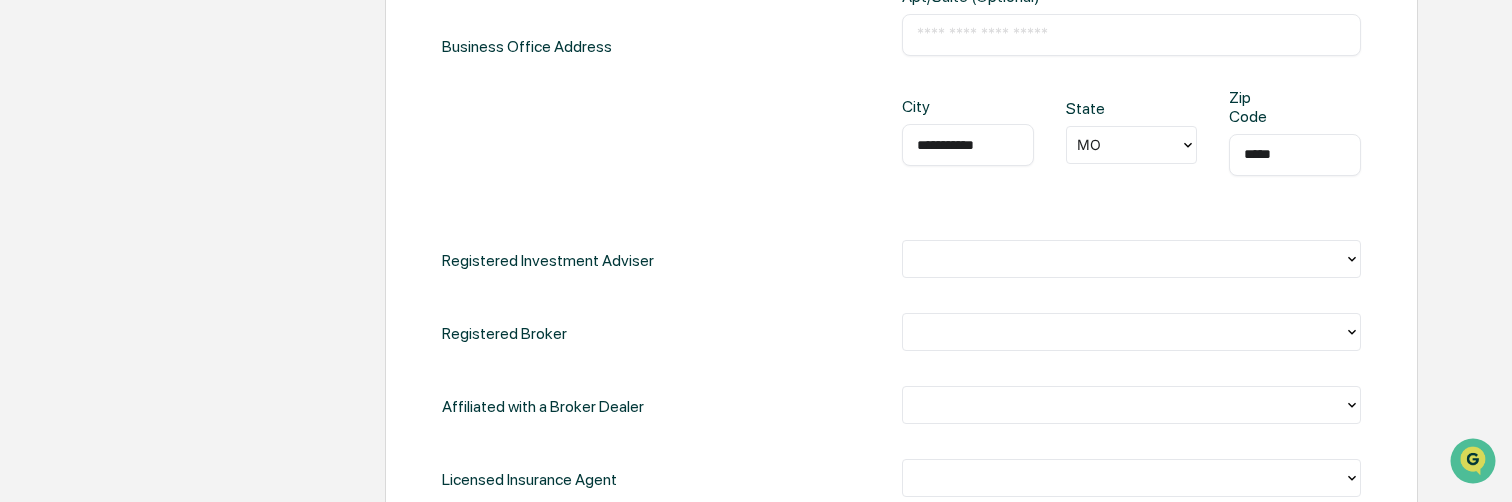 click at bounding box center [1131, 259] 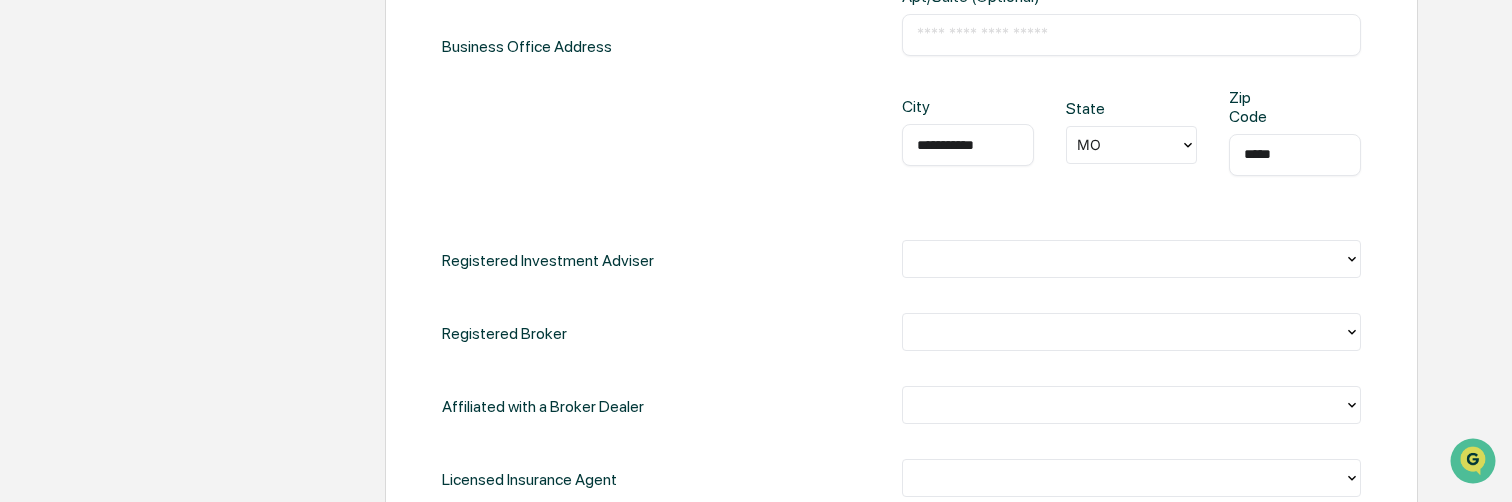 click on "**********" at bounding box center [901, 47] 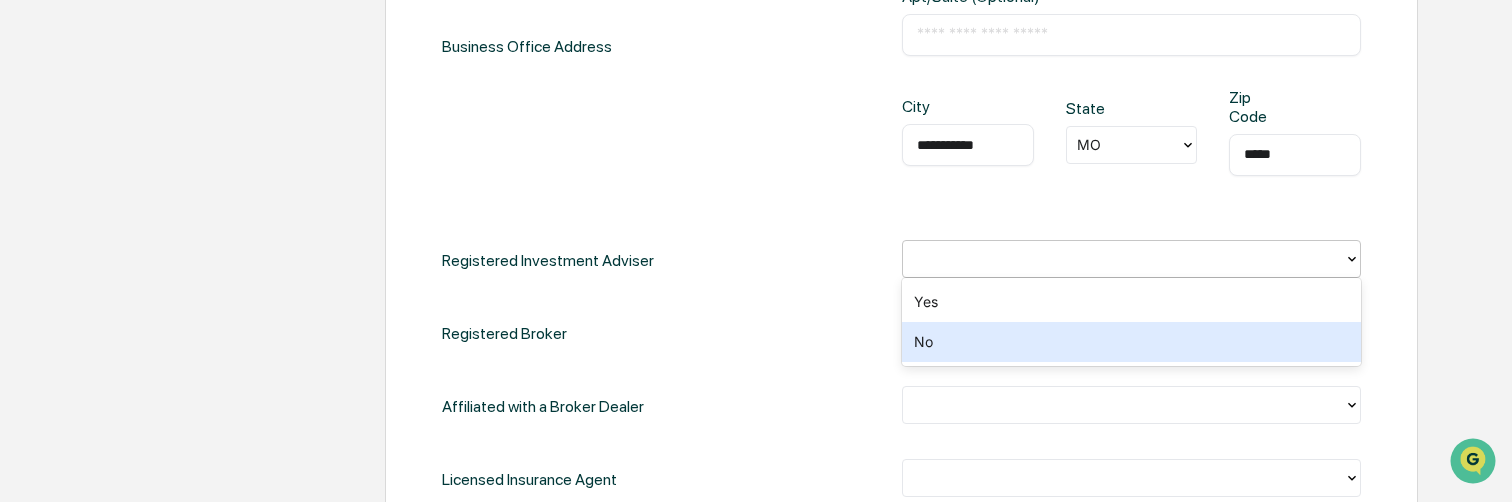 click on "Yes No" at bounding box center (1131, 322) 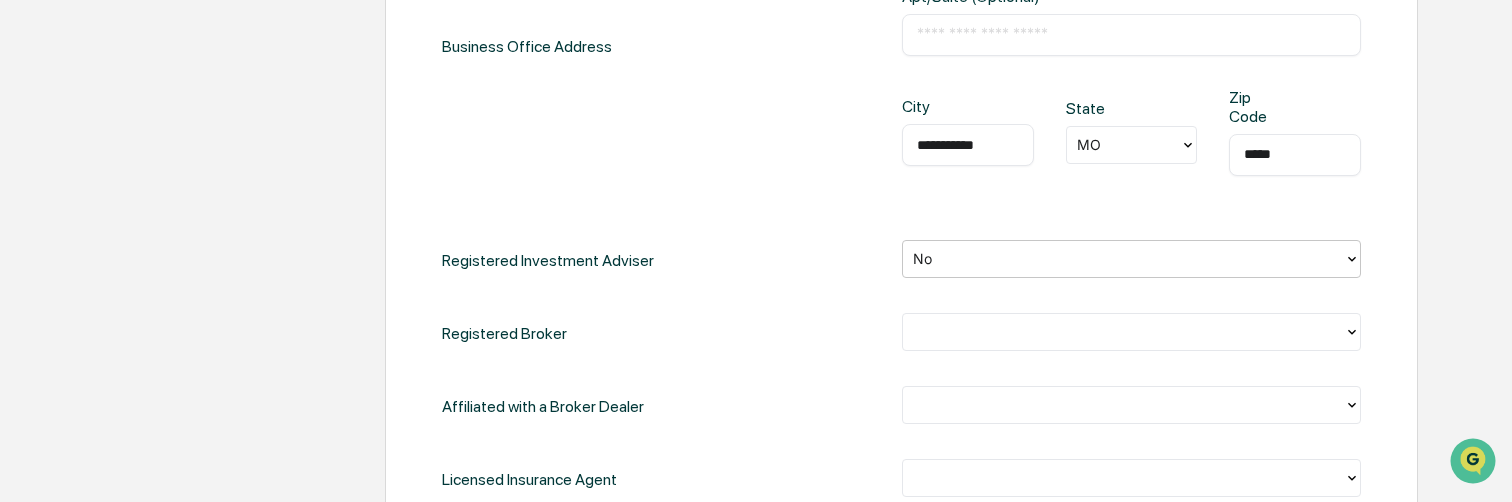 click at bounding box center [1123, 331] 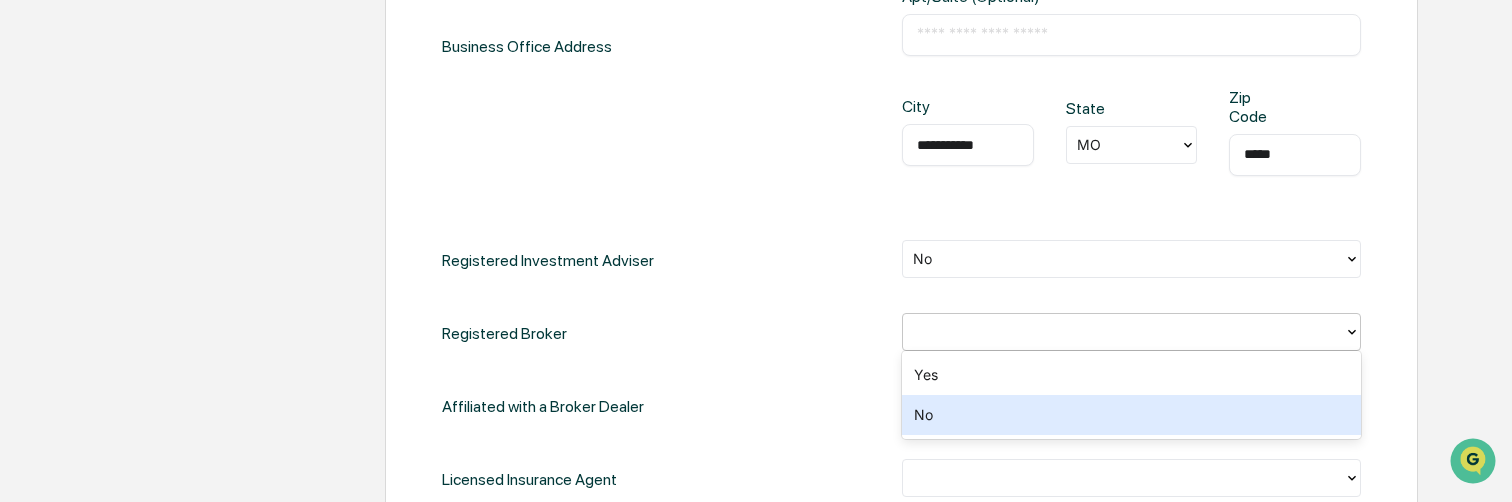 click on "No" at bounding box center (1131, 415) 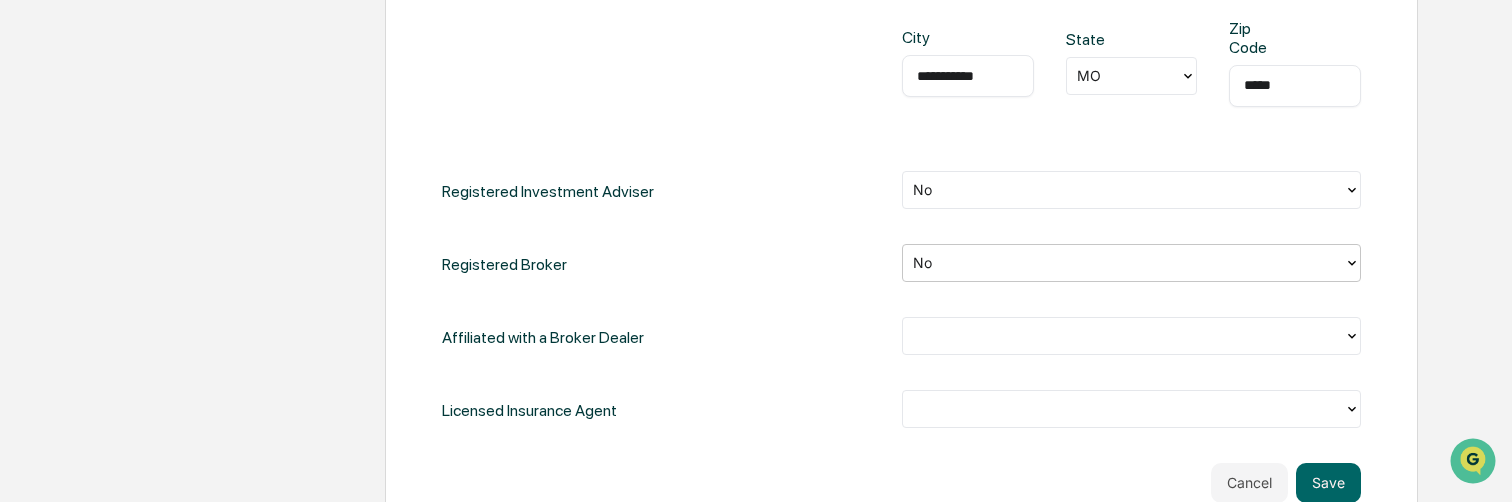 scroll, scrollTop: 1120, scrollLeft: 0, axis: vertical 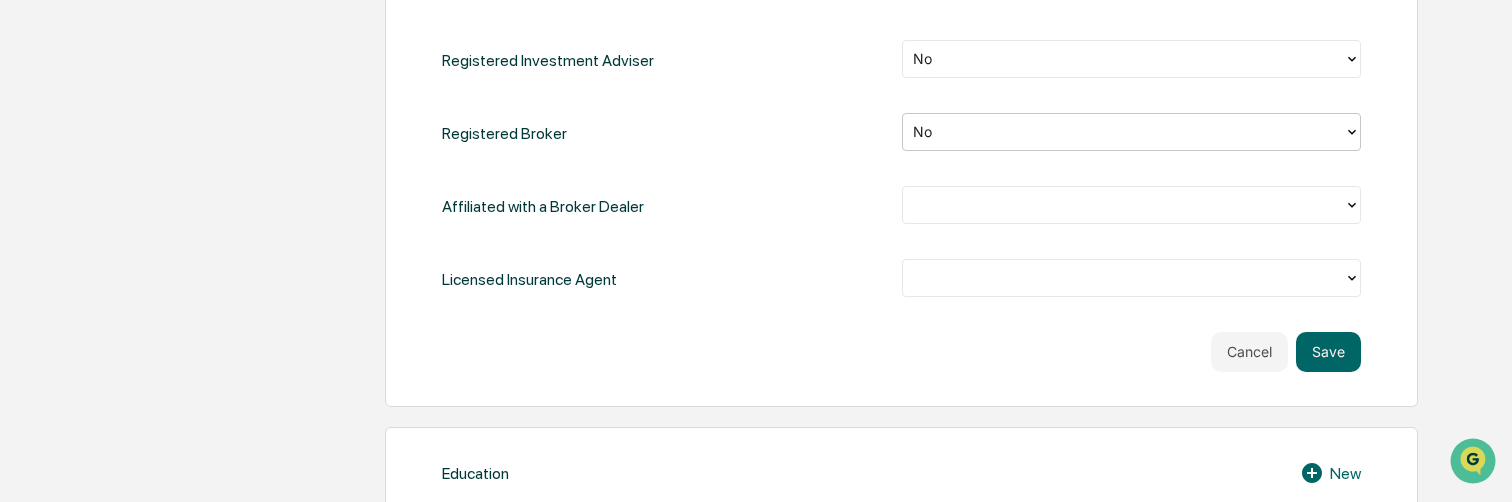 click at bounding box center (1123, 204) 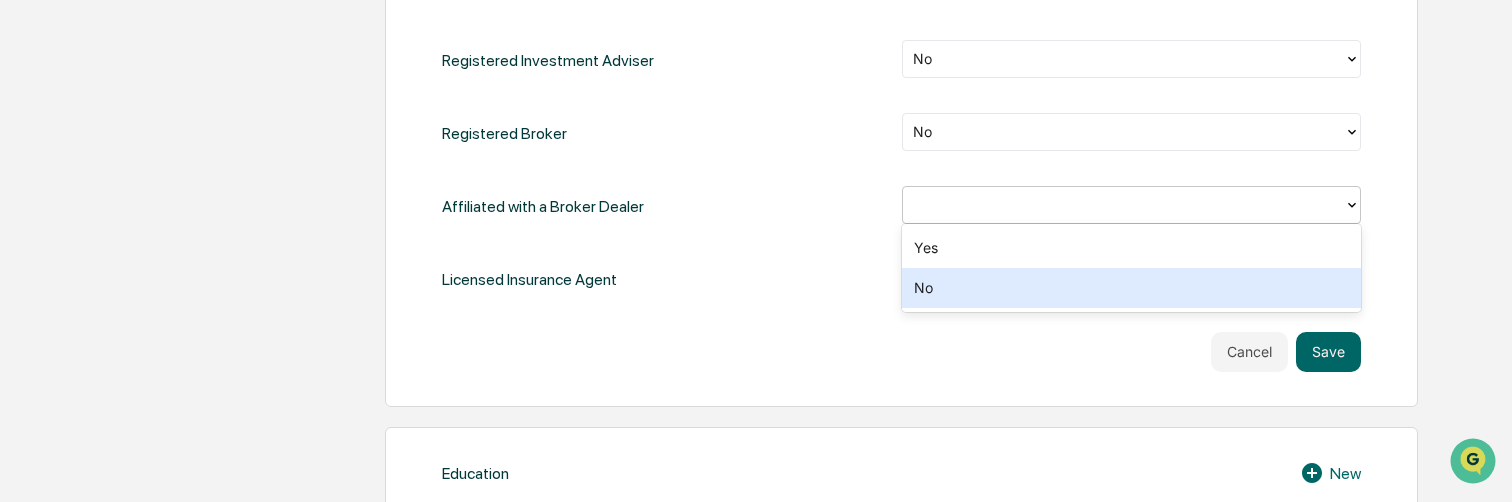 click on "No" at bounding box center (1131, 288) 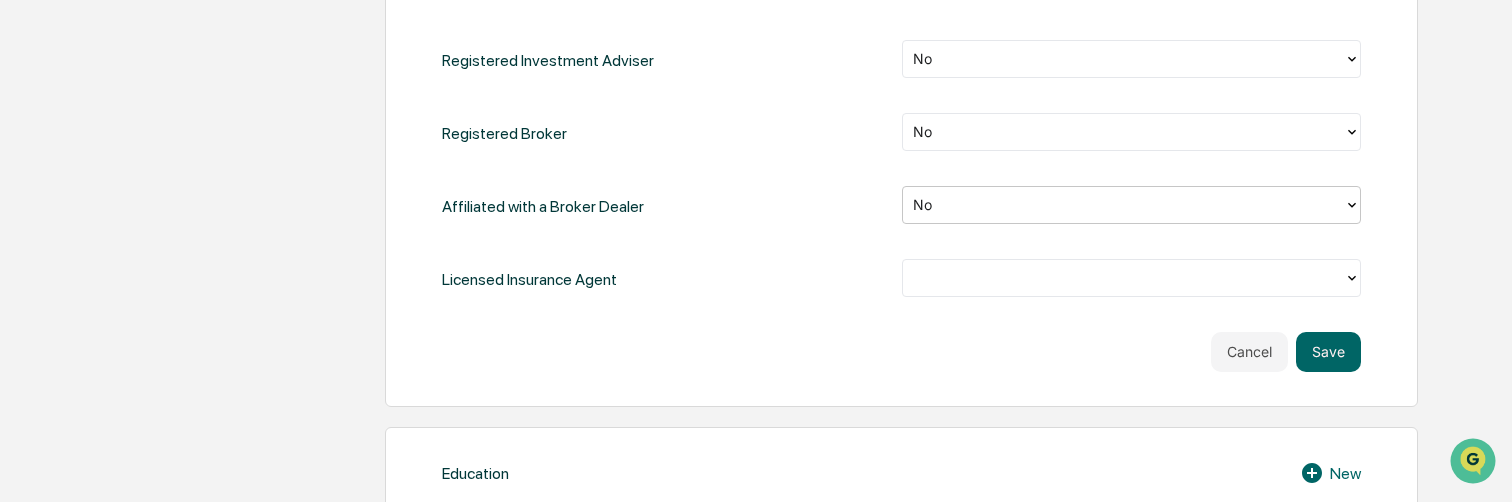 click at bounding box center [1123, 277] 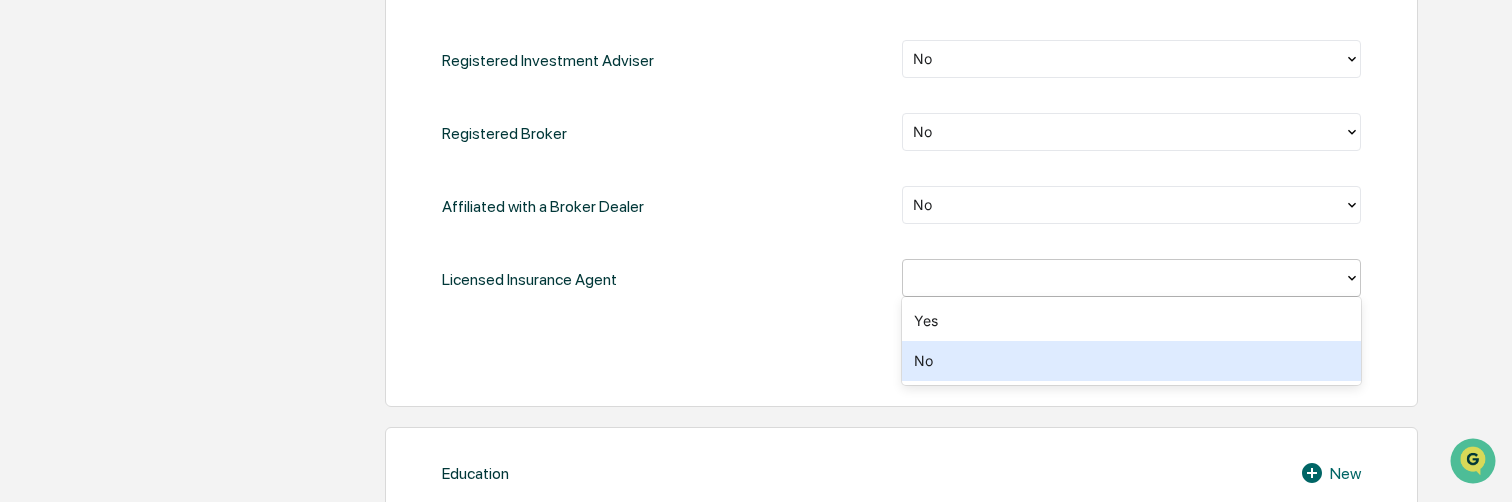 drag, startPoint x: 1027, startPoint y: 370, endPoint x: 950, endPoint y: 355, distance: 78.44743 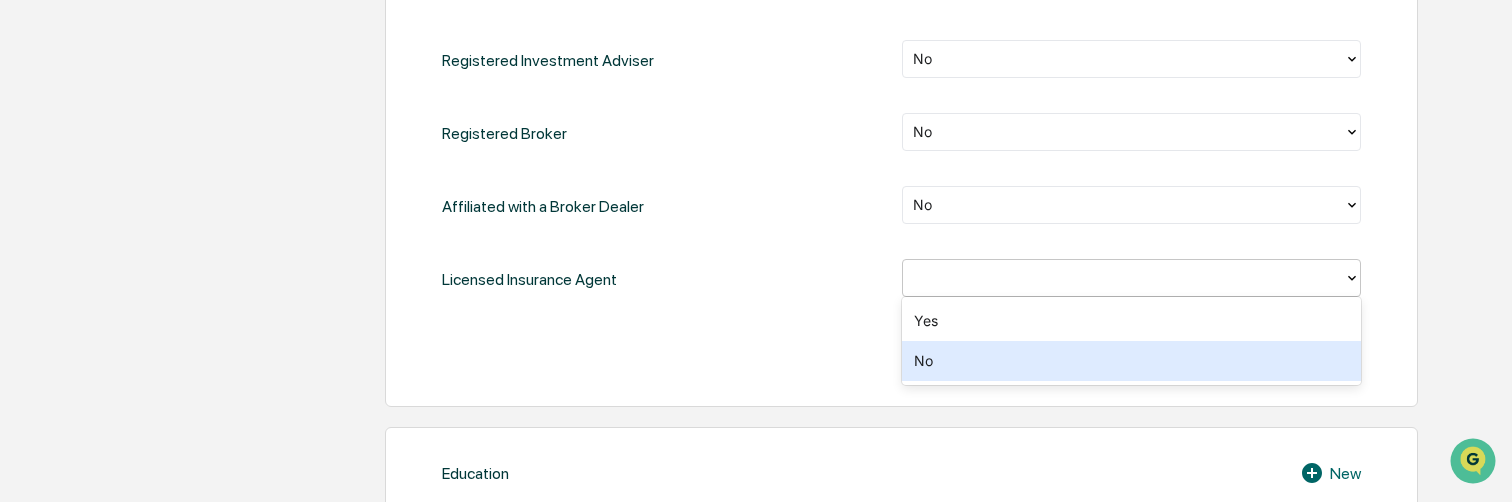 click on "No" at bounding box center (1131, 361) 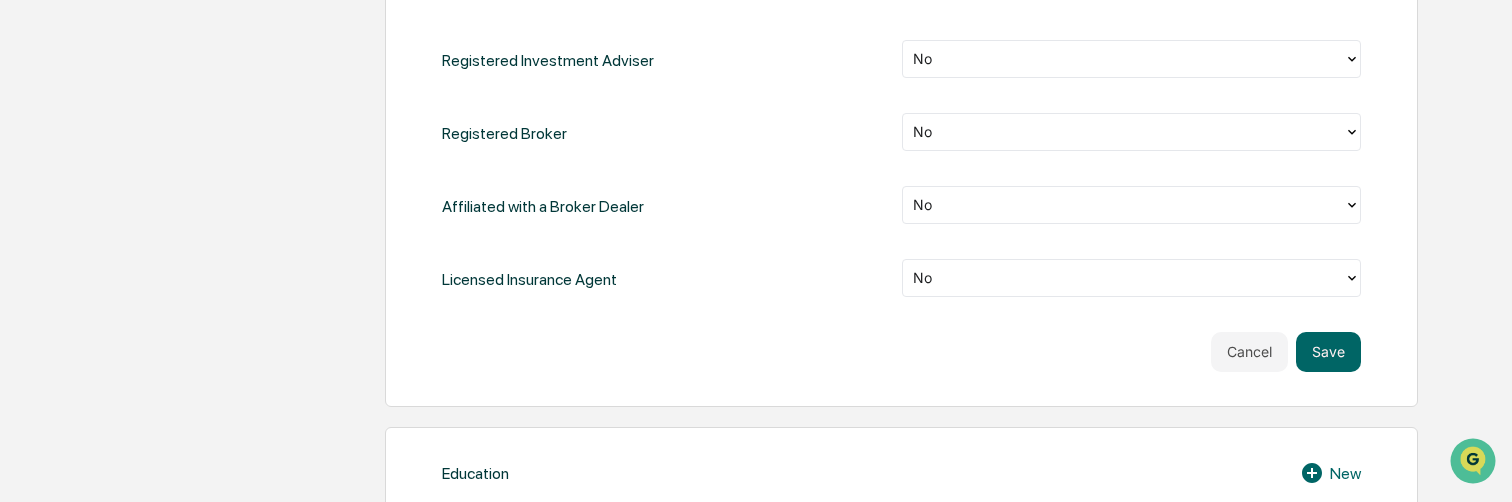 click on "**********" at bounding box center [901, -46] 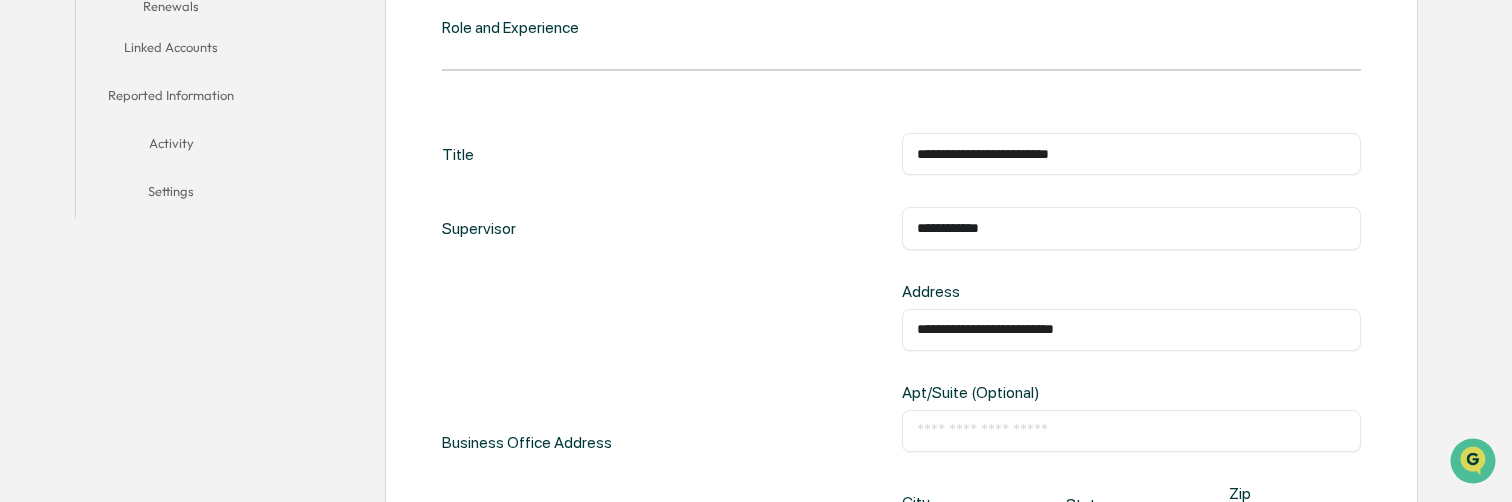 scroll, scrollTop: 520, scrollLeft: 0, axis: vertical 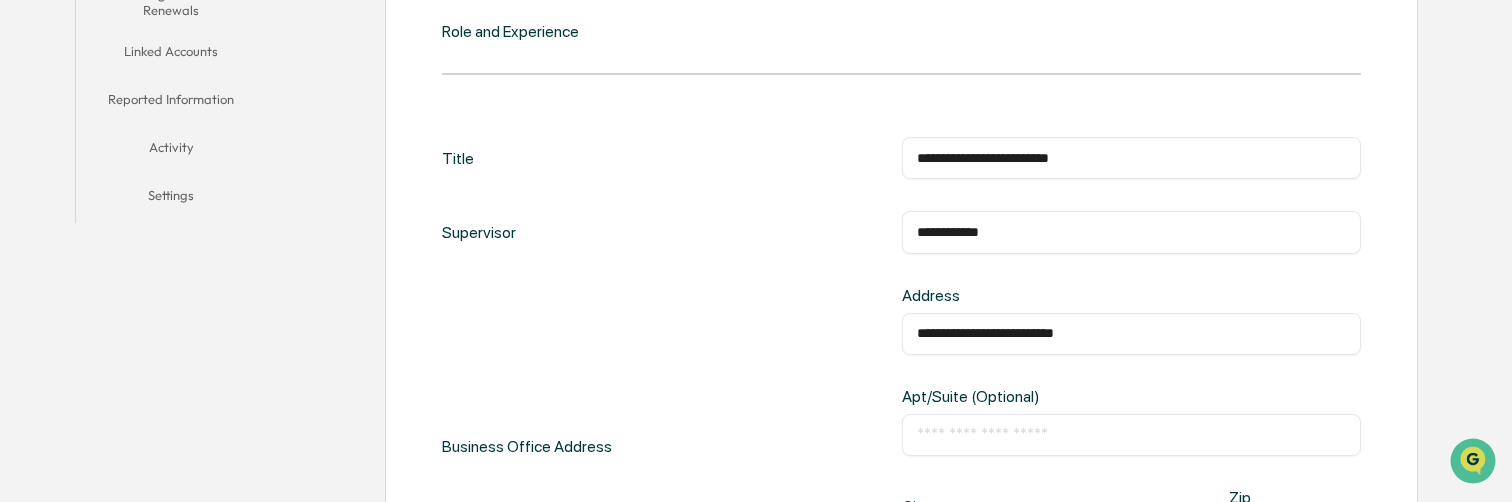click on "**********" at bounding box center (901, 447) 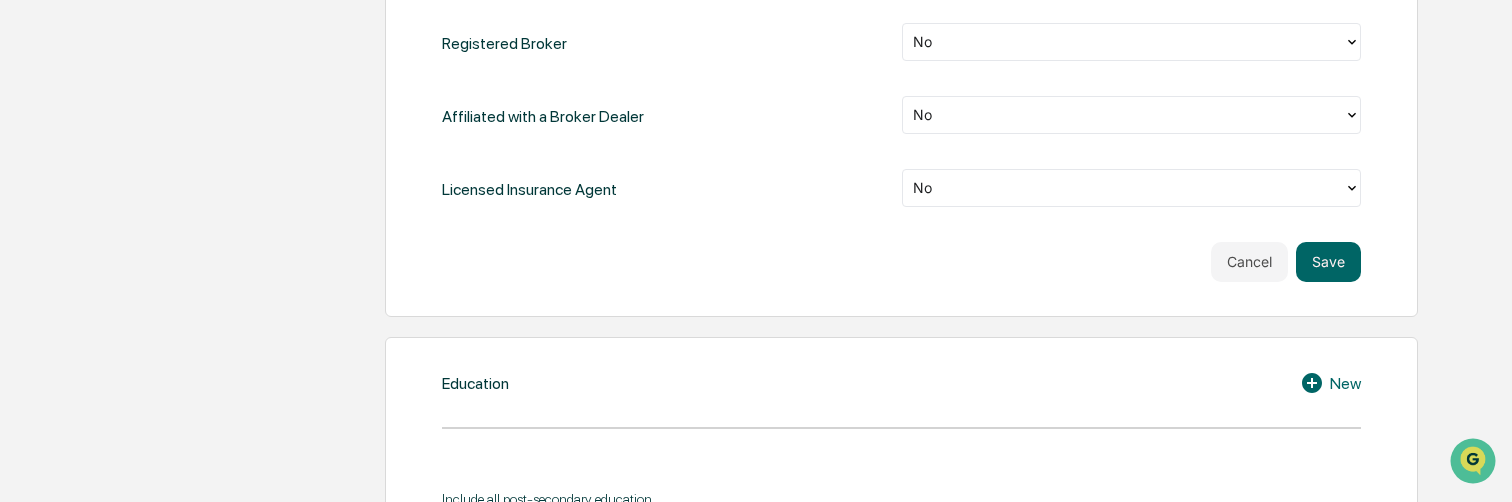 scroll, scrollTop: 1220, scrollLeft: 0, axis: vertical 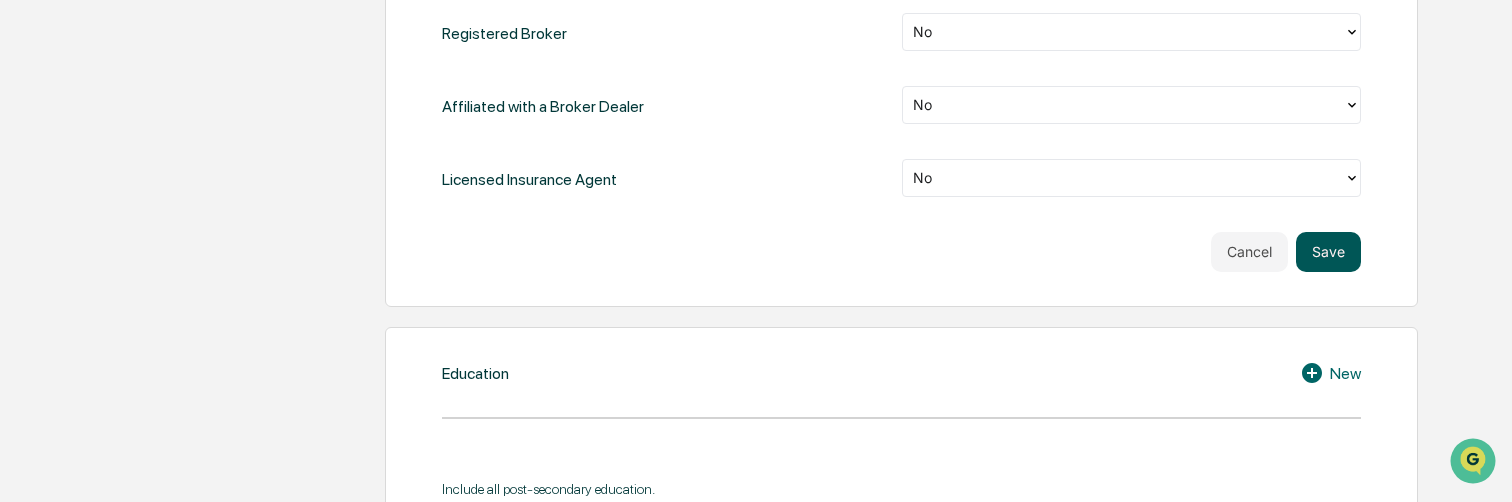 click on "Save" at bounding box center (1328, 252) 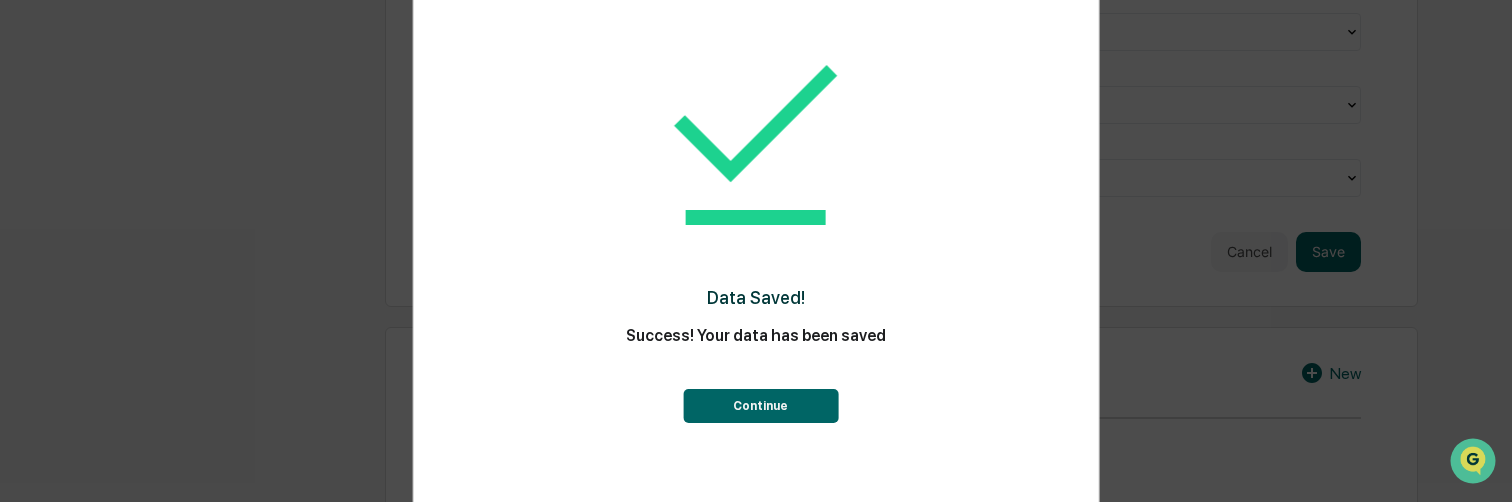 drag, startPoint x: 772, startPoint y: 410, endPoint x: 956, endPoint y: 394, distance: 184.69434 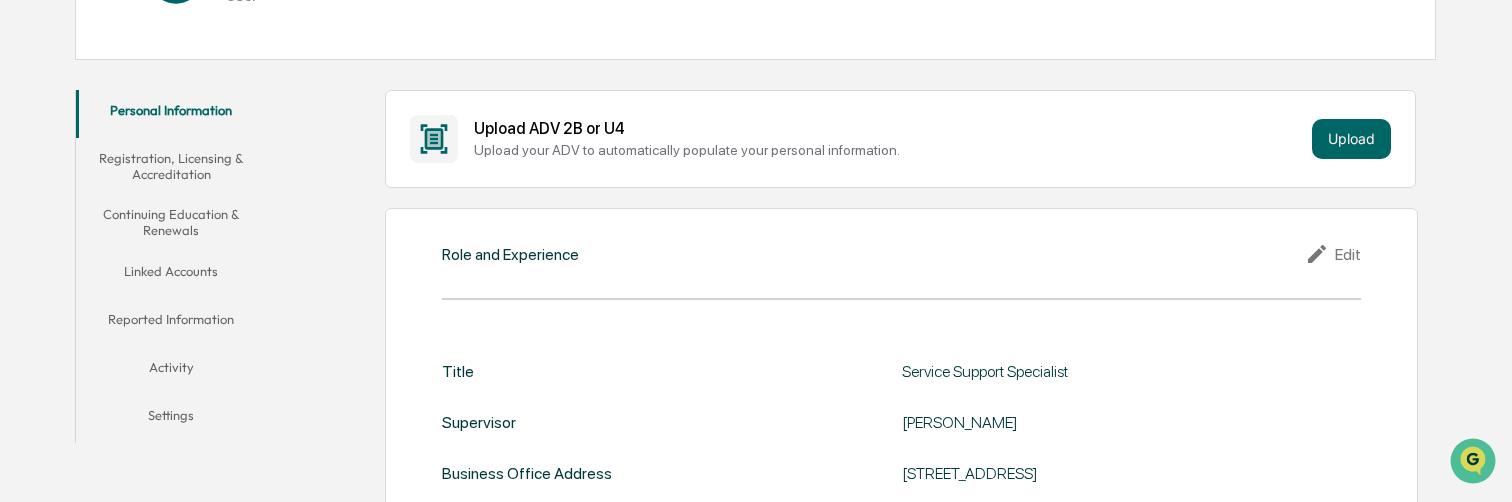 scroll, scrollTop: 200, scrollLeft: 0, axis: vertical 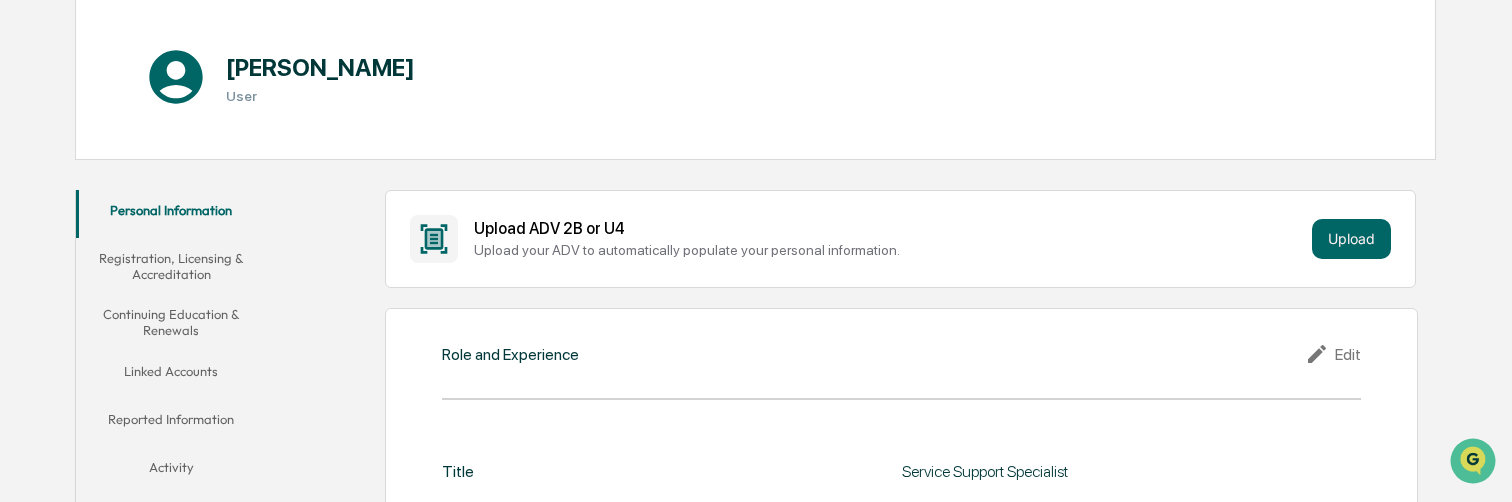click on "Registration, Licensing & Accreditation" at bounding box center [171, 266] 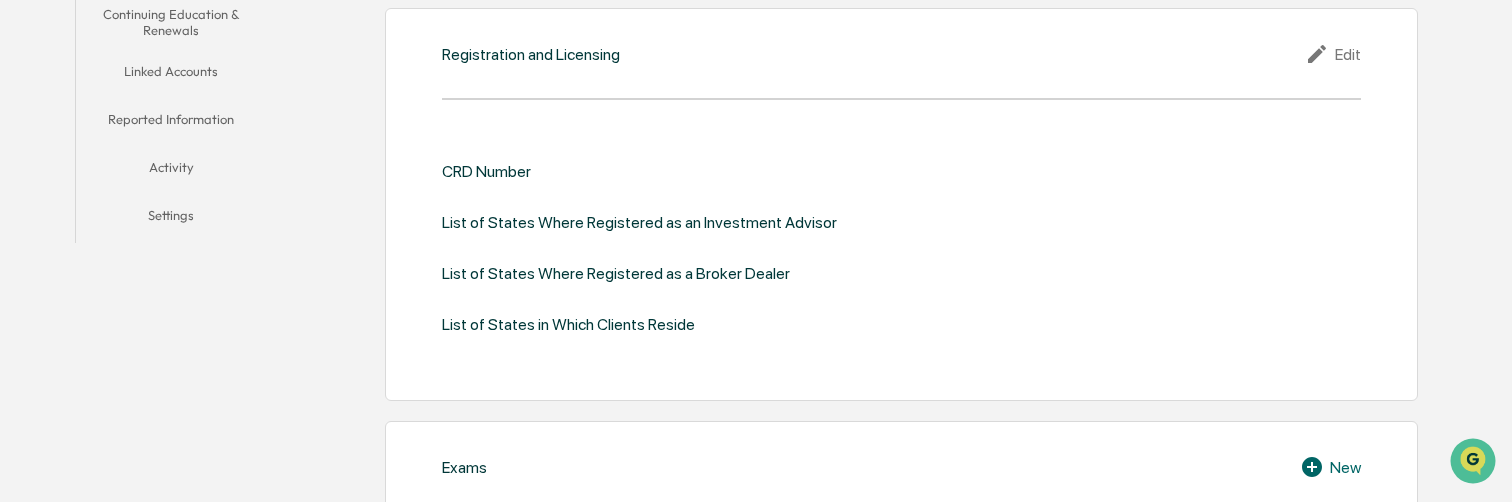 scroll, scrollTop: 400, scrollLeft: 0, axis: vertical 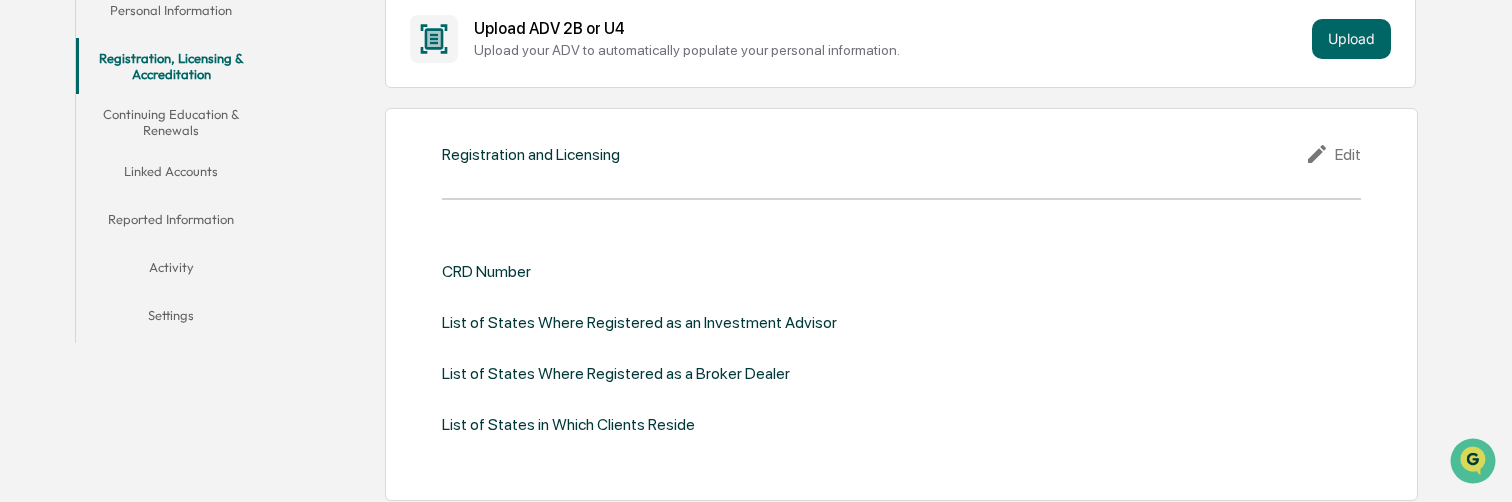 click on "Continuing Education & Renewals" at bounding box center (171, 122) 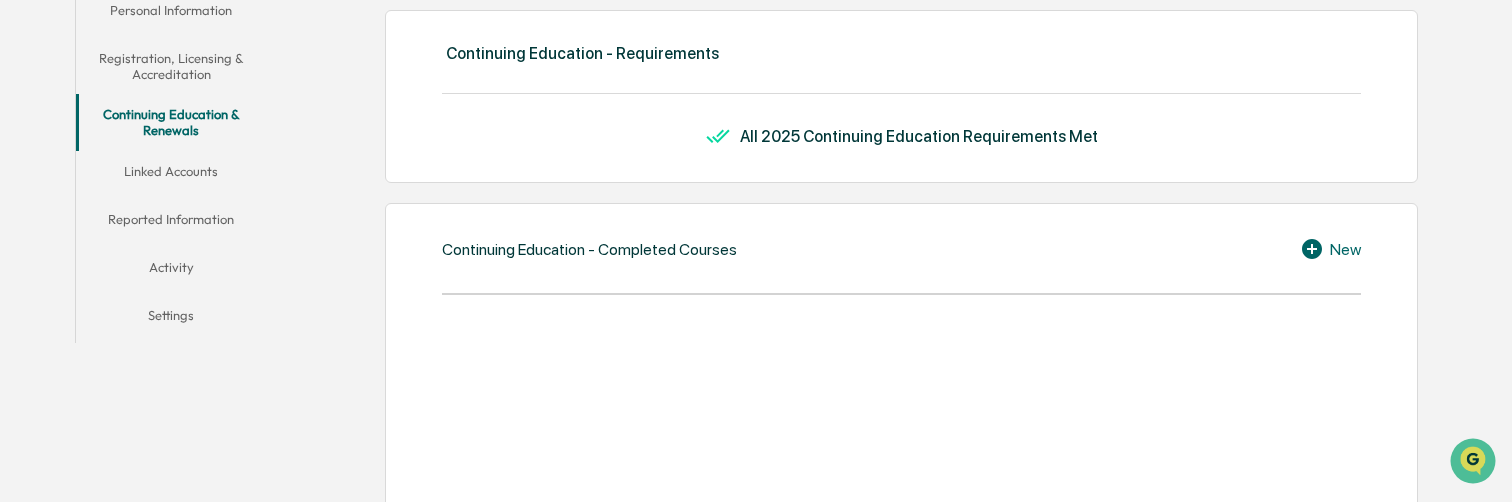 click on "Activity" at bounding box center [171, 271] 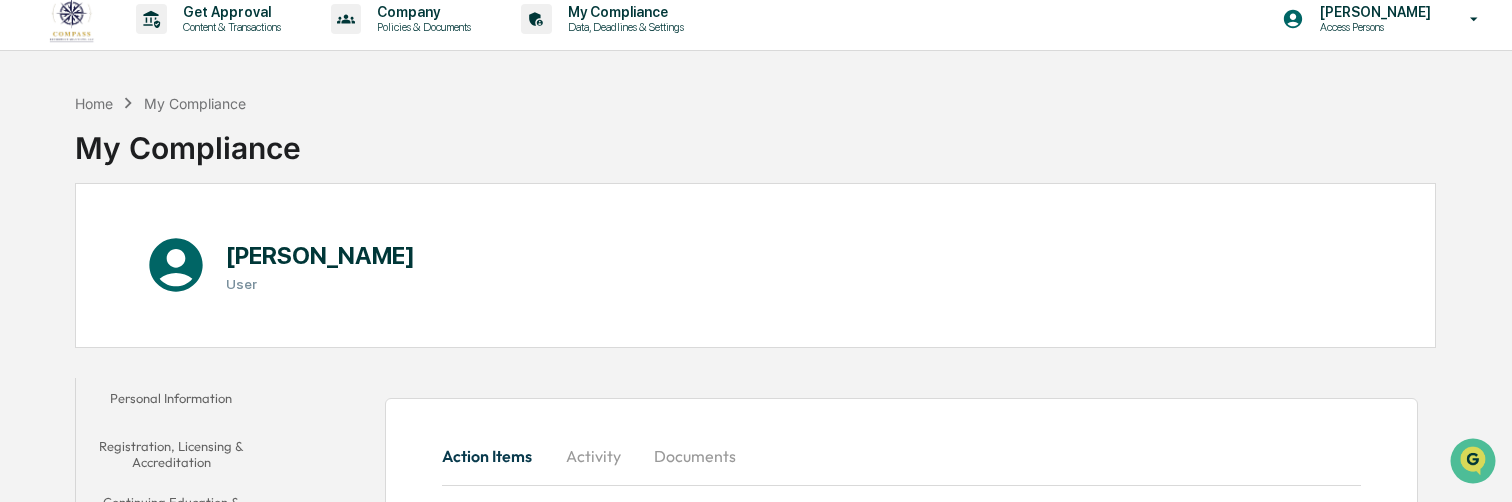 scroll, scrollTop: 0, scrollLeft: 0, axis: both 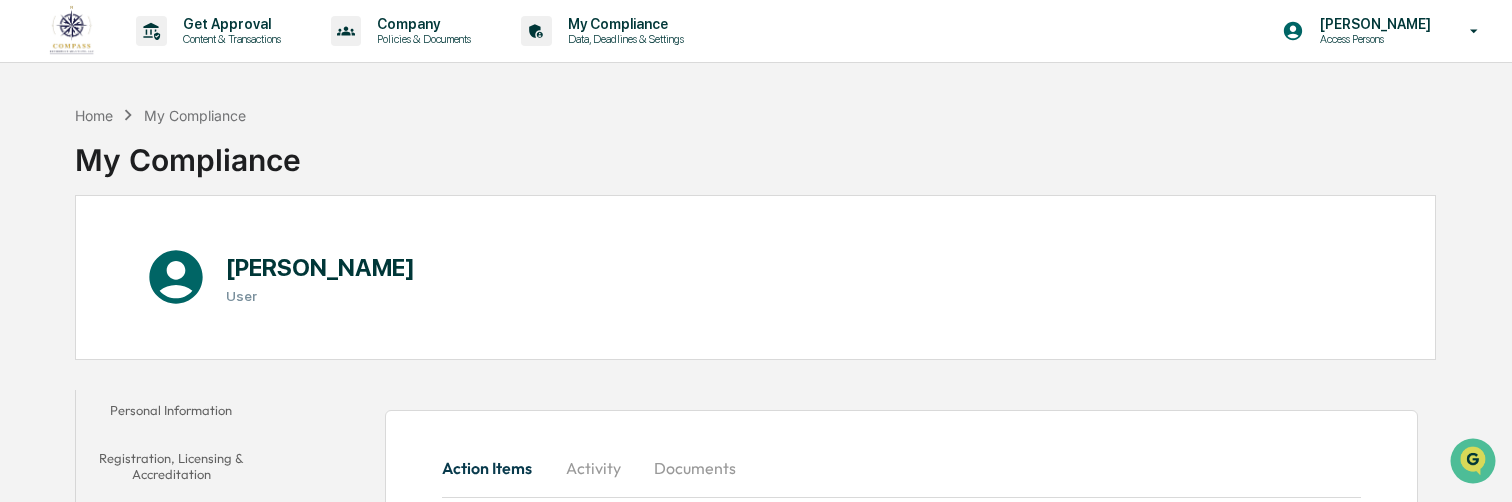 click on "[PERSON_NAME] User" at bounding box center (755, 277) 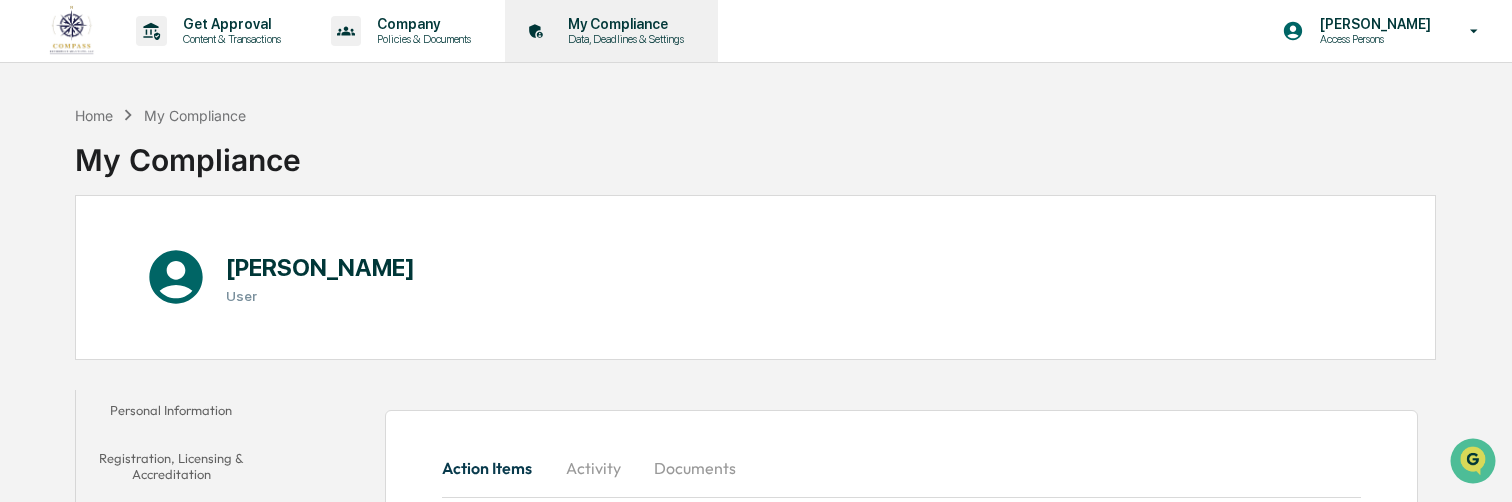 click on "My Compliance" at bounding box center [623, 24] 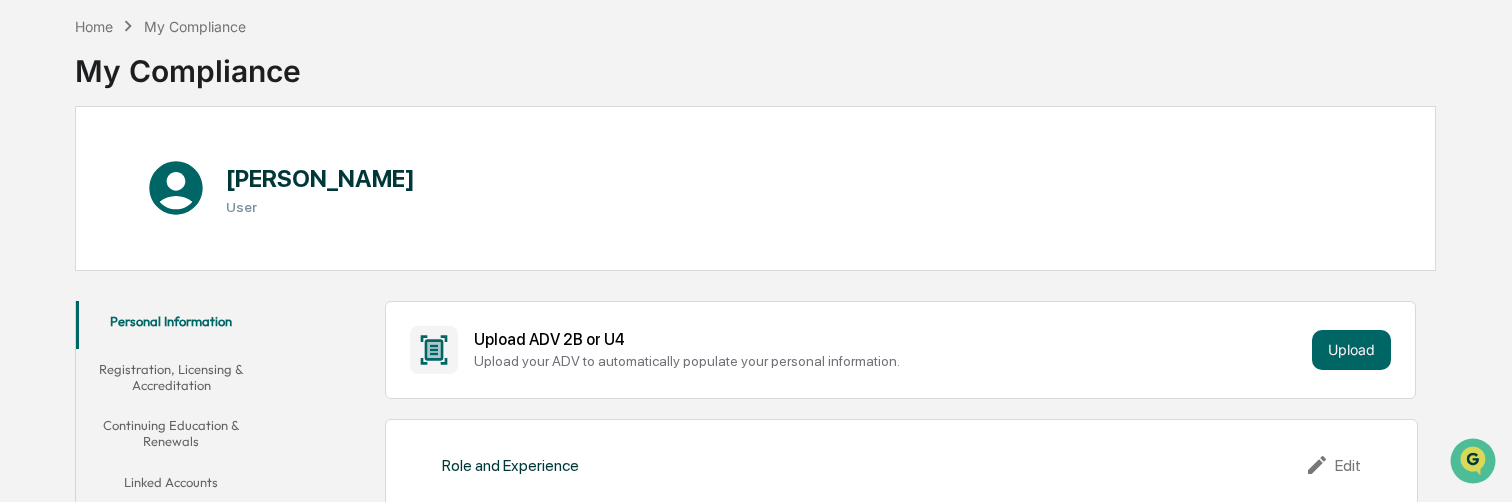 scroll, scrollTop: 0, scrollLeft: 0, axis: both 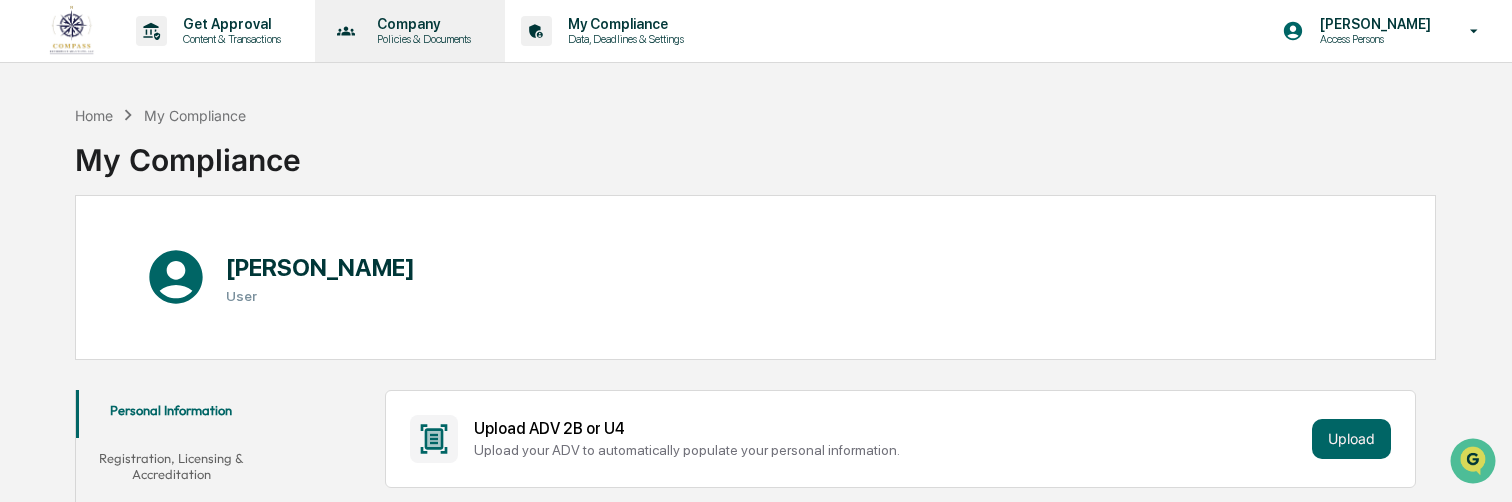 click on "Policies & Documents" at bounding box center (421, 39) 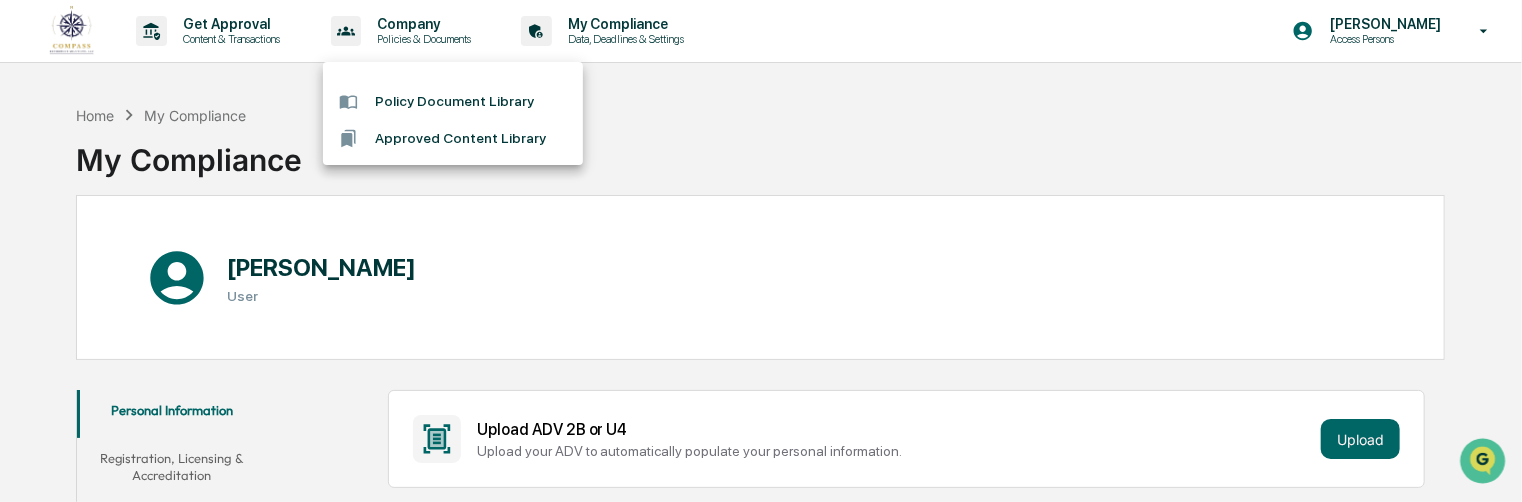 click at bounding box center [761, 251] 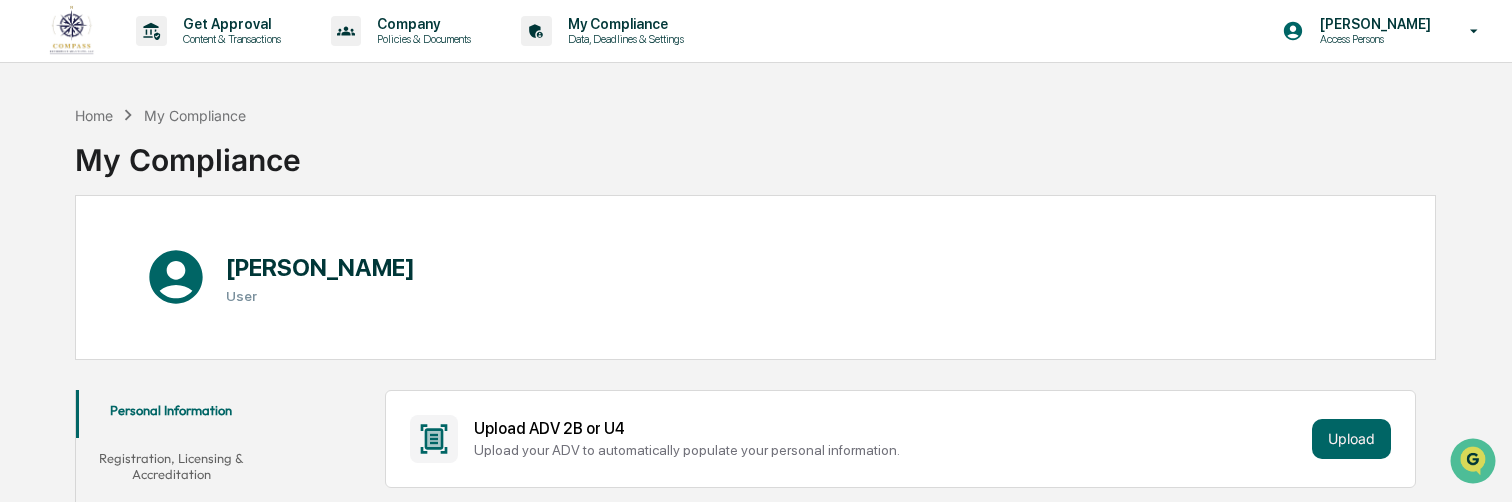 click at bounding box center [72, 31] 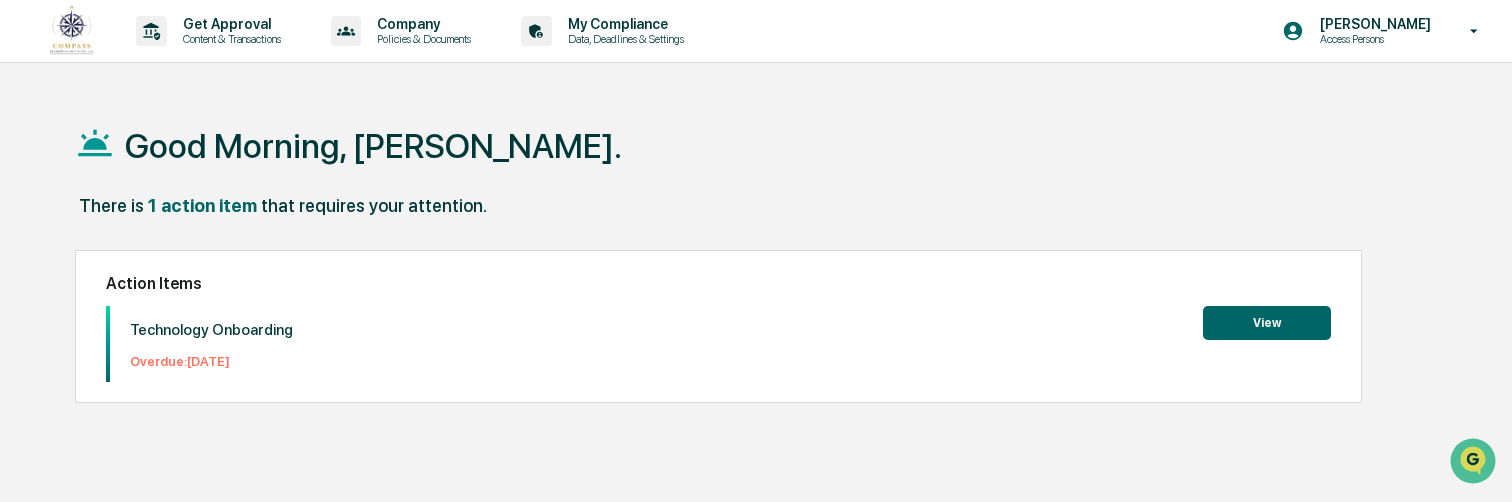 click on "Technology Onboarding Overdue:  [DATE] View" at bounding box center (718, 344) 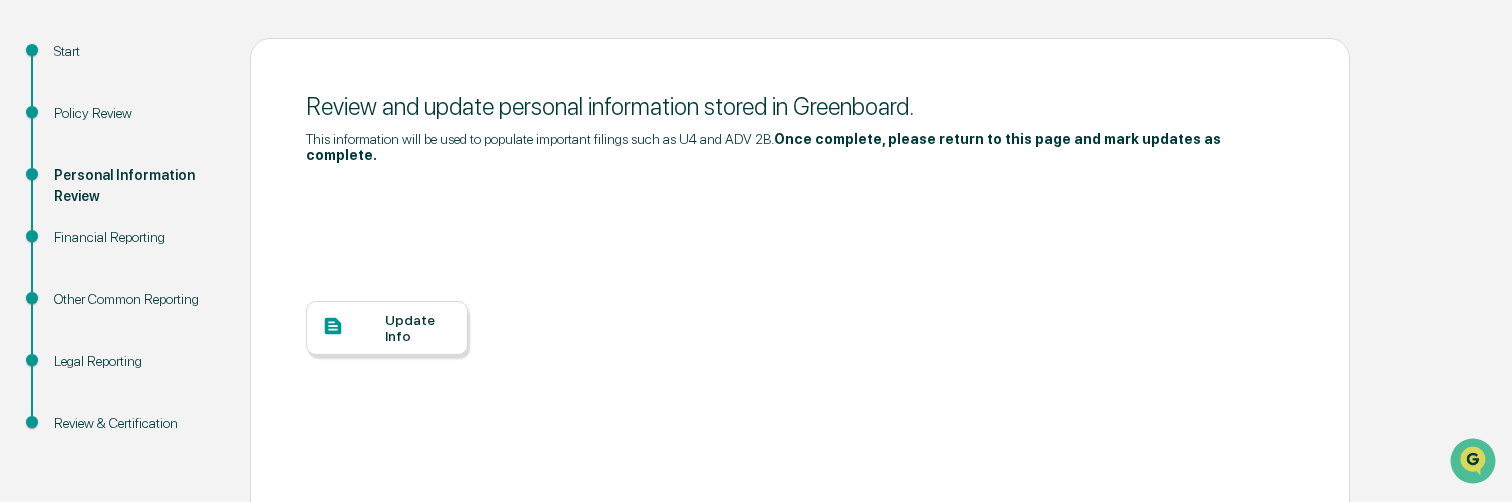 scroll, scrollTop: 311, scrollLeft: 0, axis: vertical 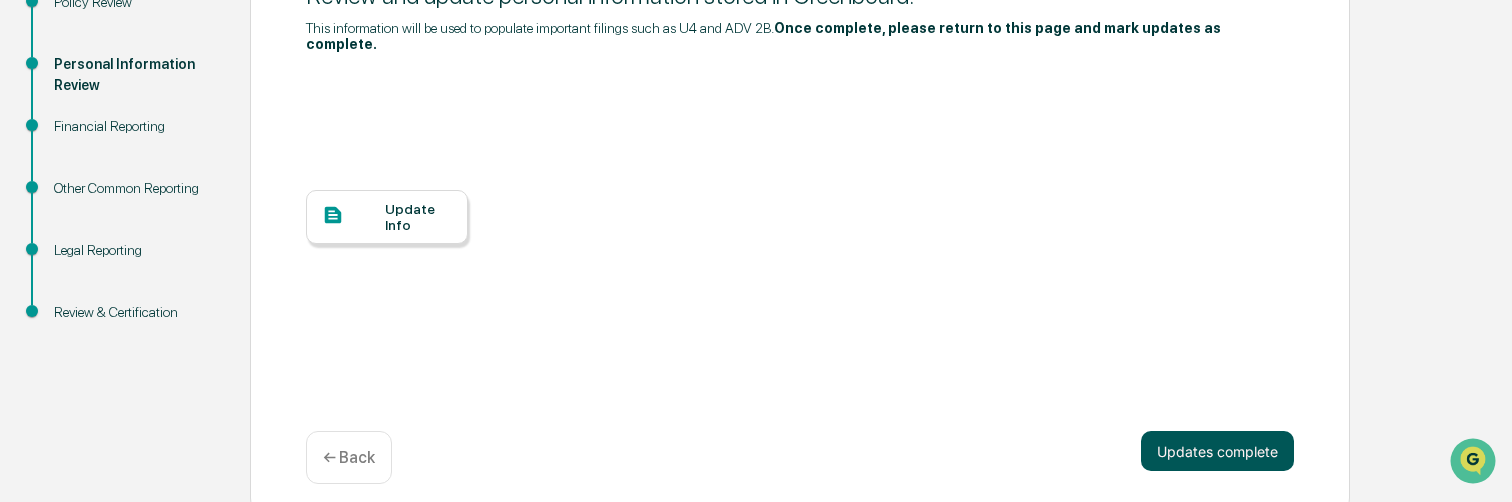 click on "Updates complete" at bounding box center [1217, 451] 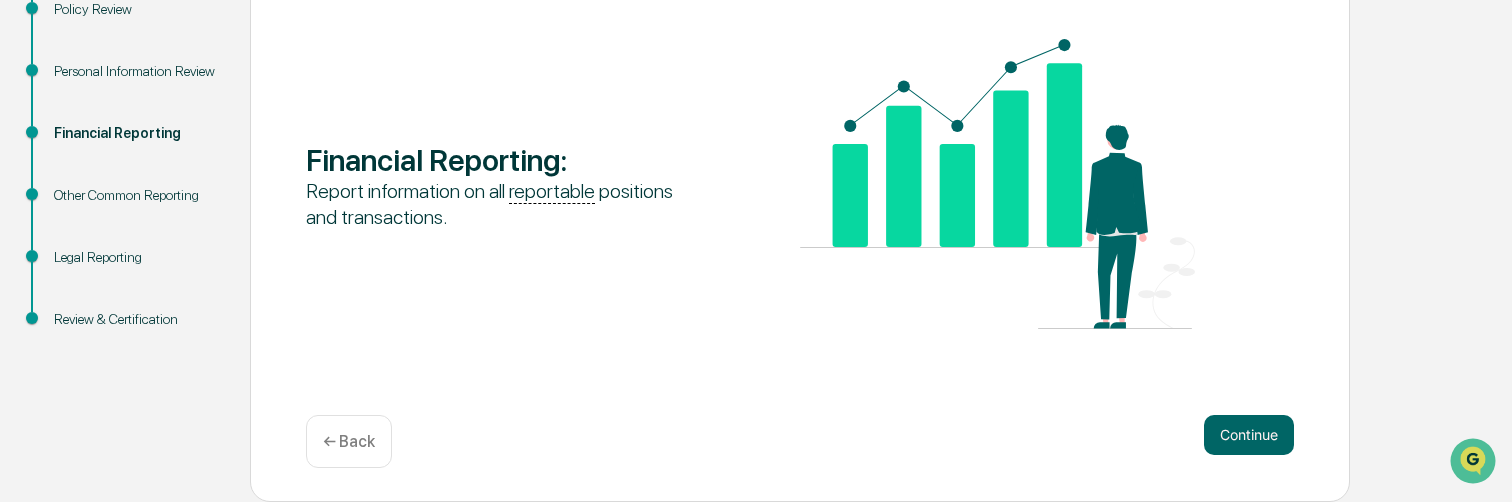scroll, scrollTop: 302, scrollLeft: 0, axis: vertical 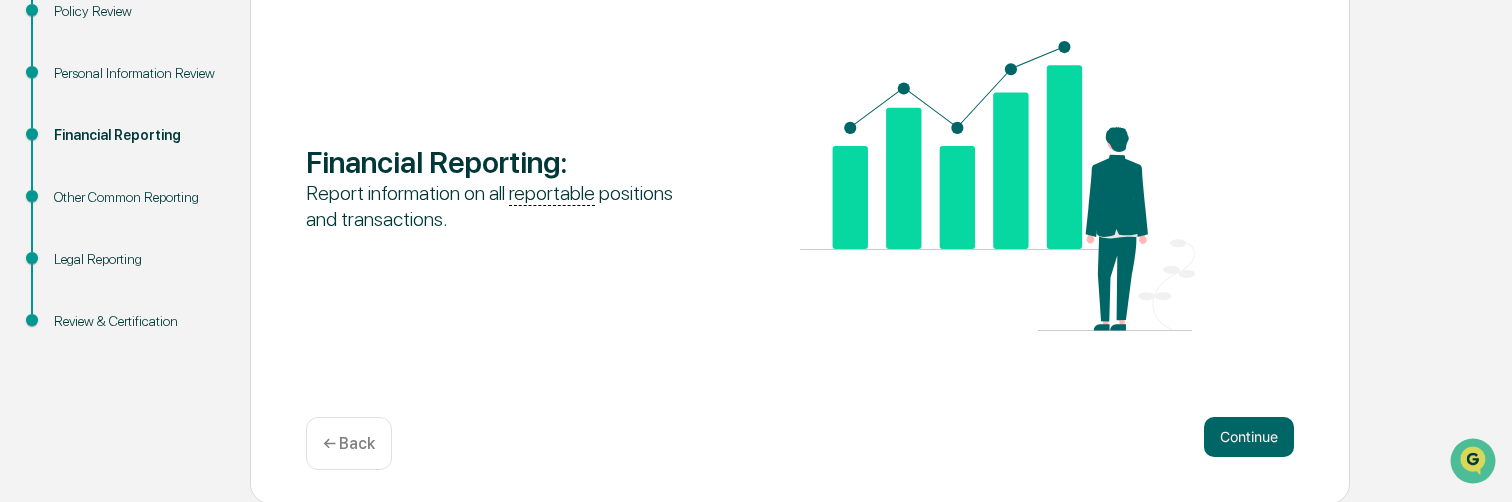 drag, startPoint x: 1259, startPoint y: 430, endPoint x: 1259, endPoint y: 395, distance: 35 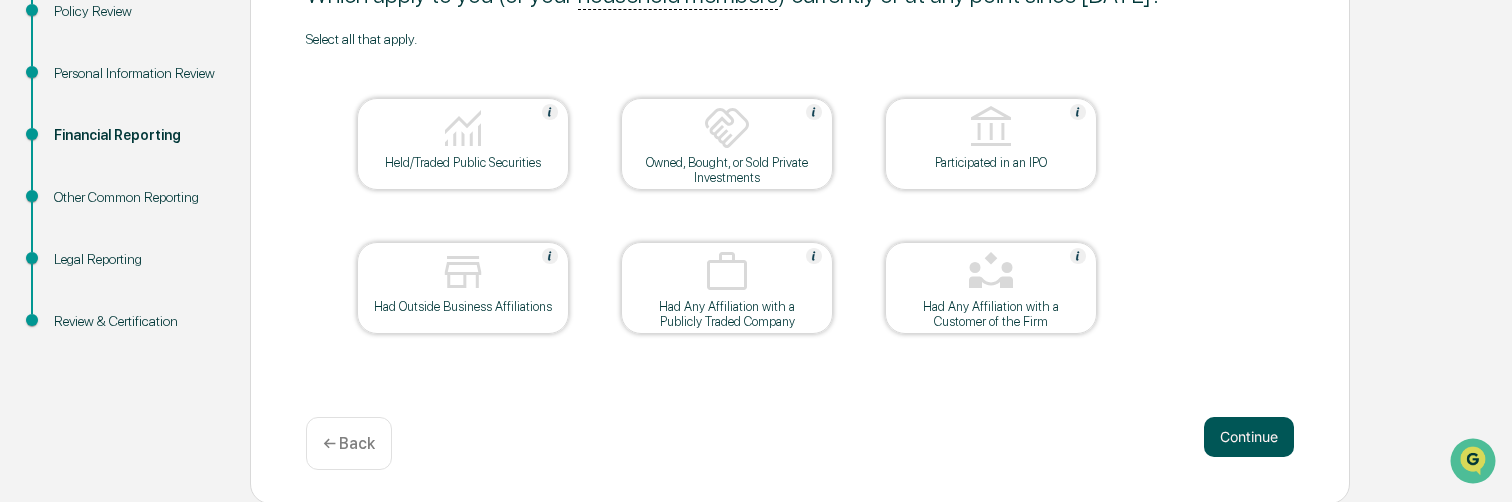 click on "Continue" at bounding box center (1249, 437) 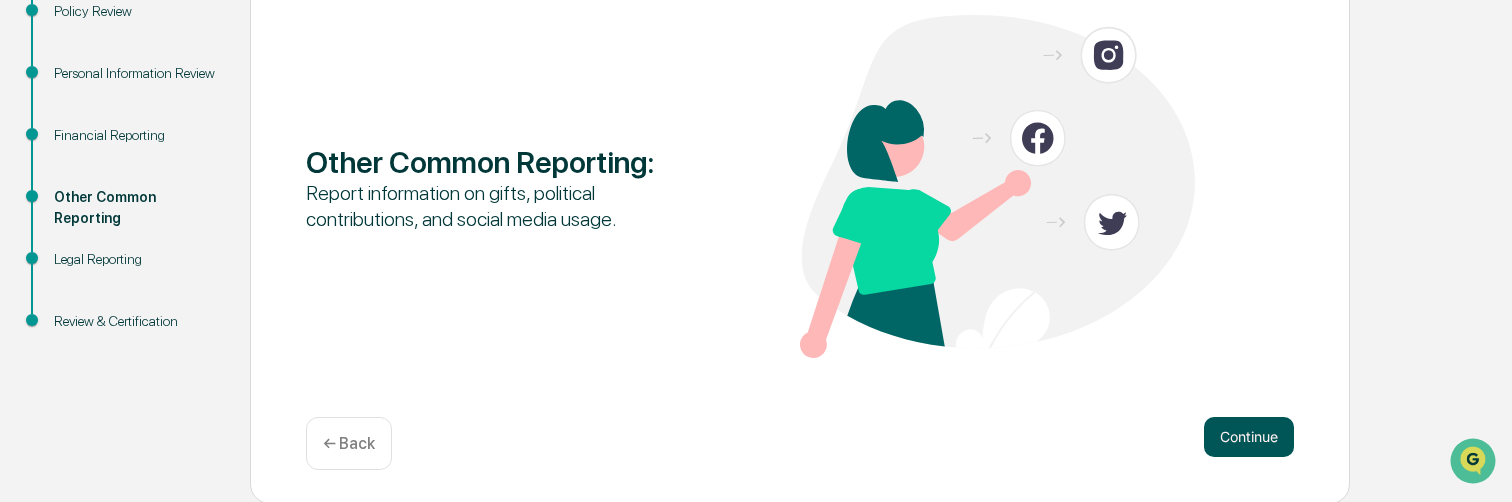 click on "Continue" at bounding box center [1249, 437] 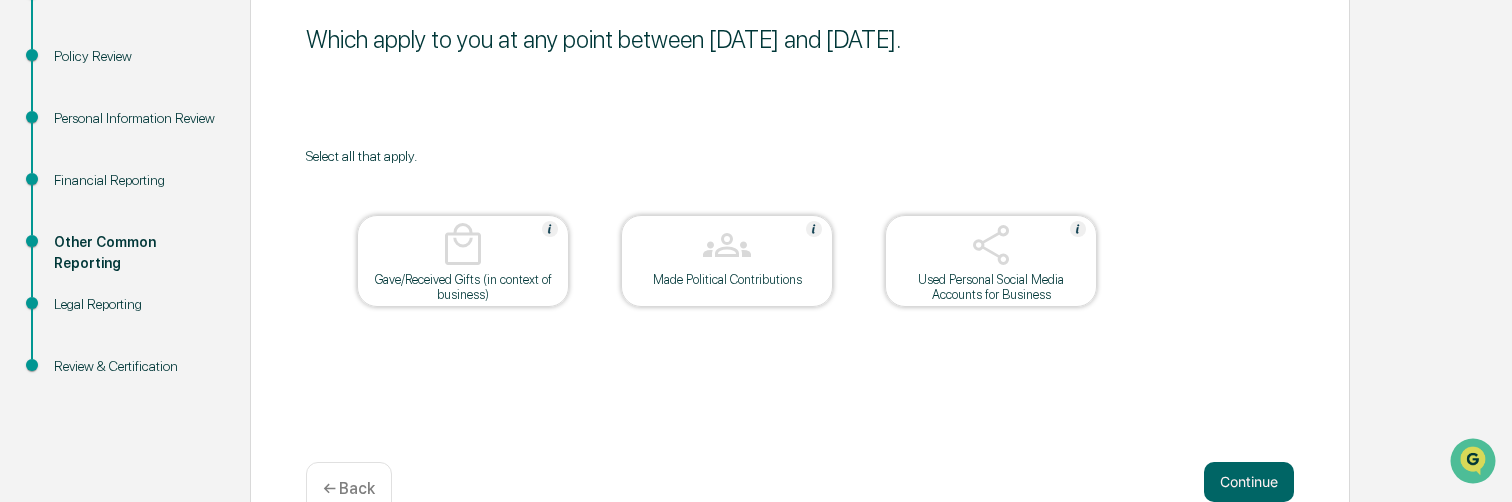 scroll, scrollTop: 302, scrollLeft: 0, axis: vertical 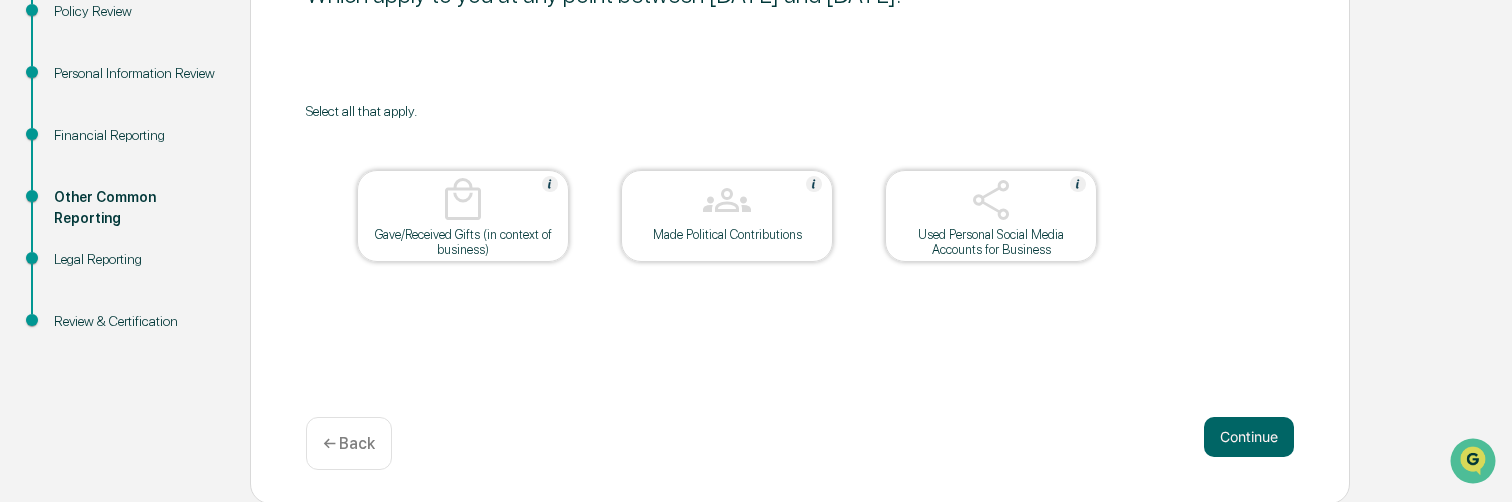 click on "← Back" at bounding box center [349, 443] 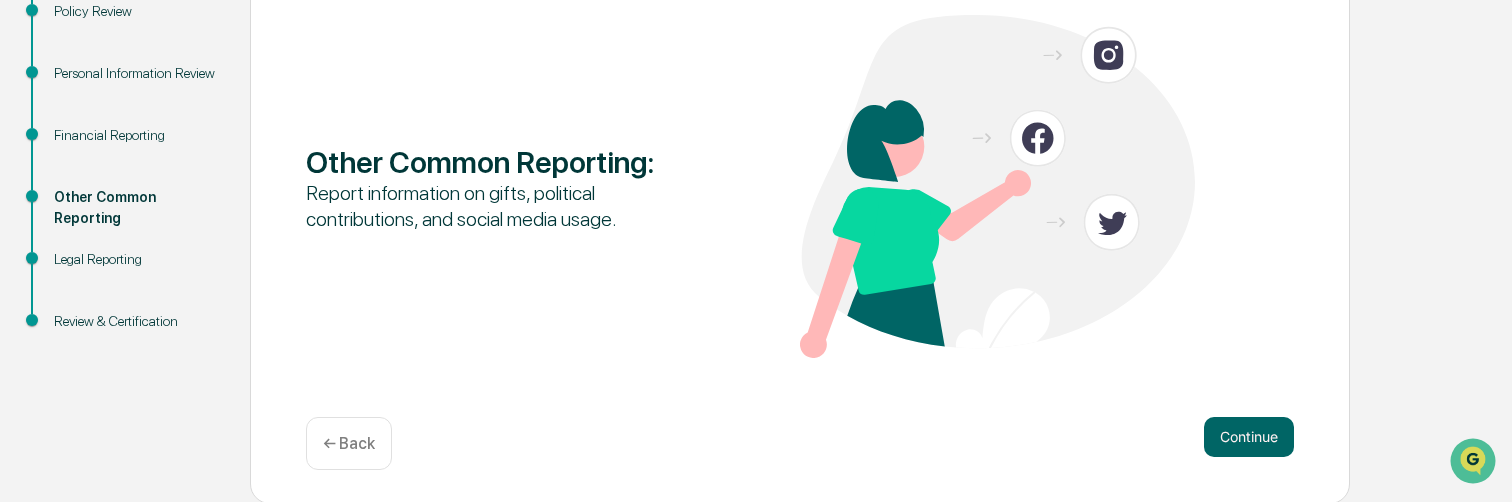 click on "← Back" at bounding box center (349, 443) 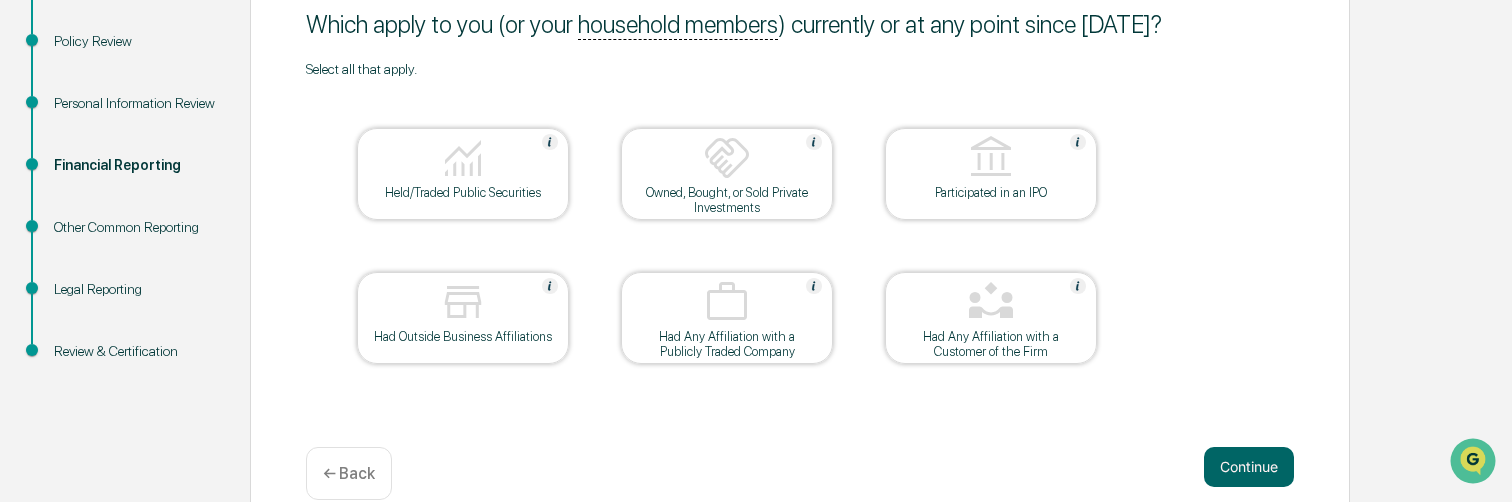 scroll, scrollTop: 302, scrollLeft: 0, axis: vertical 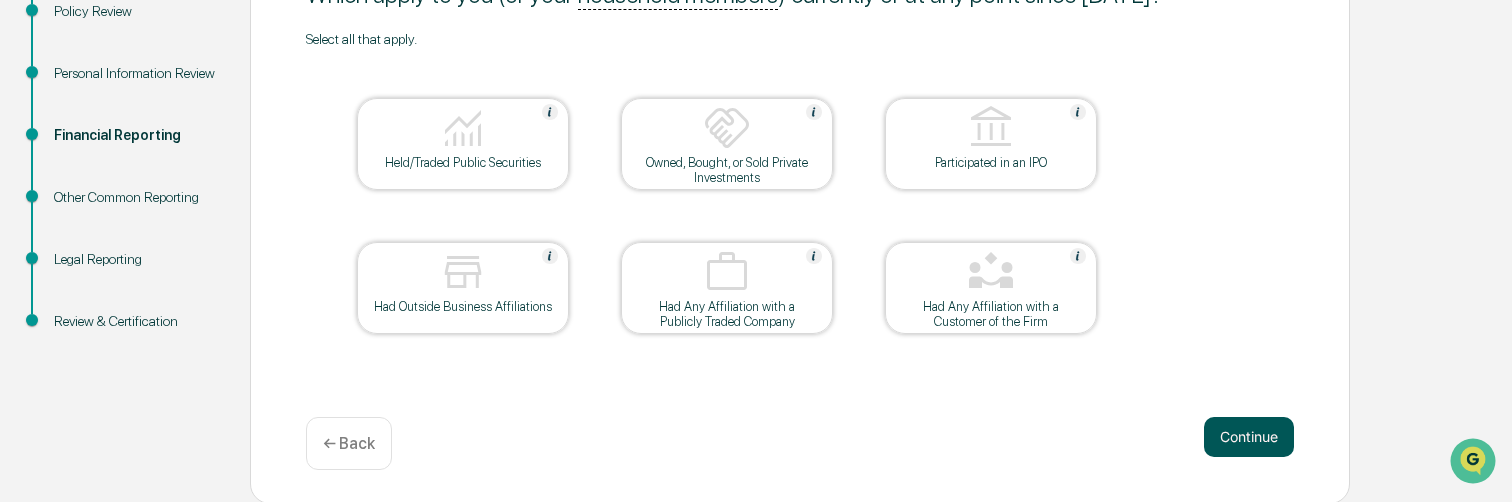 click on "Continue" at bounding box center [1249, 437] 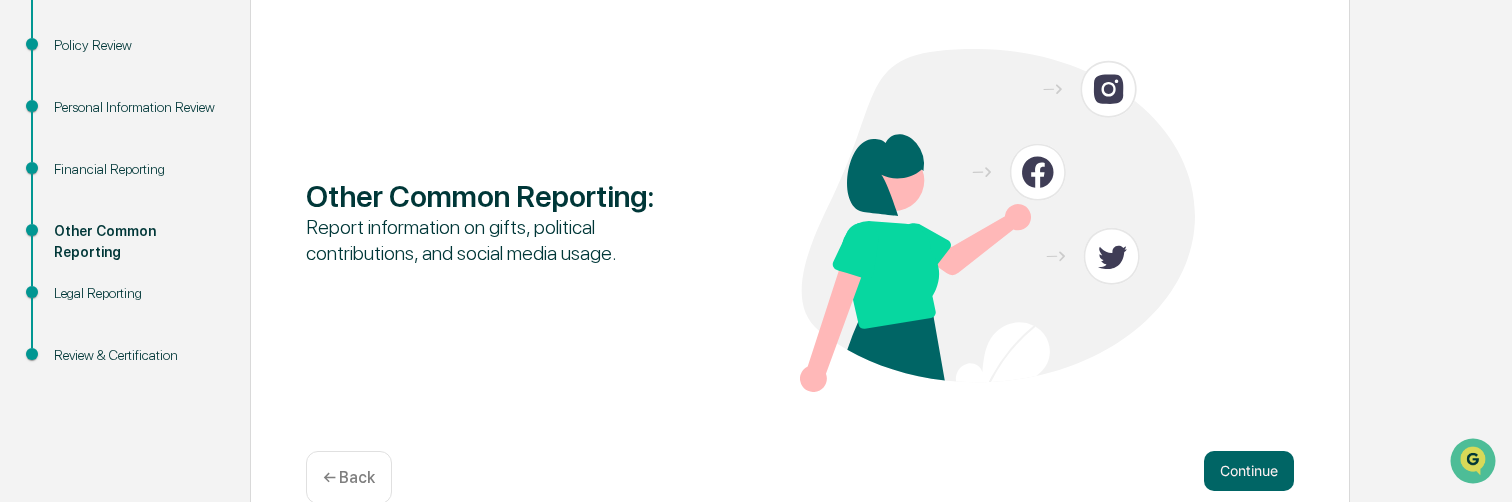 scroll, scrollTop: 302, scrollLeft: 0, axis: vertical 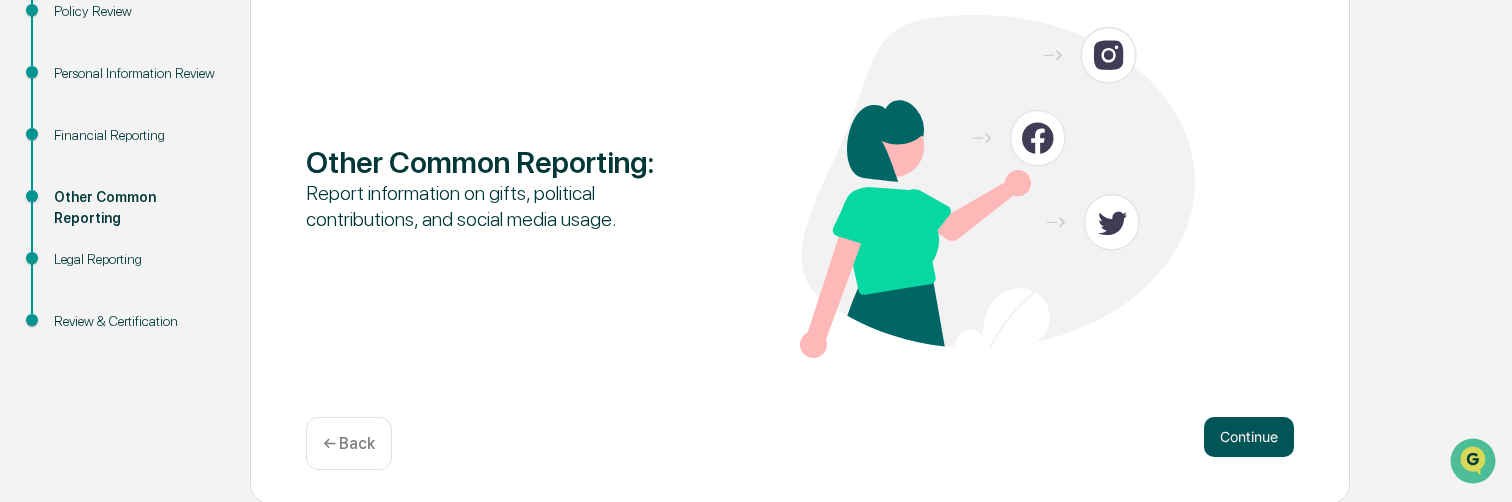 click on "Continue" at bounding box center [1249, 437] 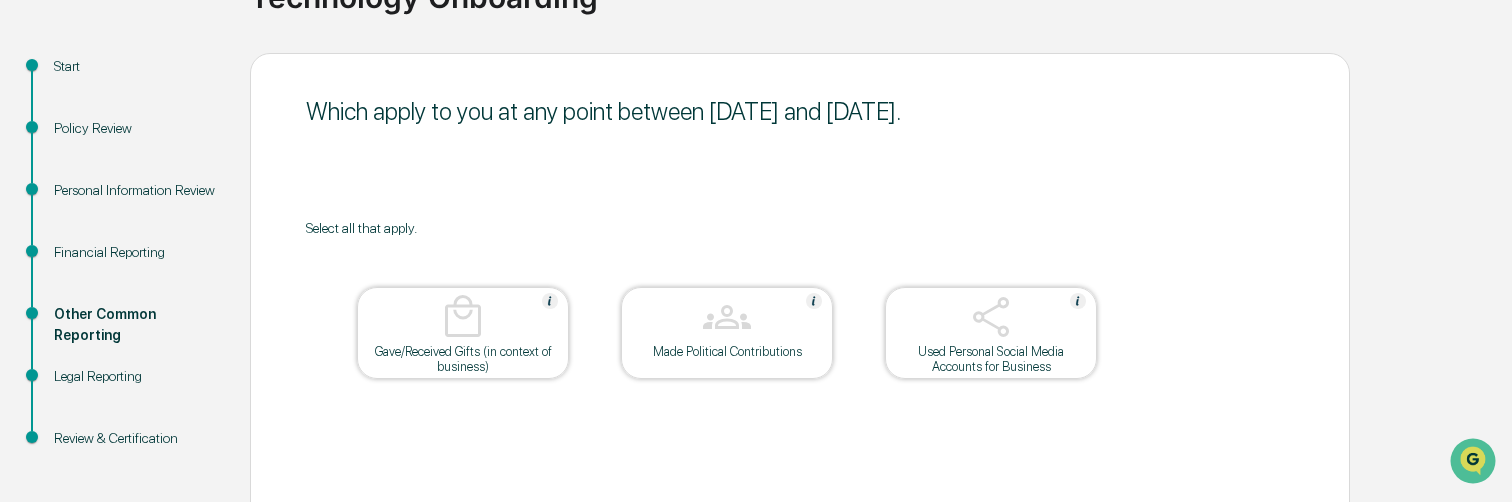 scroll, scrollTop: 302, scrollLeft: 0, axis: vertical 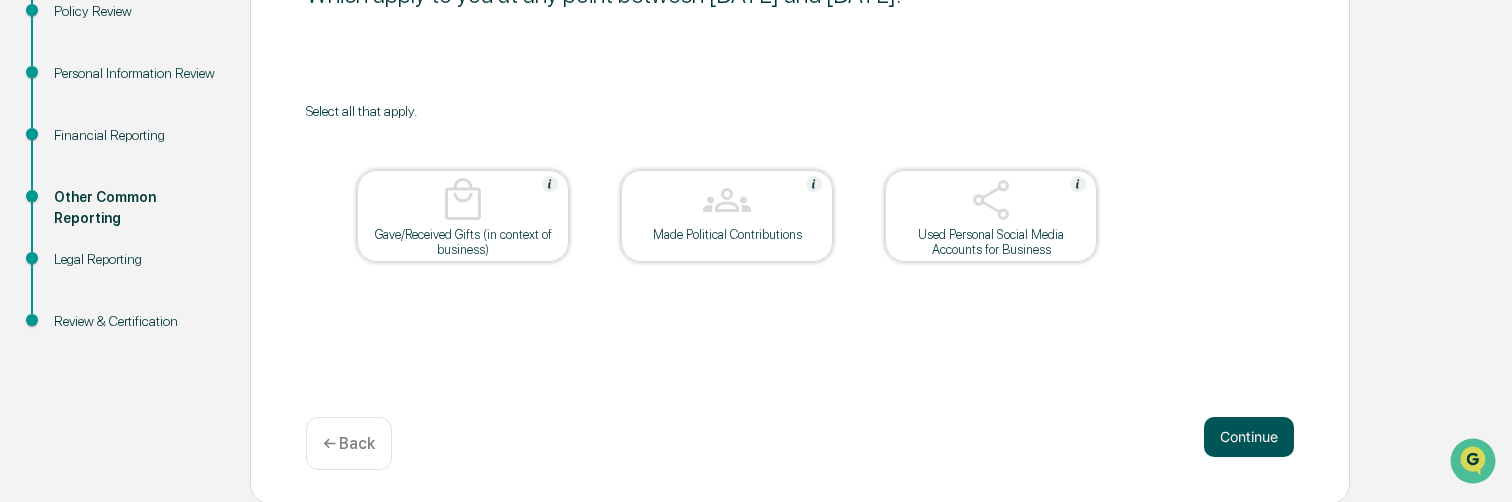 click on "Continue" at bounding box center (1249, 437) 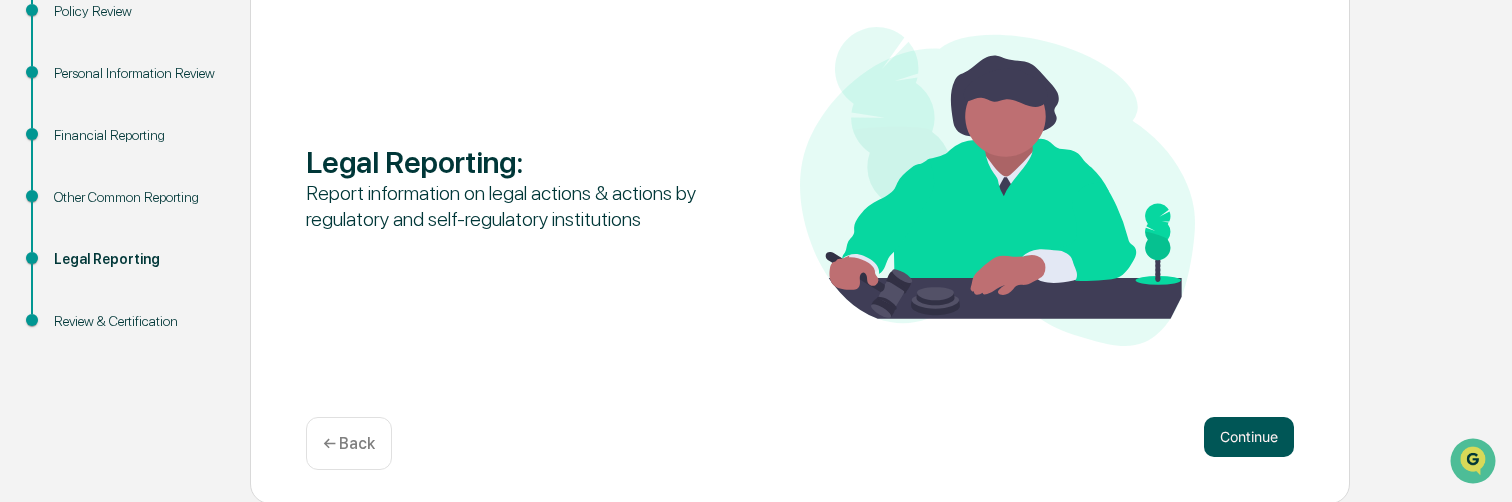 click on "Continue" at bounding box center (1249, 437) 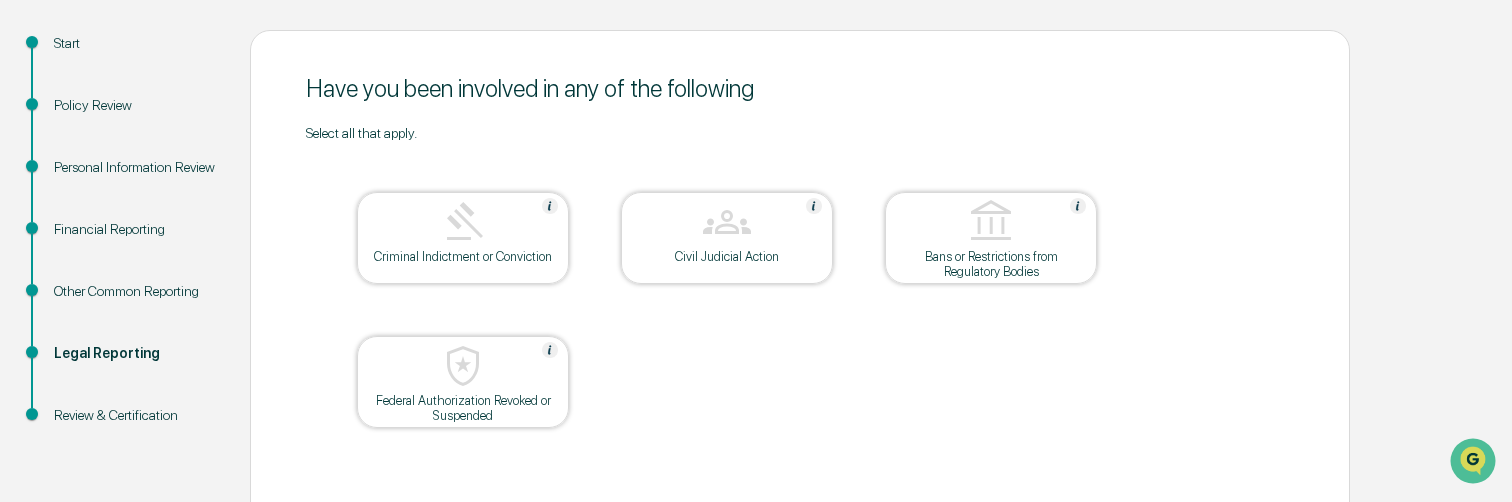 scroll, scrollTop: 302, scrollLeft: 0, axis: vertical 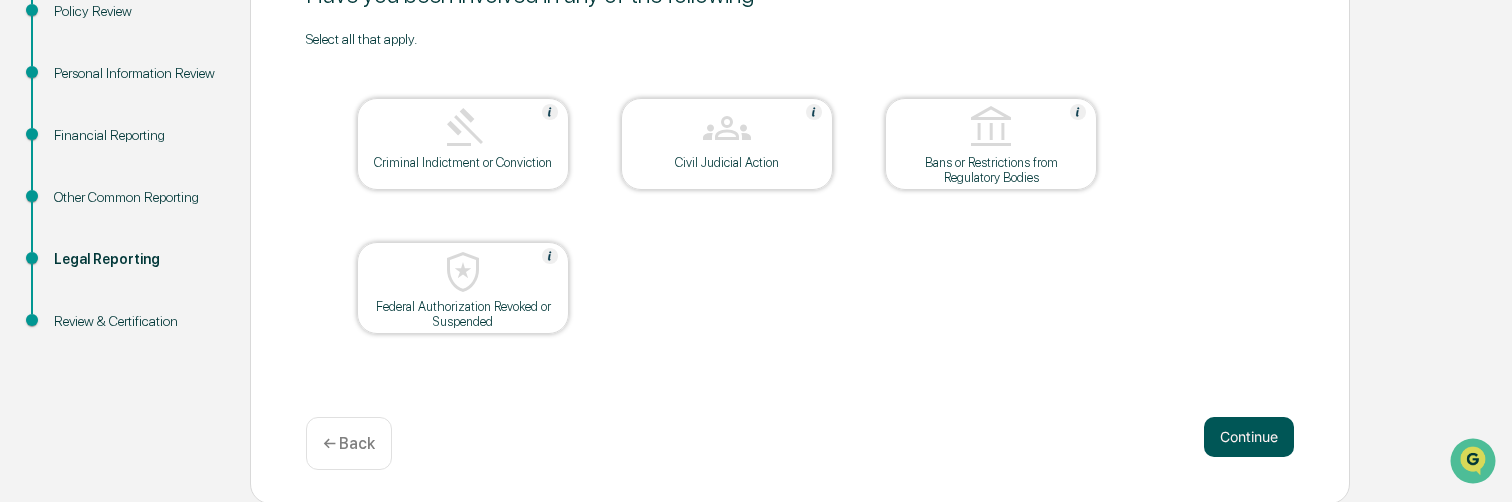 click on "Continue" at bounding box center [1249, 437] 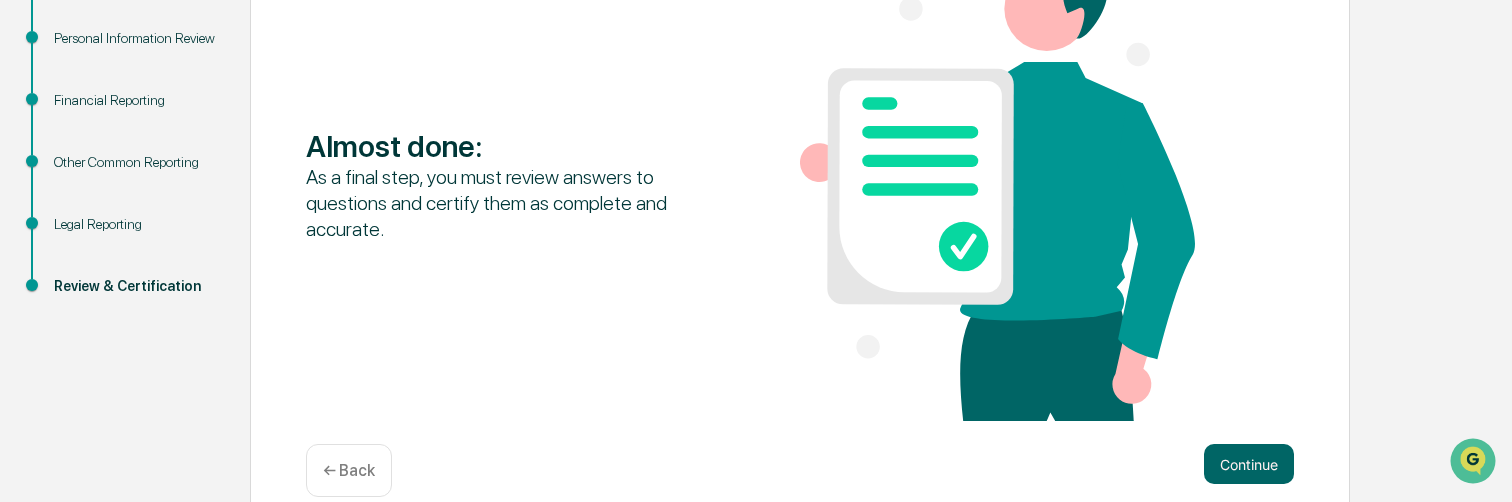 scroll, scrollTop: 365, scrollLeft: 0, axis: vertical 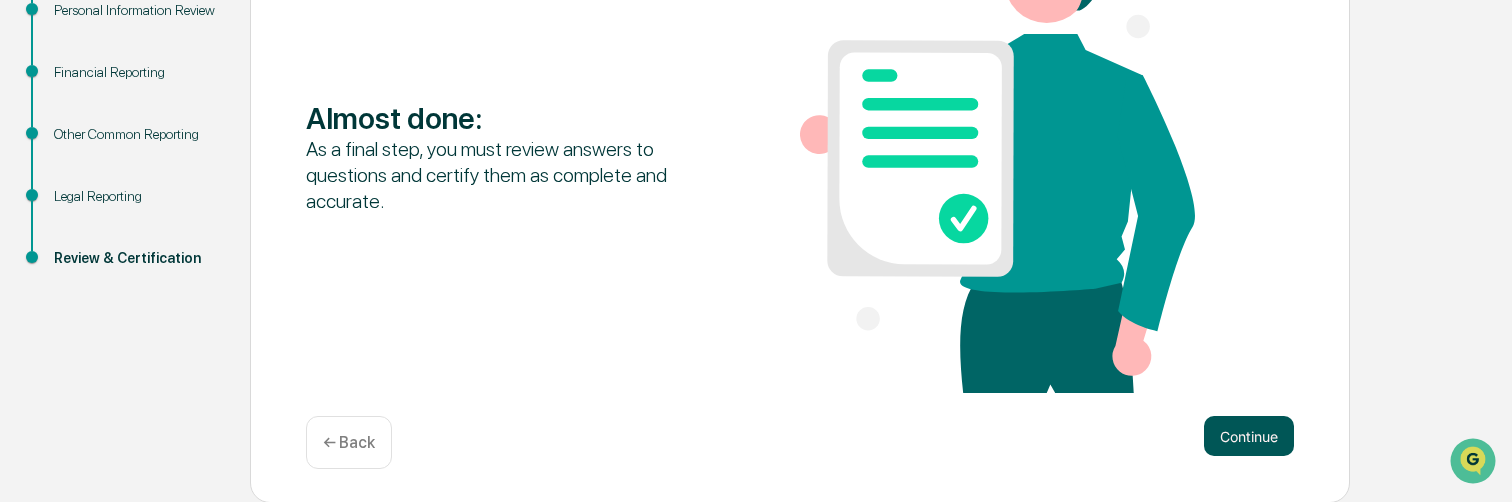 click on "Continue" at bounding box center (1249, 436) 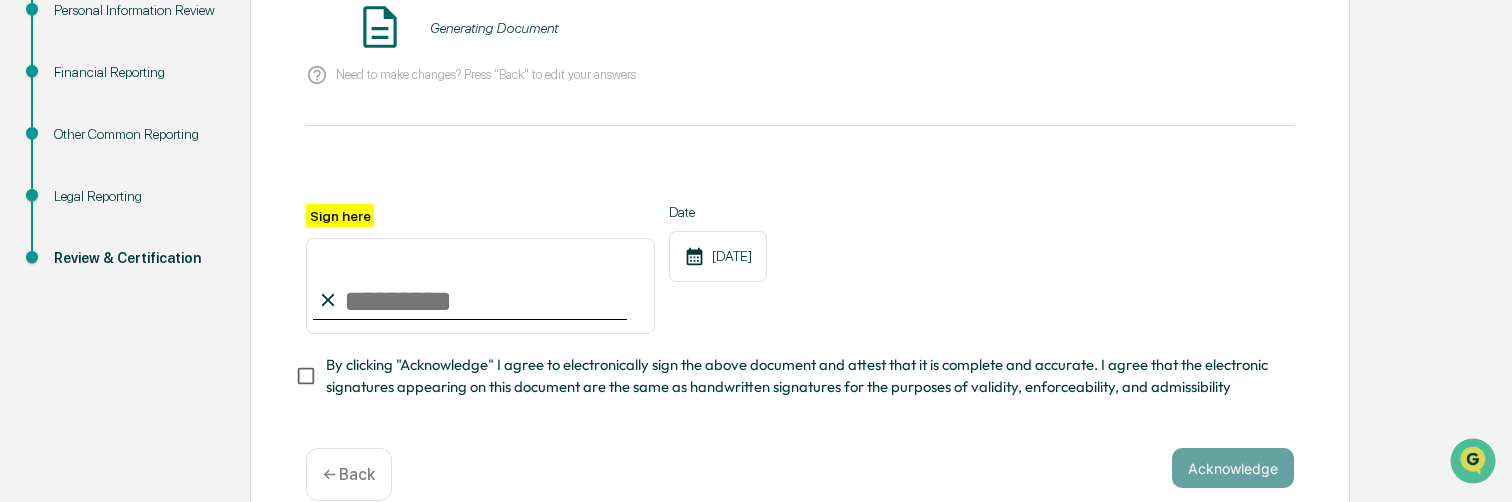 click on "Sign here" at bounding box center [480, 286] 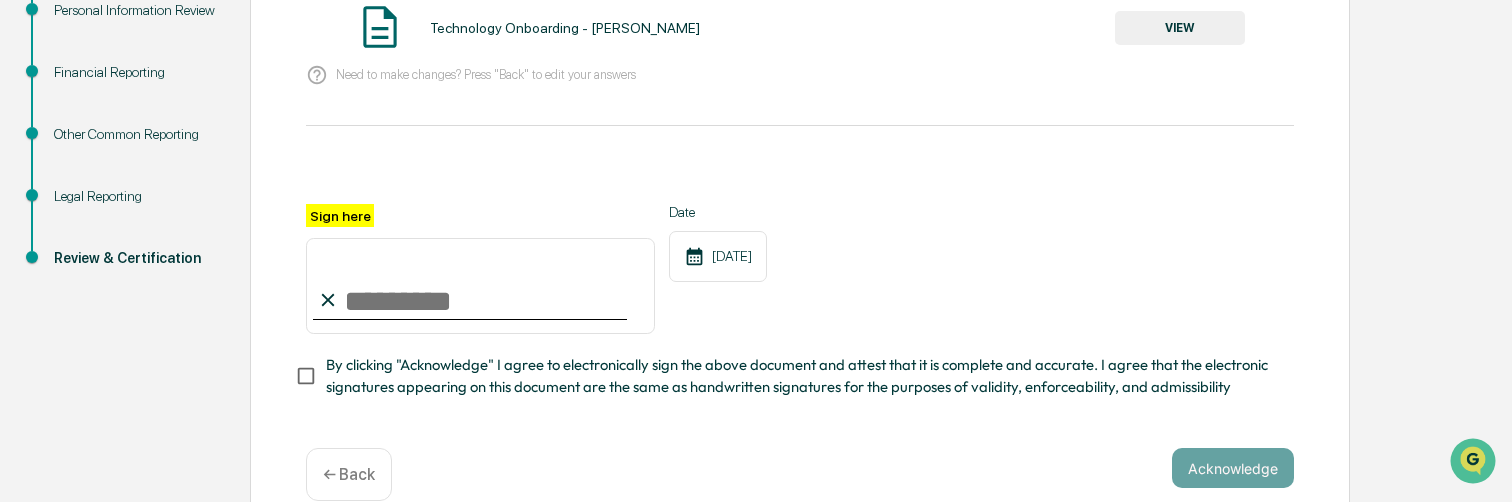 type on "**********" 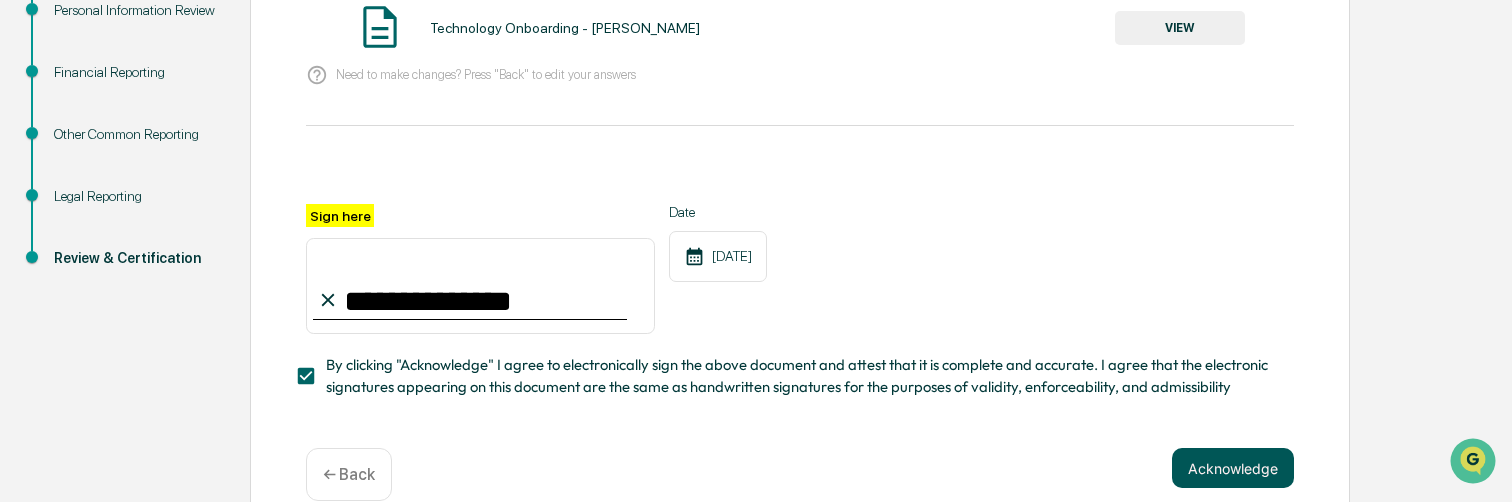 click on "Acknowledge" at bounding box center (1233, 468) 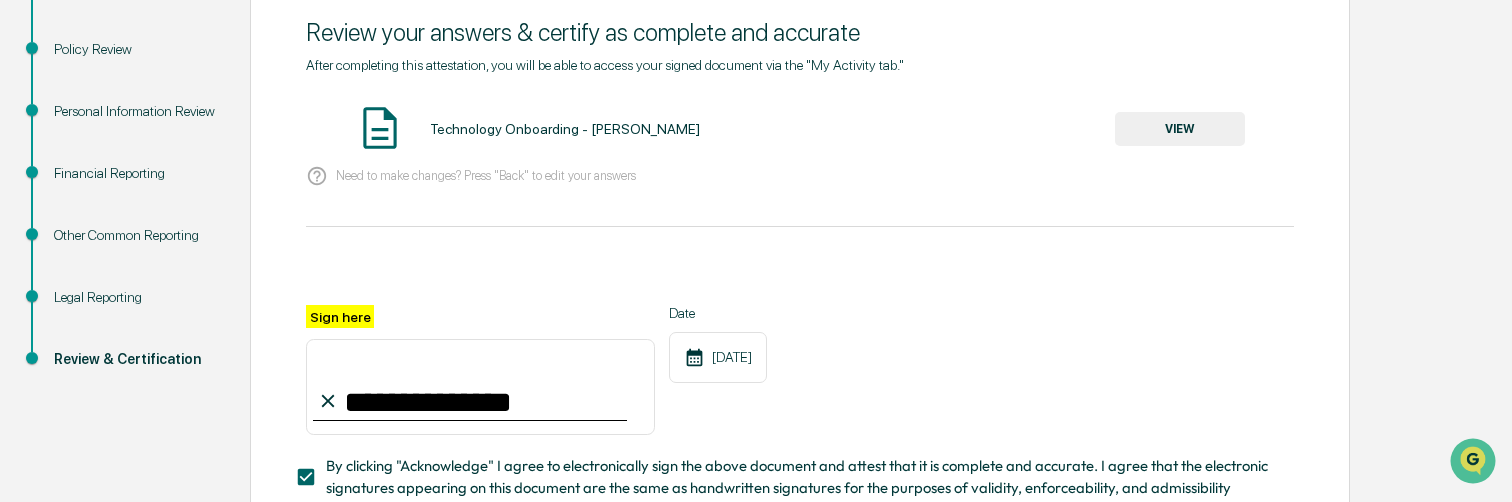 scroll, scrollTop: 128, scrollLeft: 0, axis: vertical 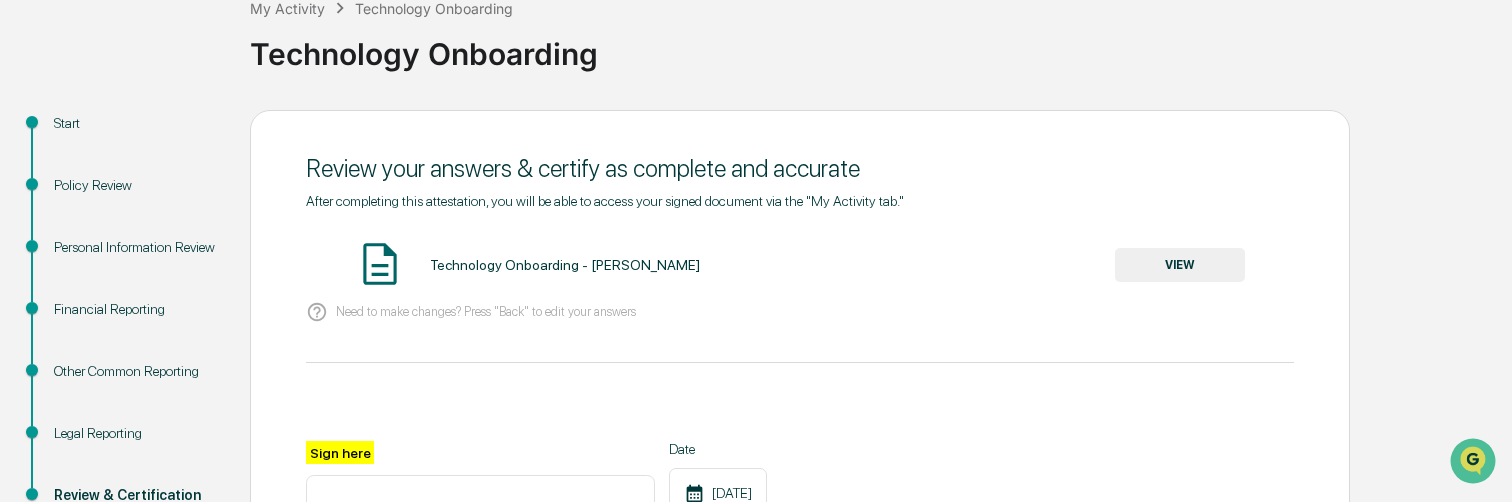 click on "VIEW" at bounding box center [1180, 265] 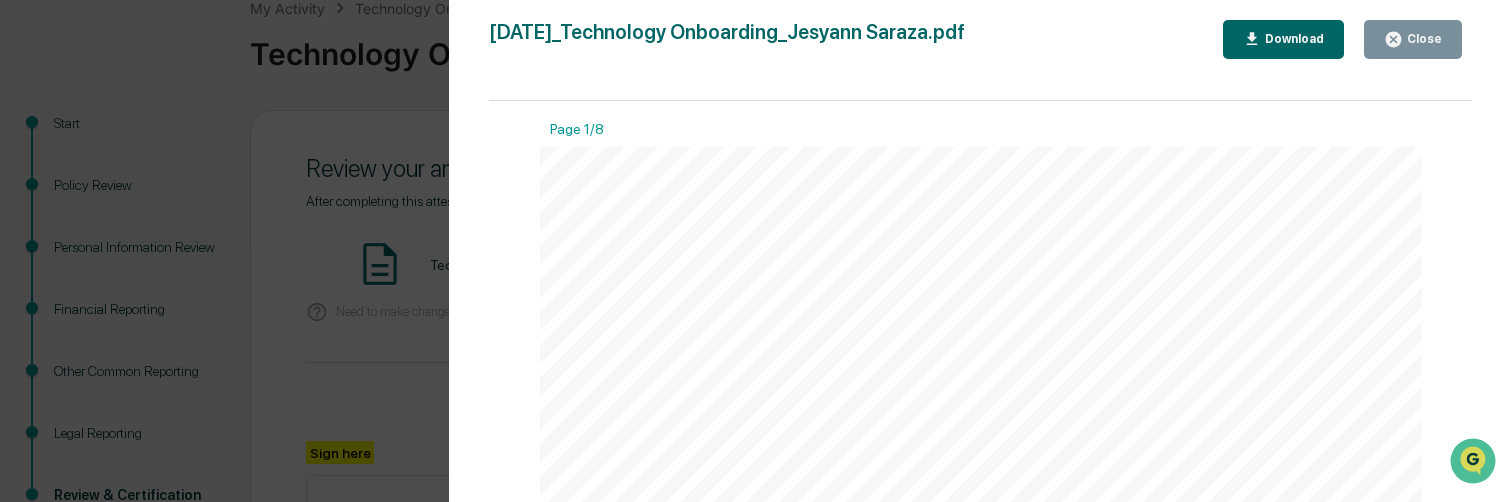 click on "Download" at bounding box center [1292, 39] 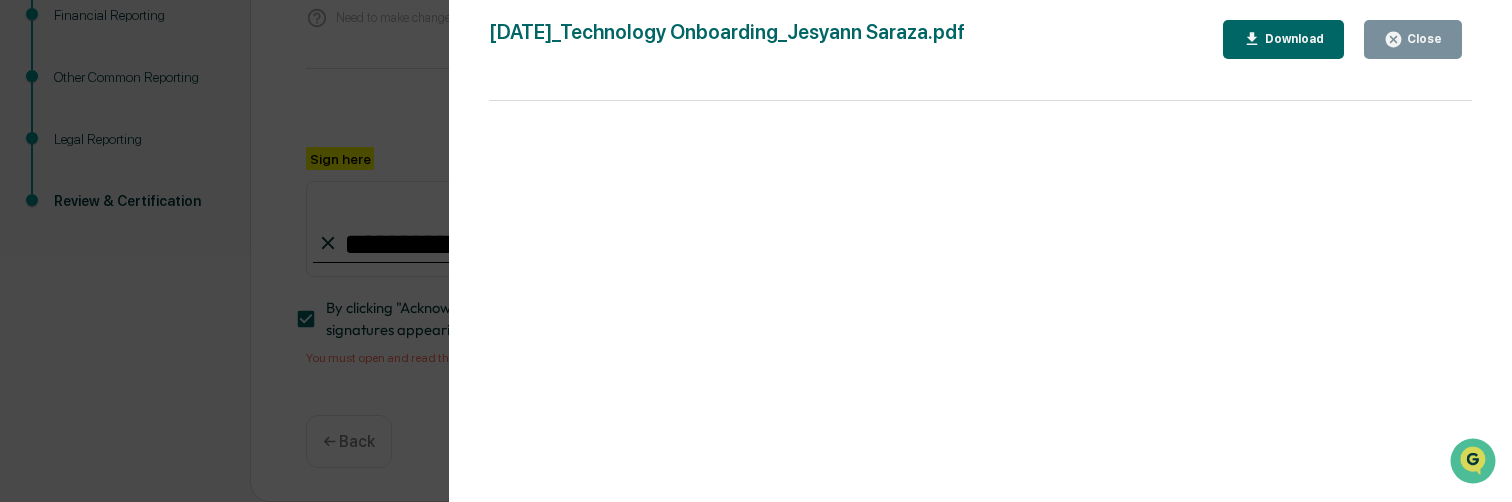 scroll, scrollTop: 428, scrollLeft: 0, axis: vertical 